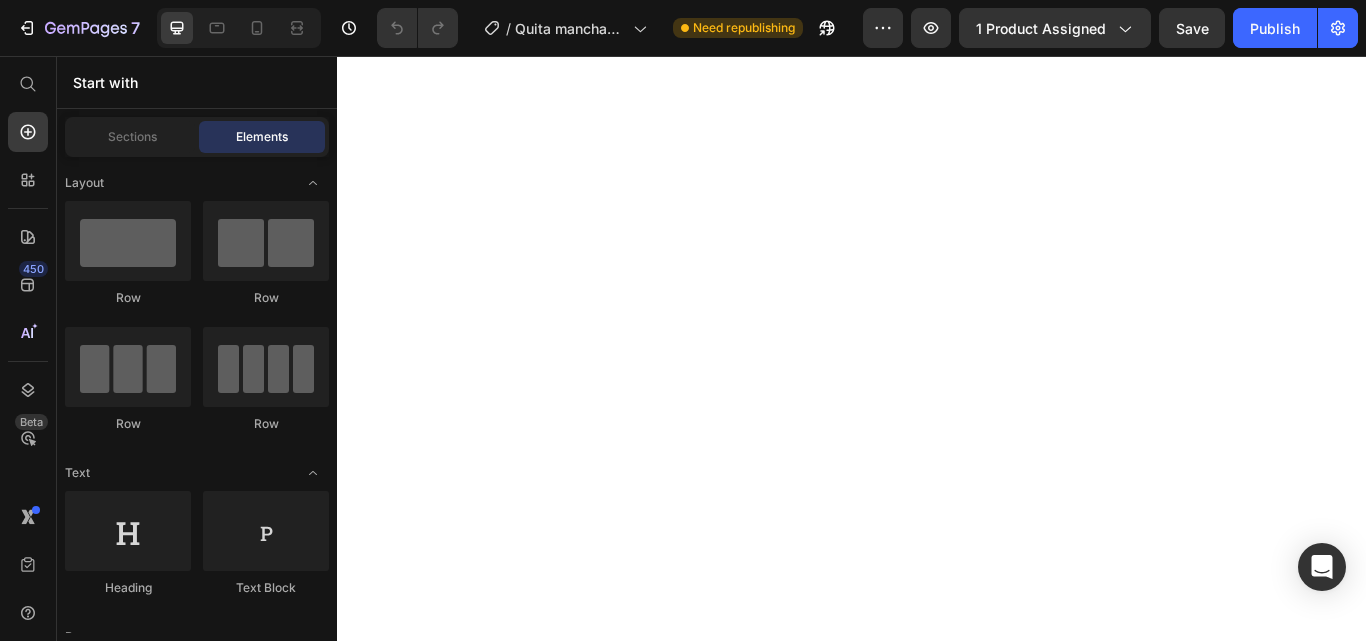 scroll, scrollTop: 0, scrollLeft: 0, axis: both 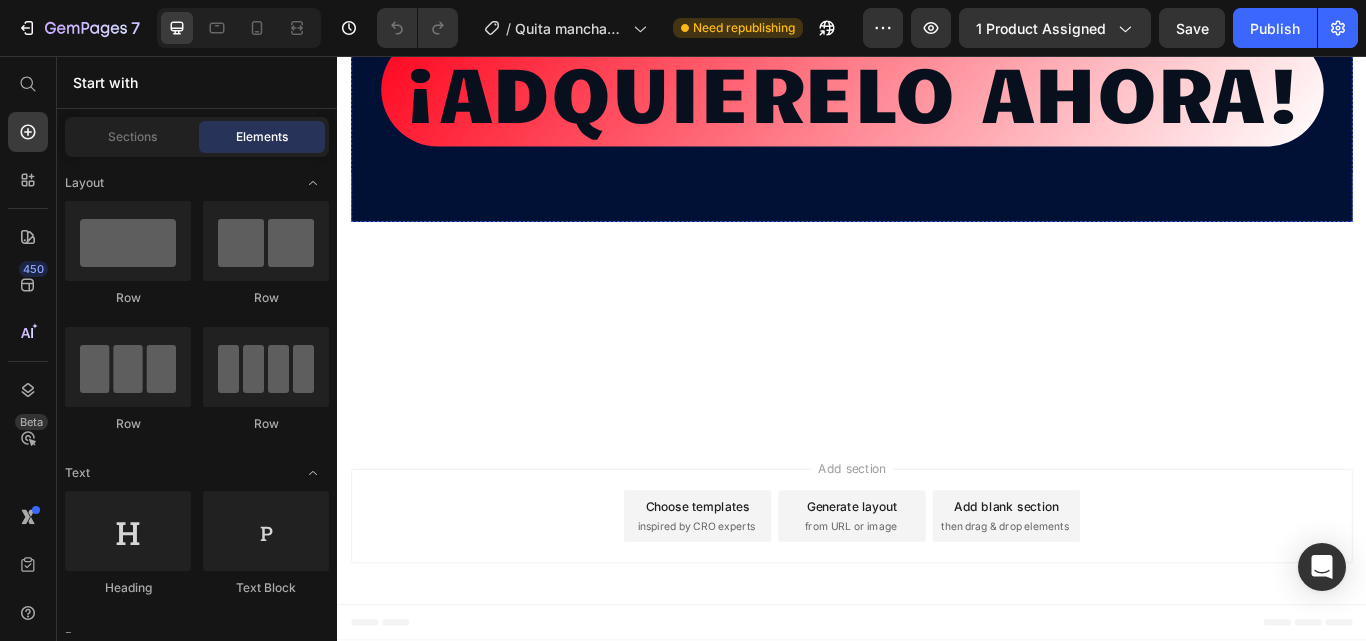 click at bounding box center (937, -31) 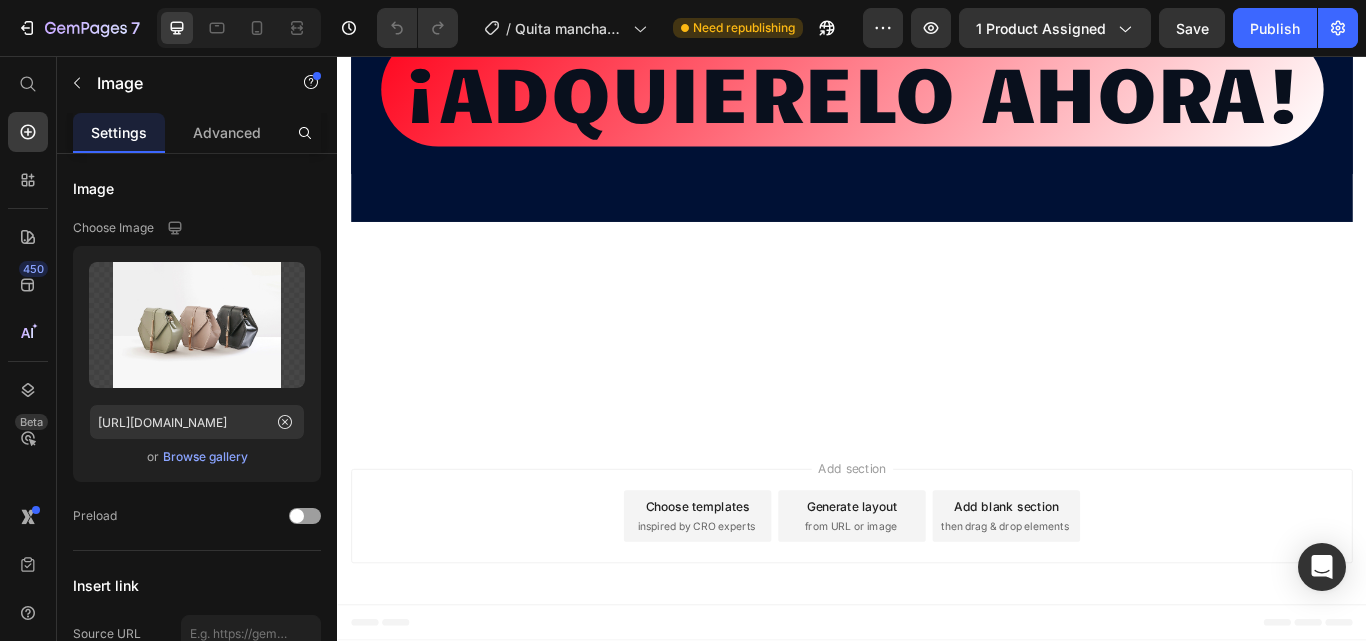 scroll, scrollTop: 18542, scrollLeft: 0, axis: vertical 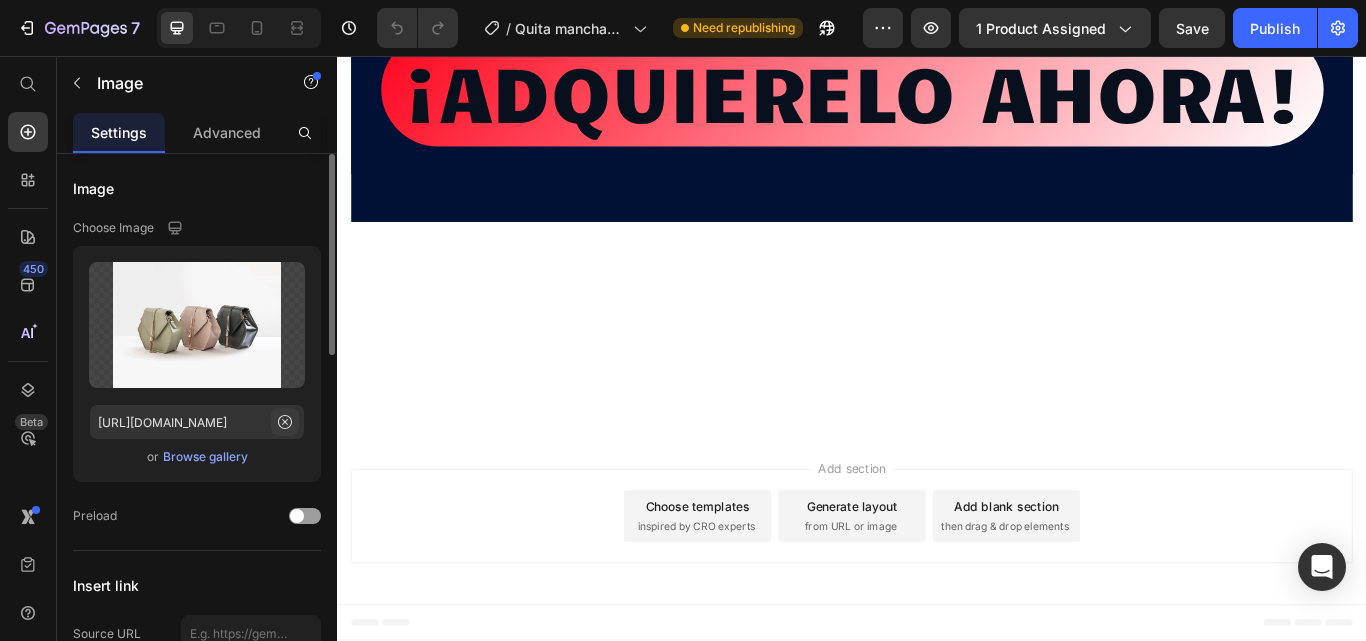 click 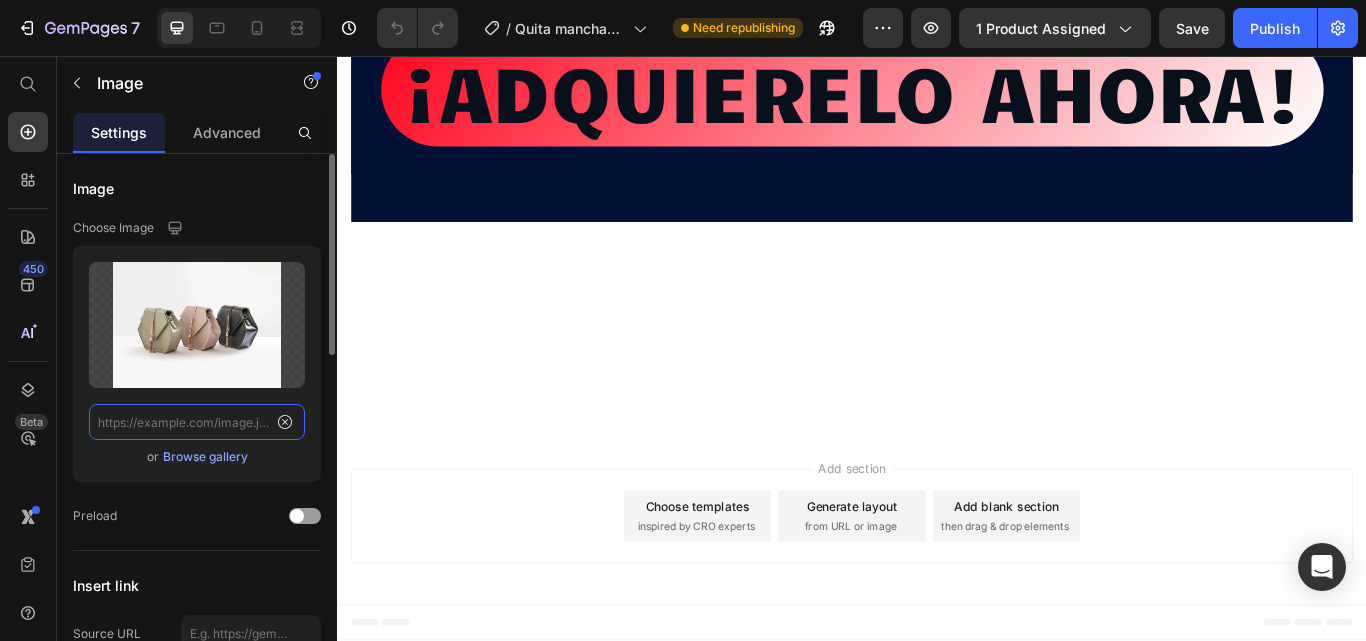 scroll, scrollTop: 0, scrollLeft: 0, axis: both 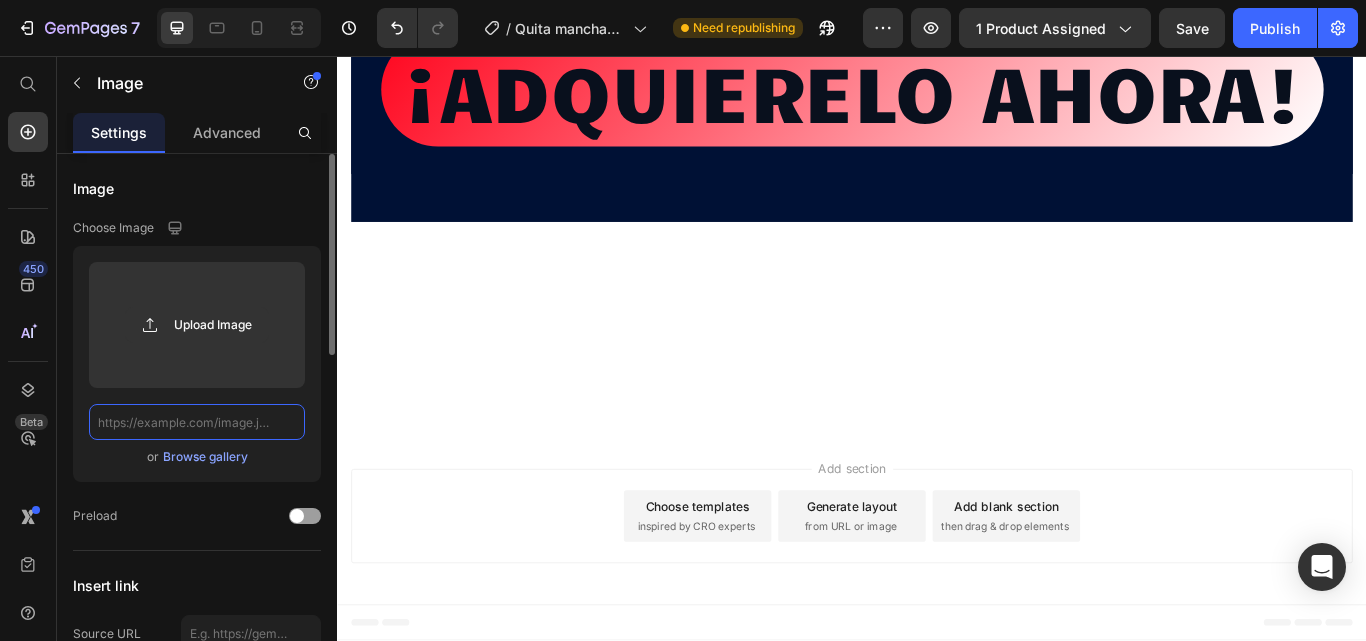 click 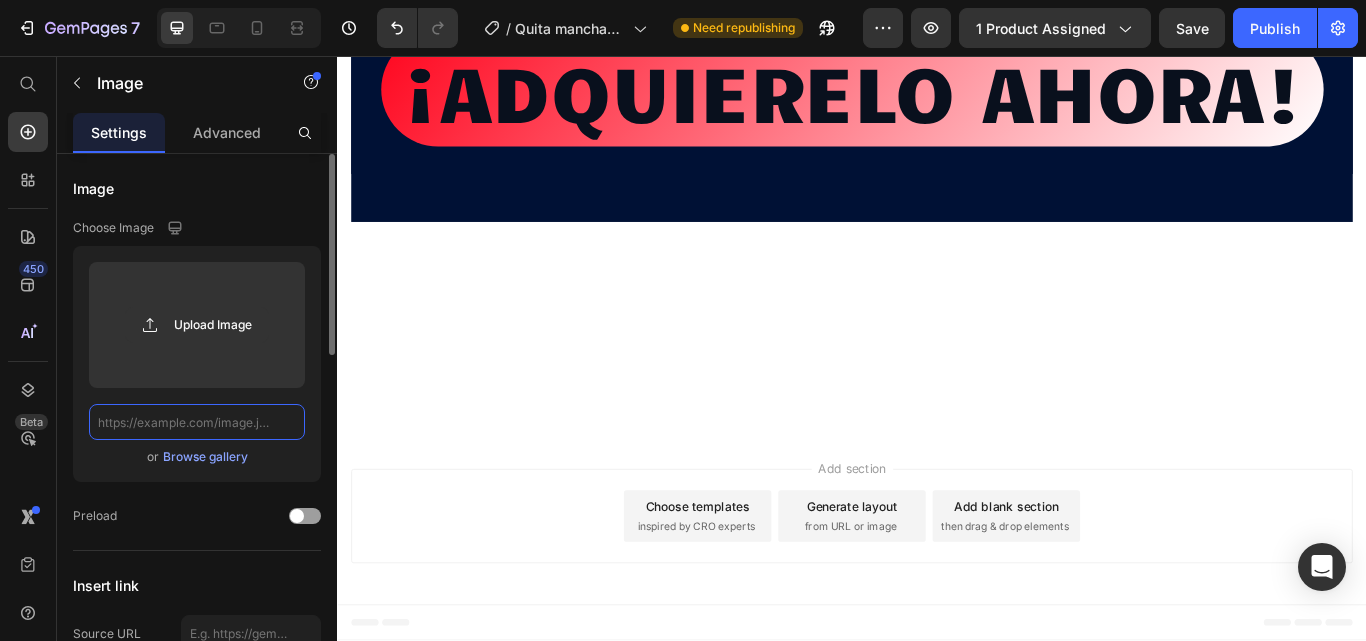 paste on "[URL][DOMAIN_NAME]" 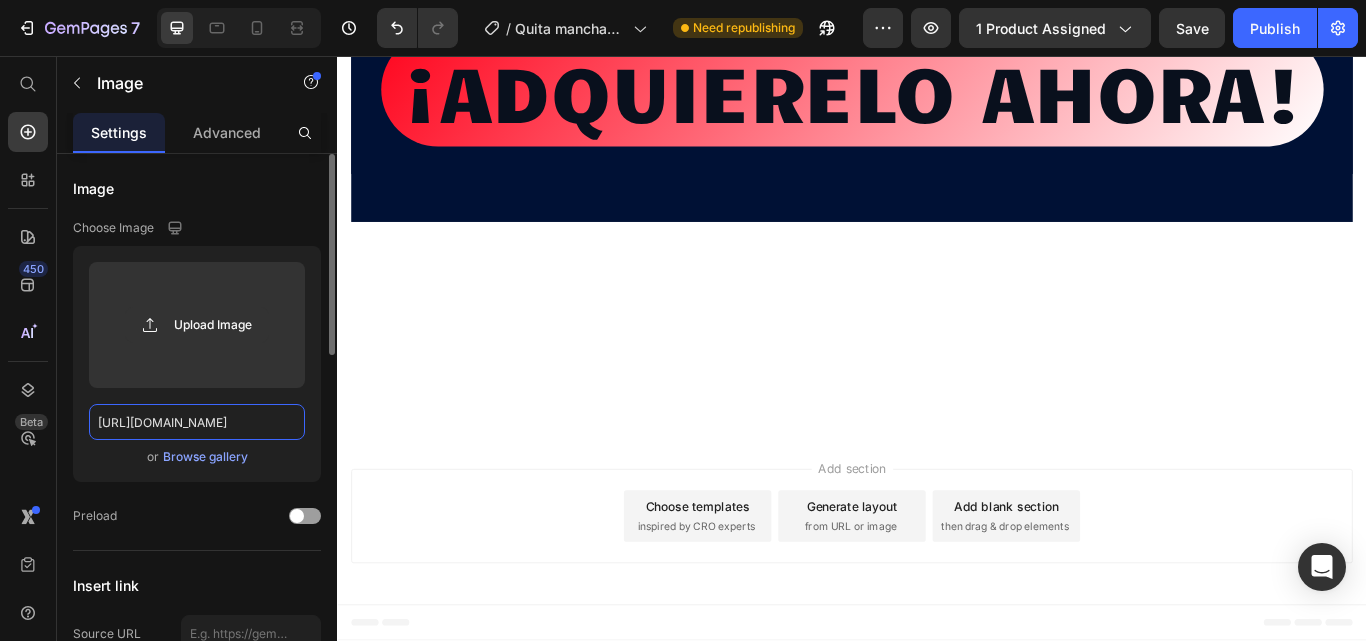 scroll, scrollTop: 0, scrollLeft: 557, axis: horizontal 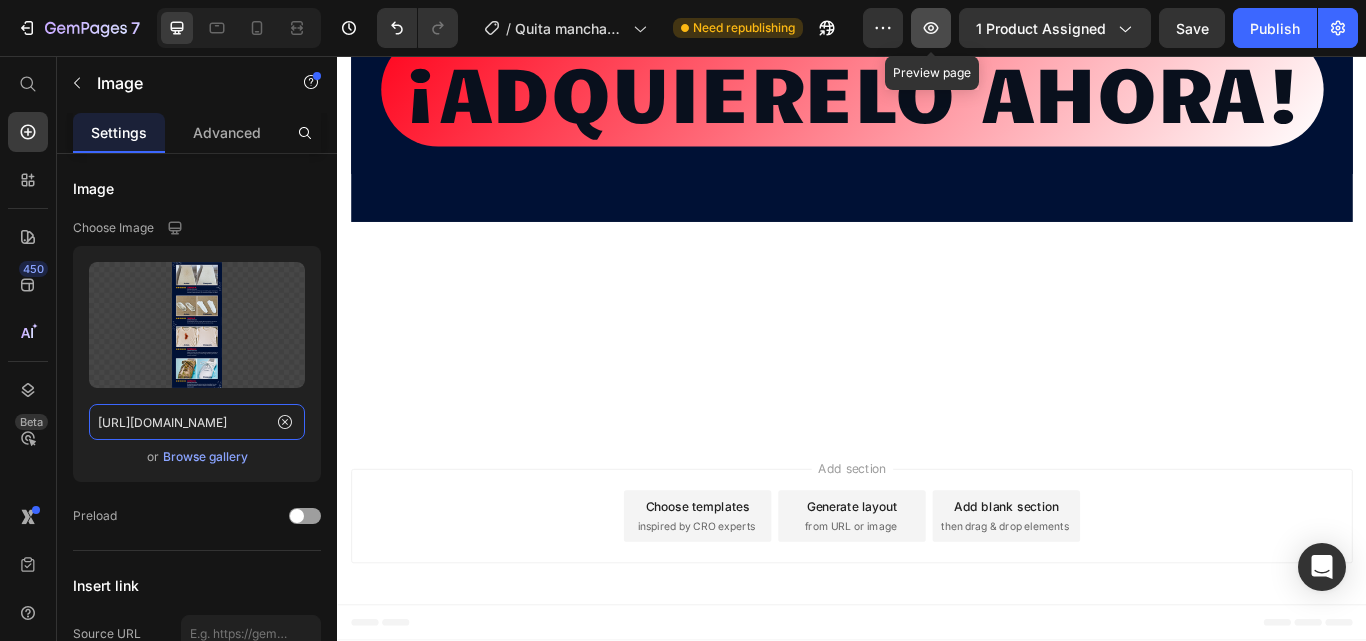 type on "[URL][DOMAIN_NAME]" 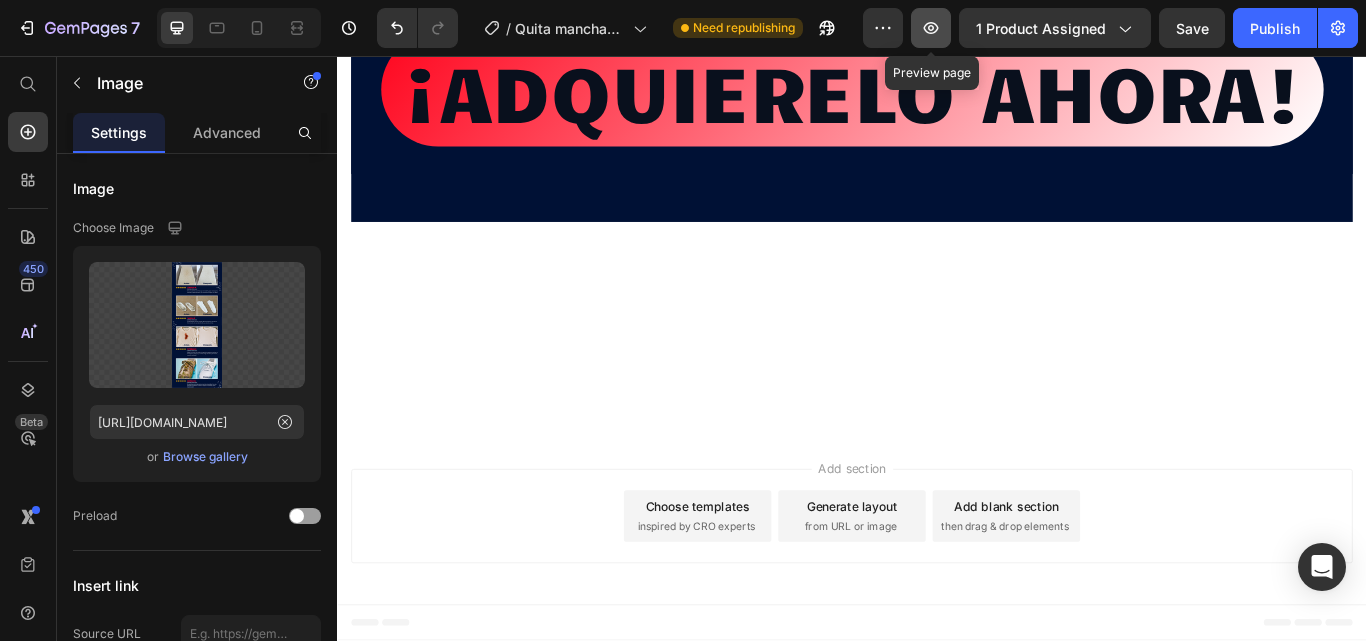 click 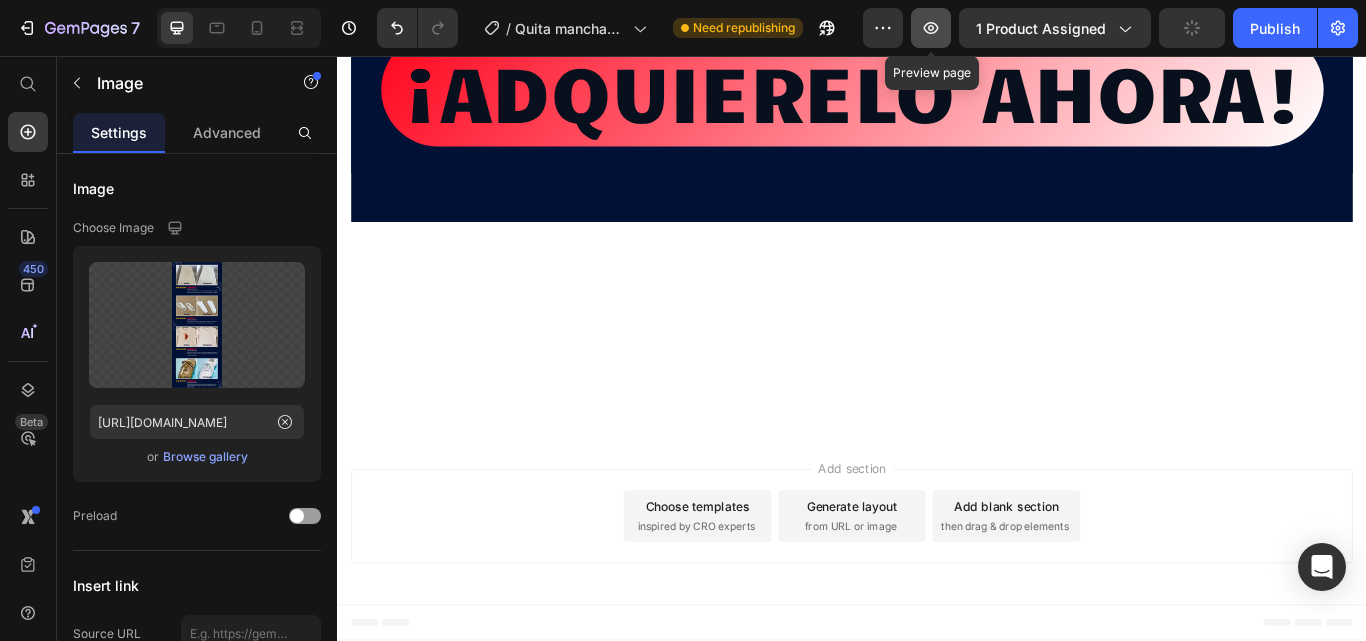 scroll, scrollTop: 0, scrollLeft: 0, axis: both 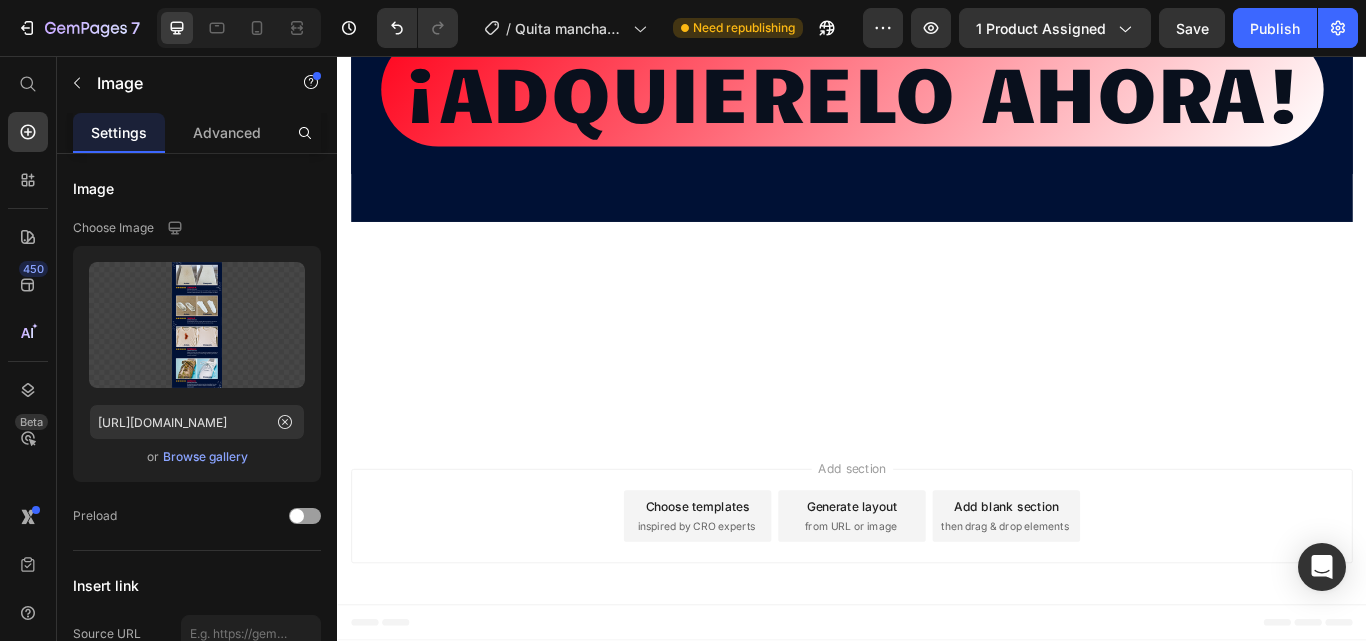click at bounding box center (937, -31) 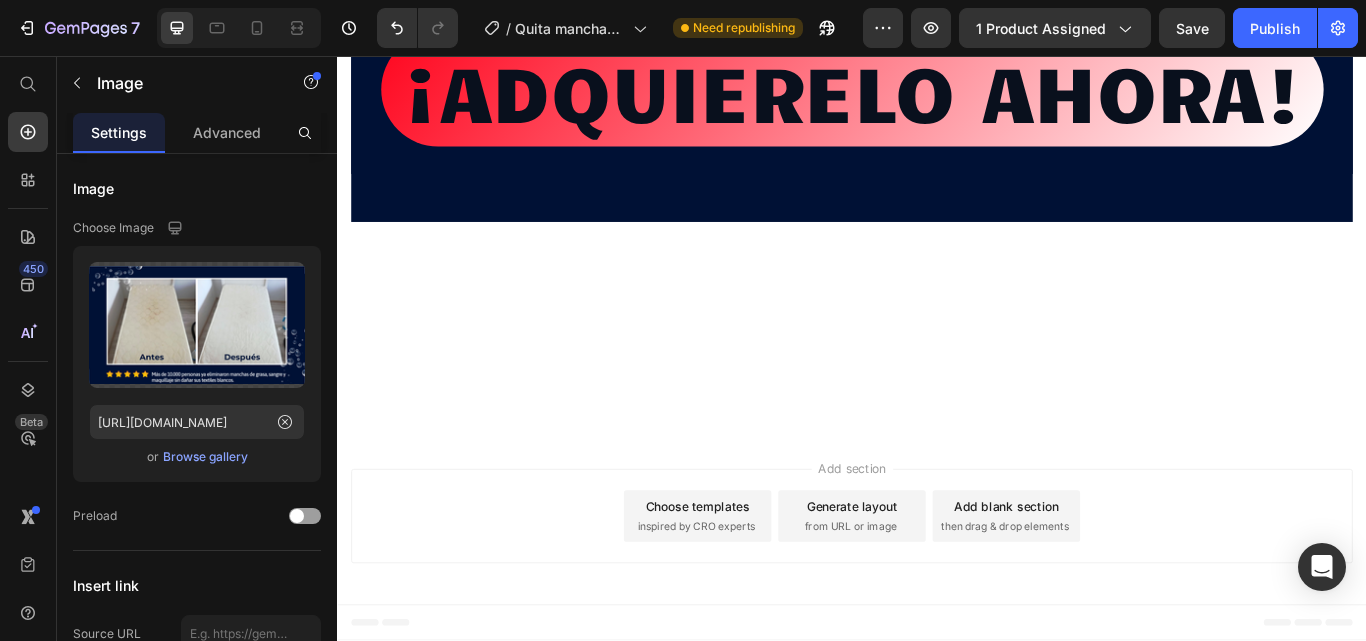 scroll, scrollTop: 17742, scrollLeft: 0, axis: vertical 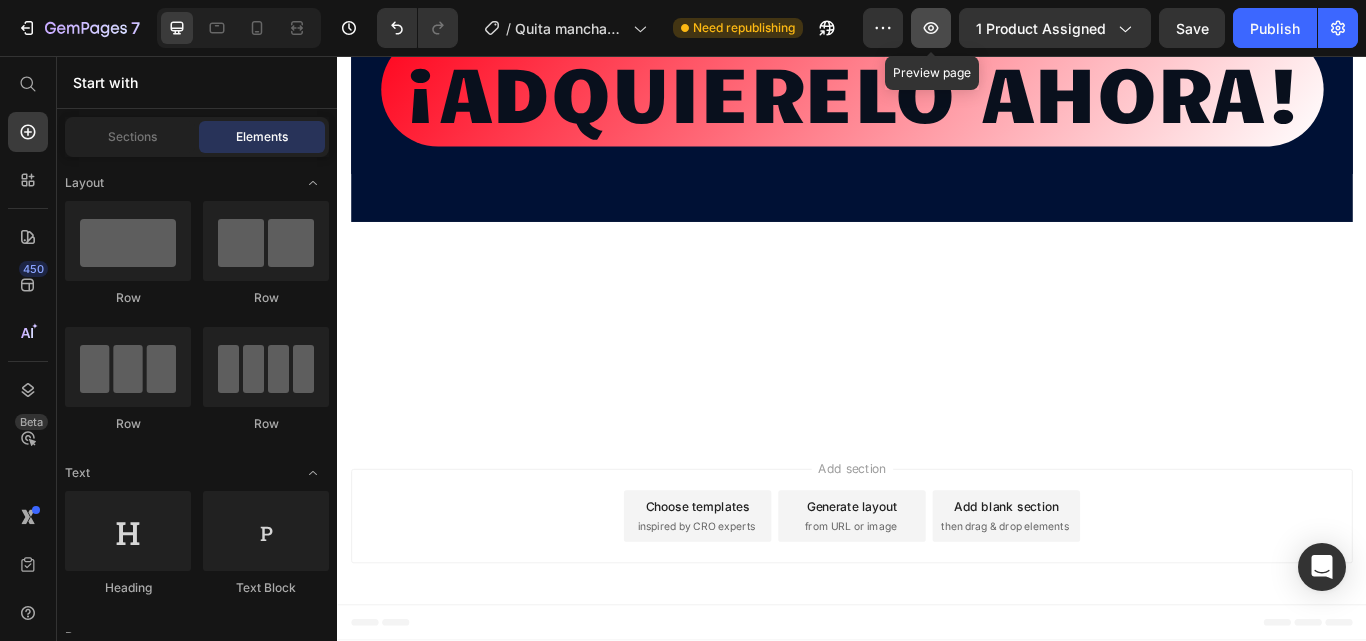 click 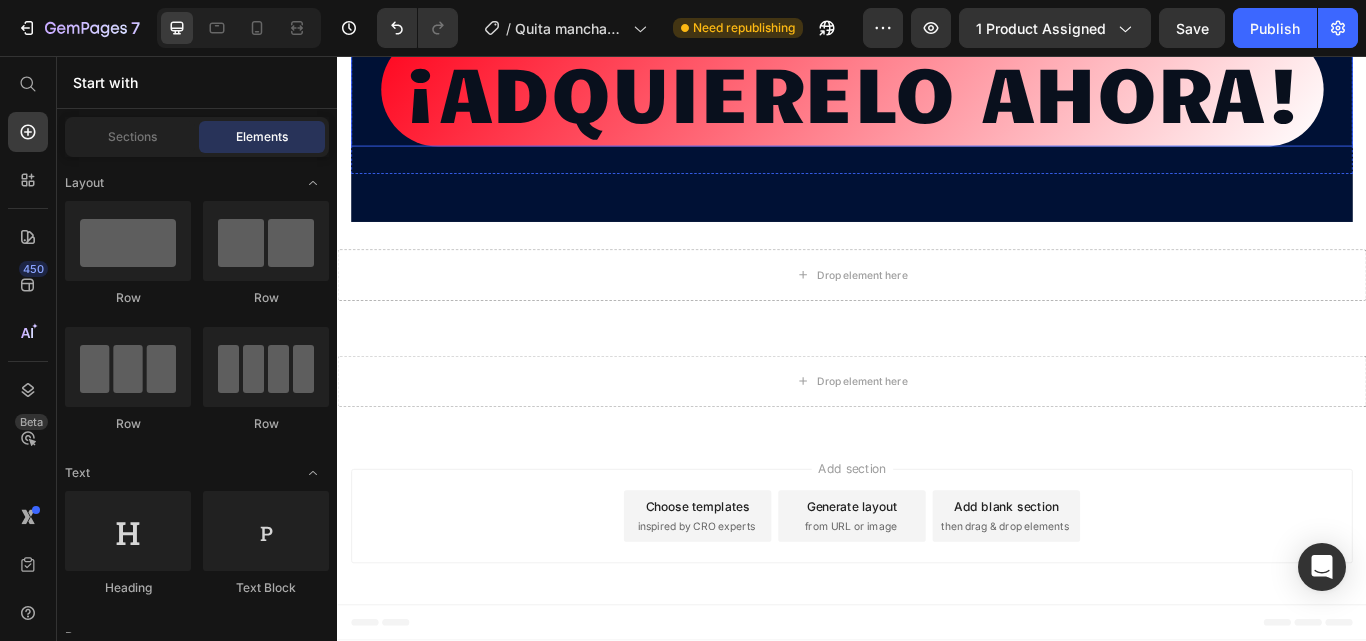 scroll, scrollTop: 20642, scrollLeft: 0, axis: vertical 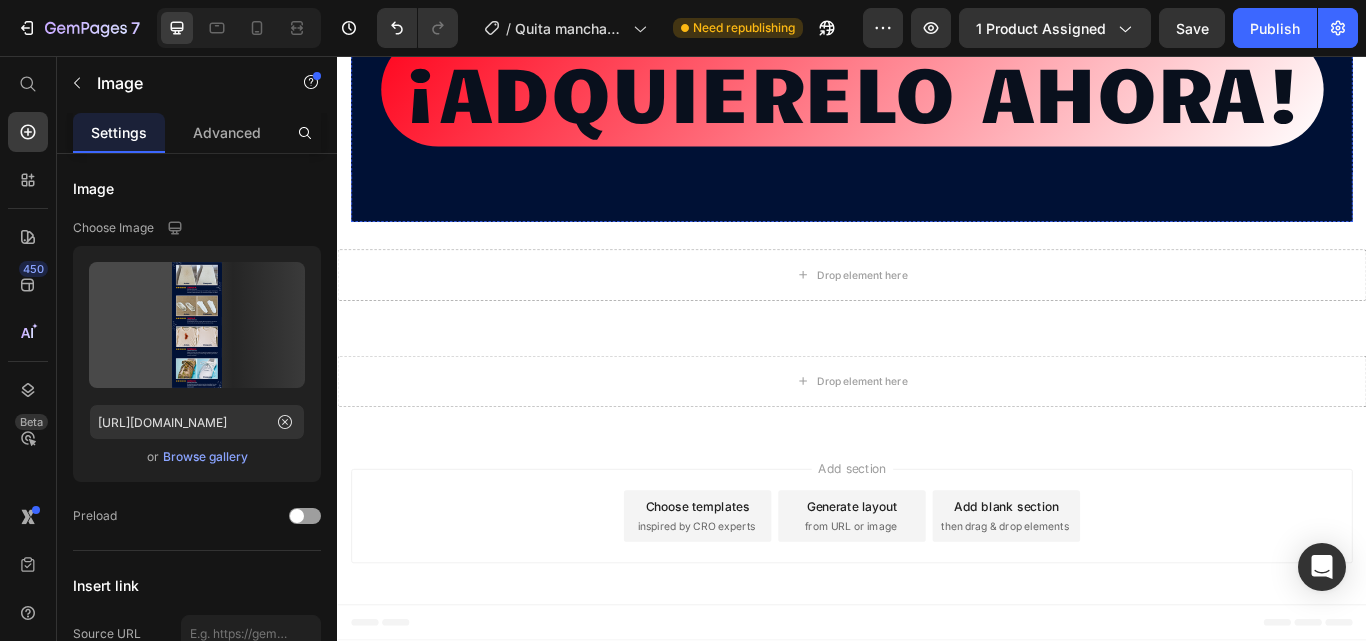 click at bounding box center [937, -31] 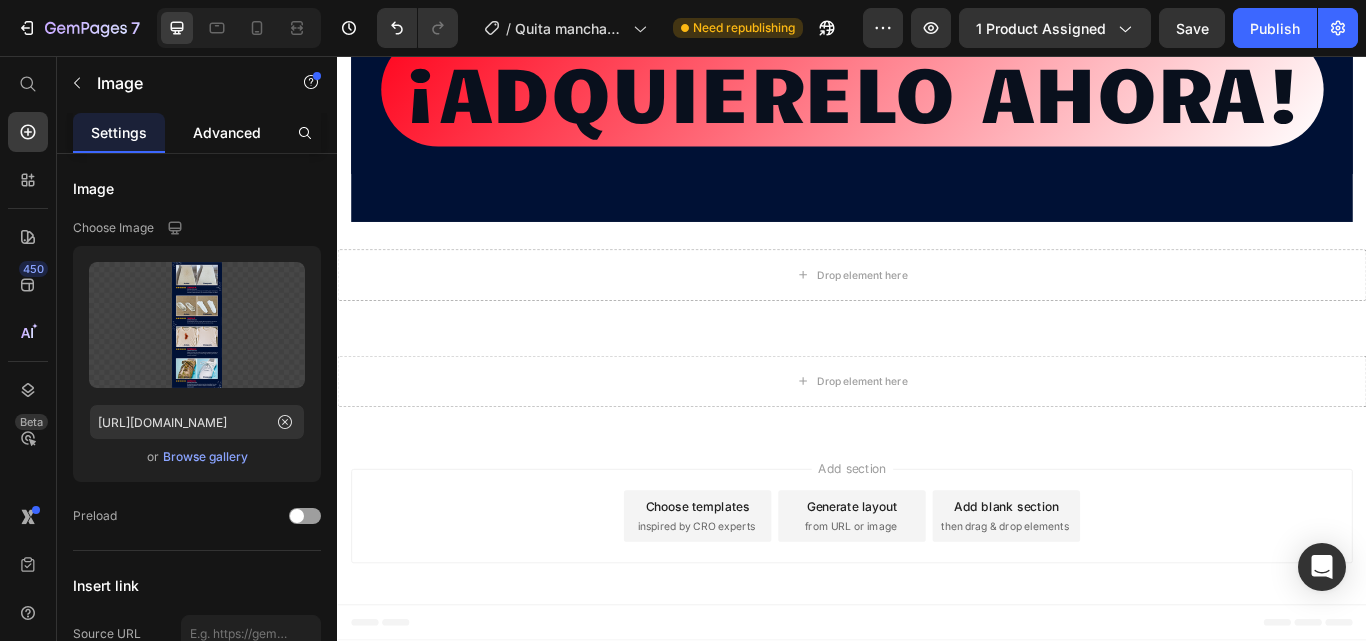 click on "Advanced" at bounding box center [227, 132] 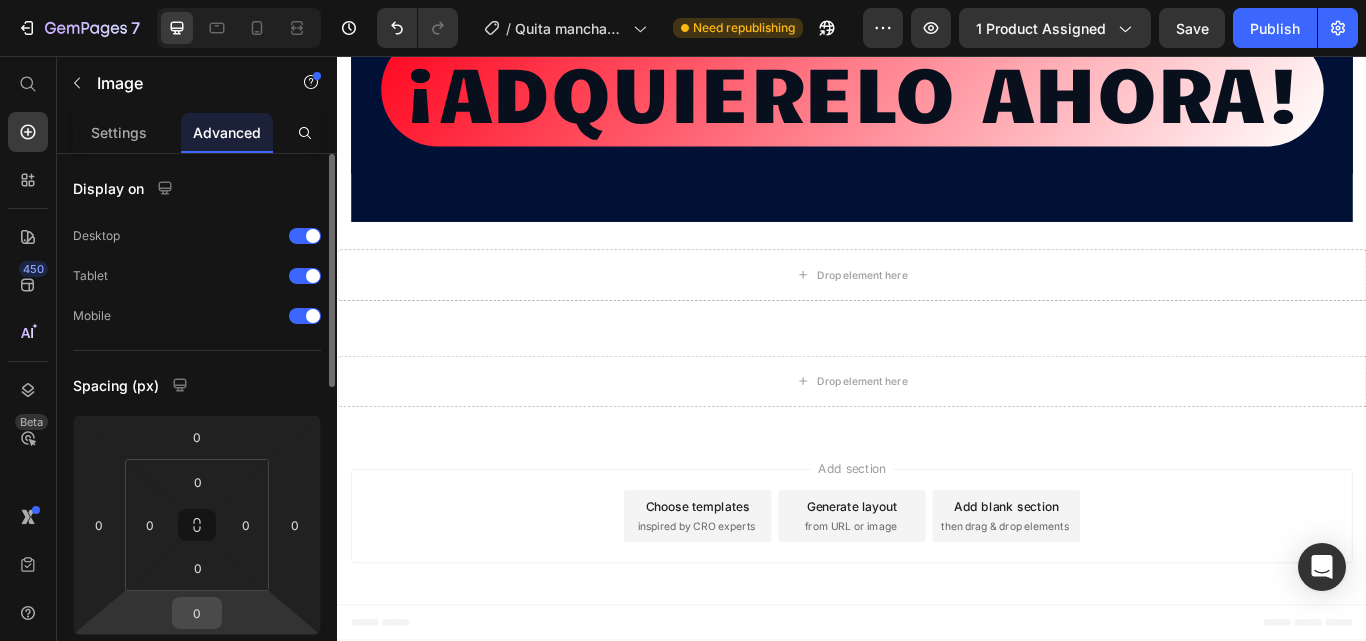 click on "0" at bounding box center (197, 613) 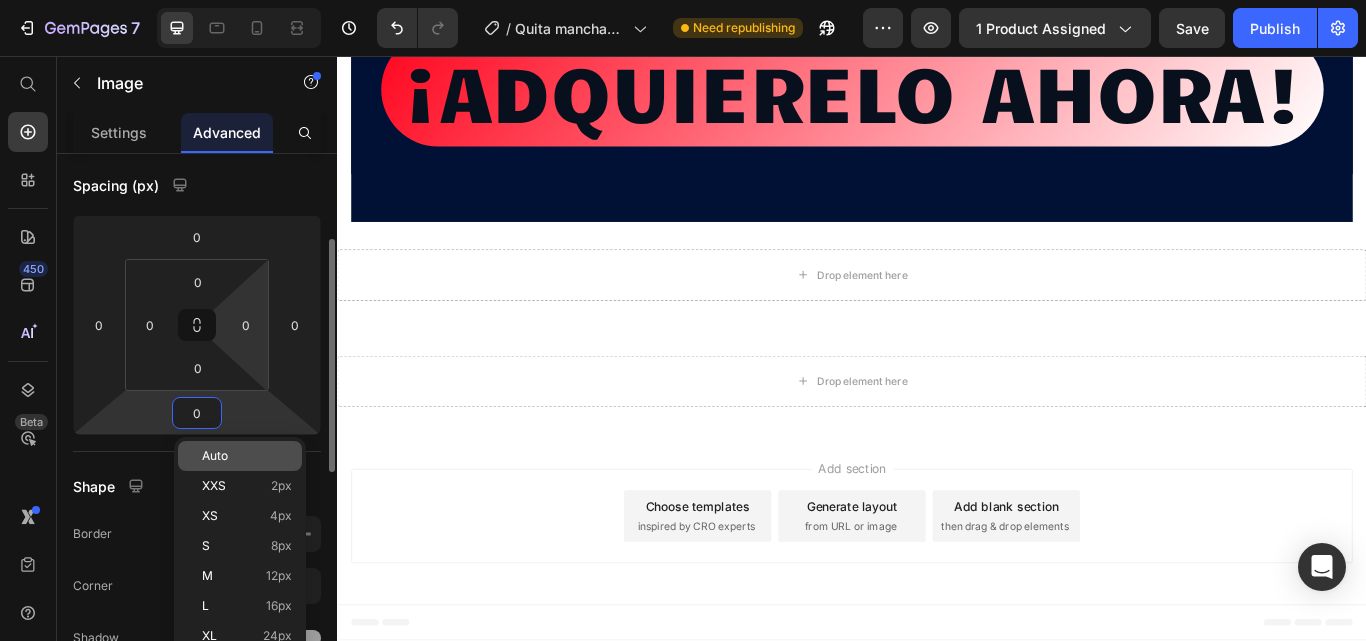 scroll, scrollTop: 300, scrollLeft: 0, axis: vertical 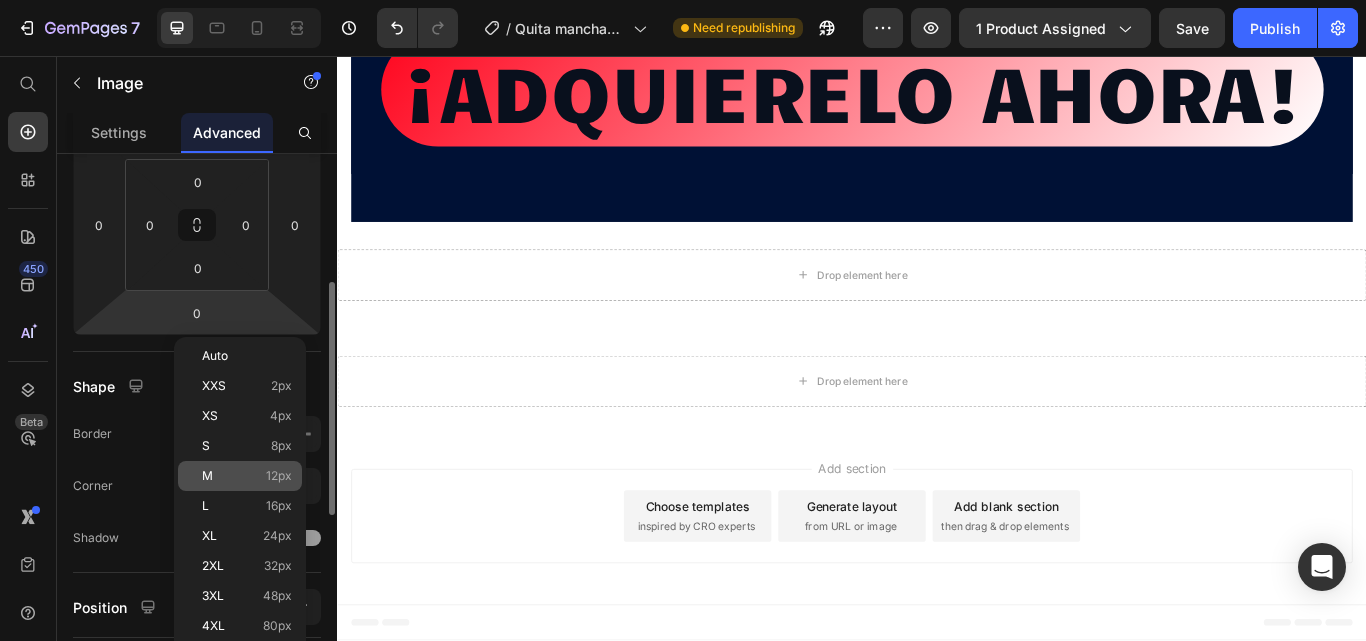 click on "M 12px" at bounding box center (247, 476) 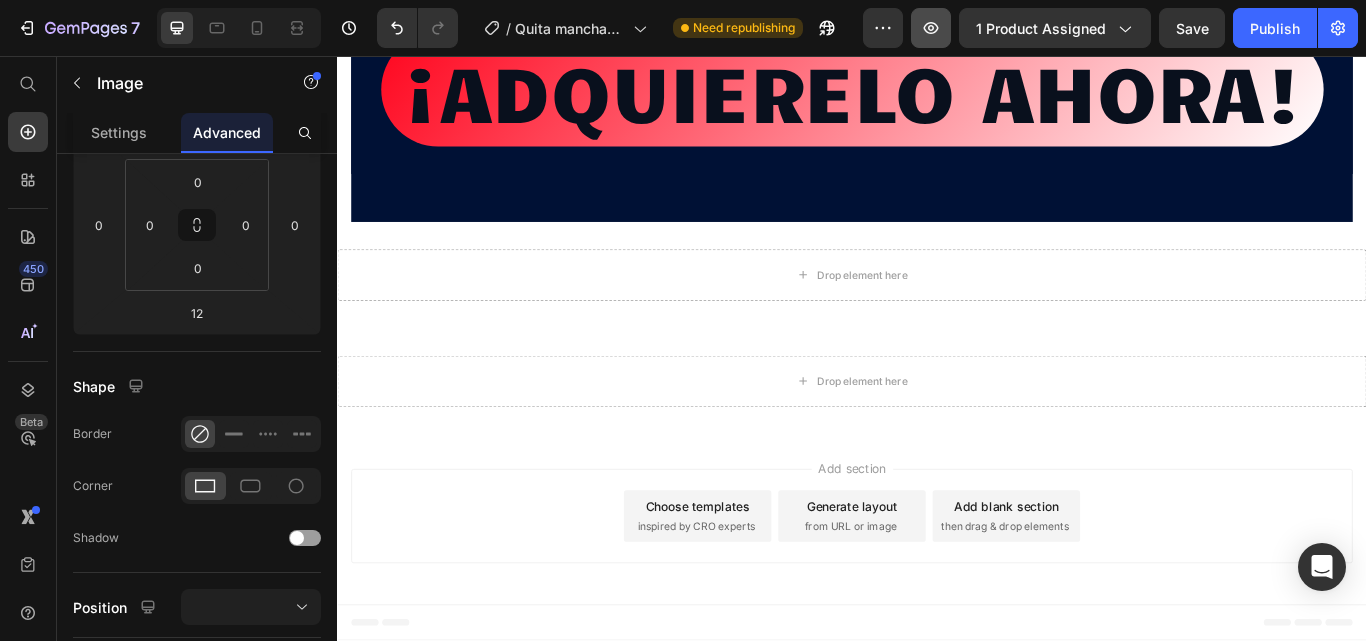 click 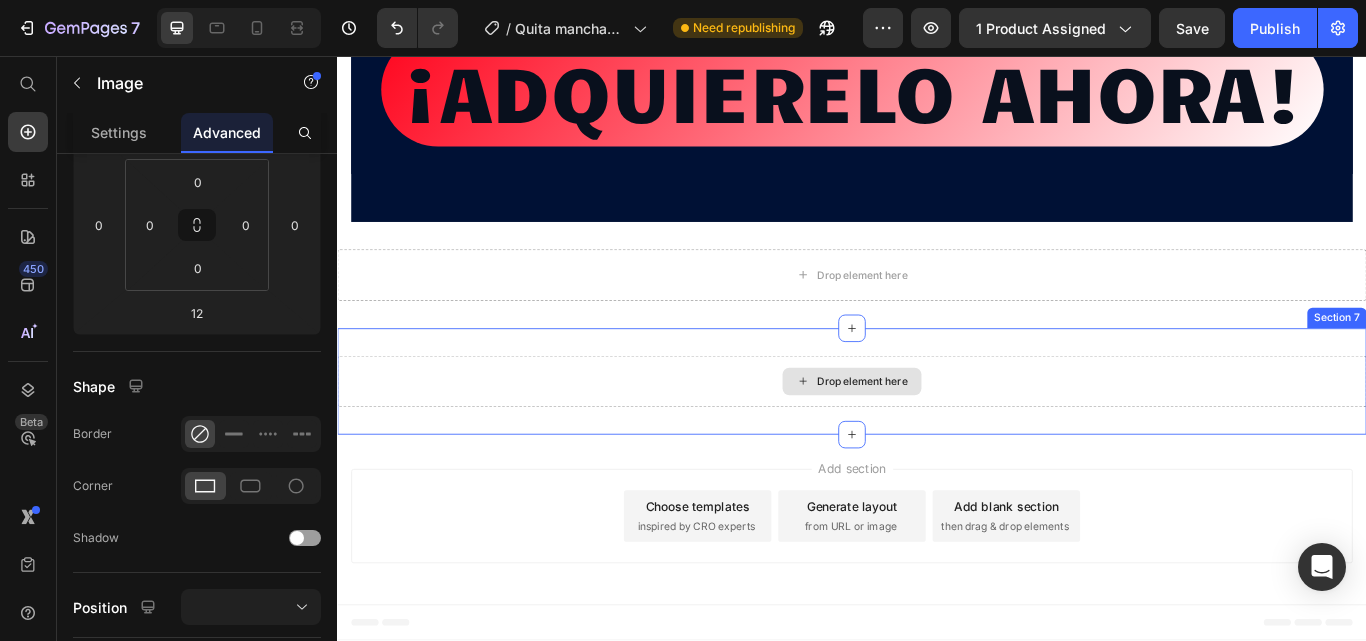 scroll, scrollTop: 21039, scrollLeft: 0, axis: vertical 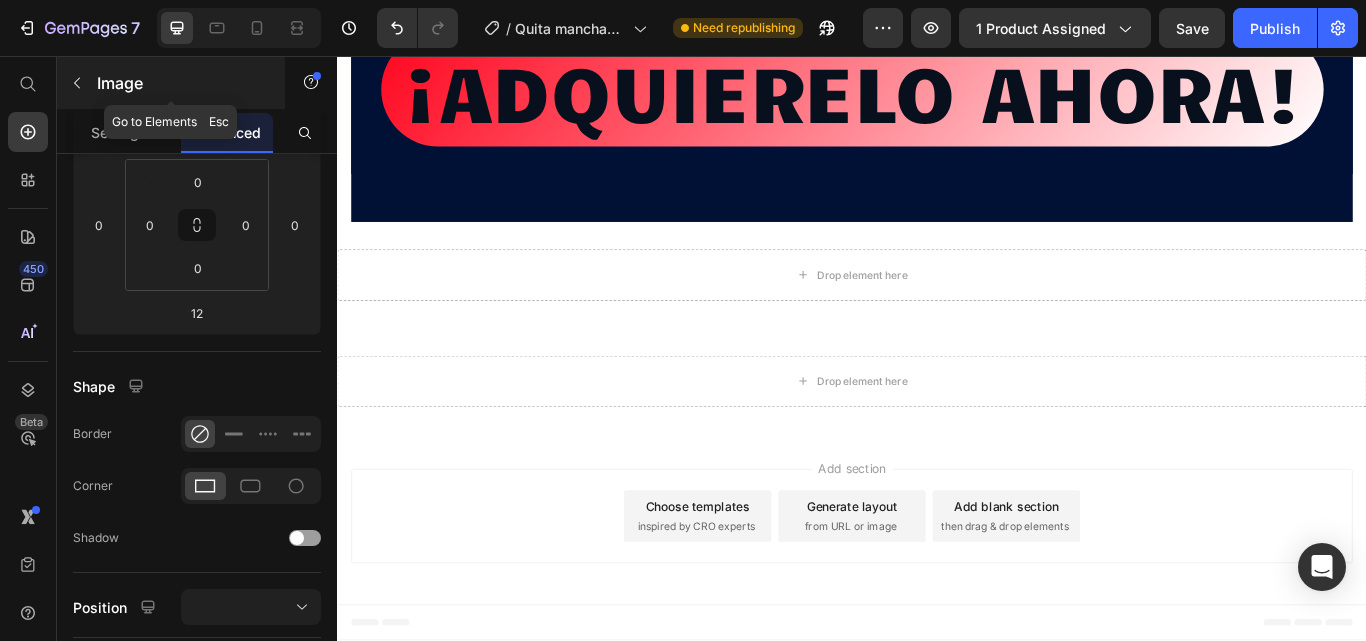 click 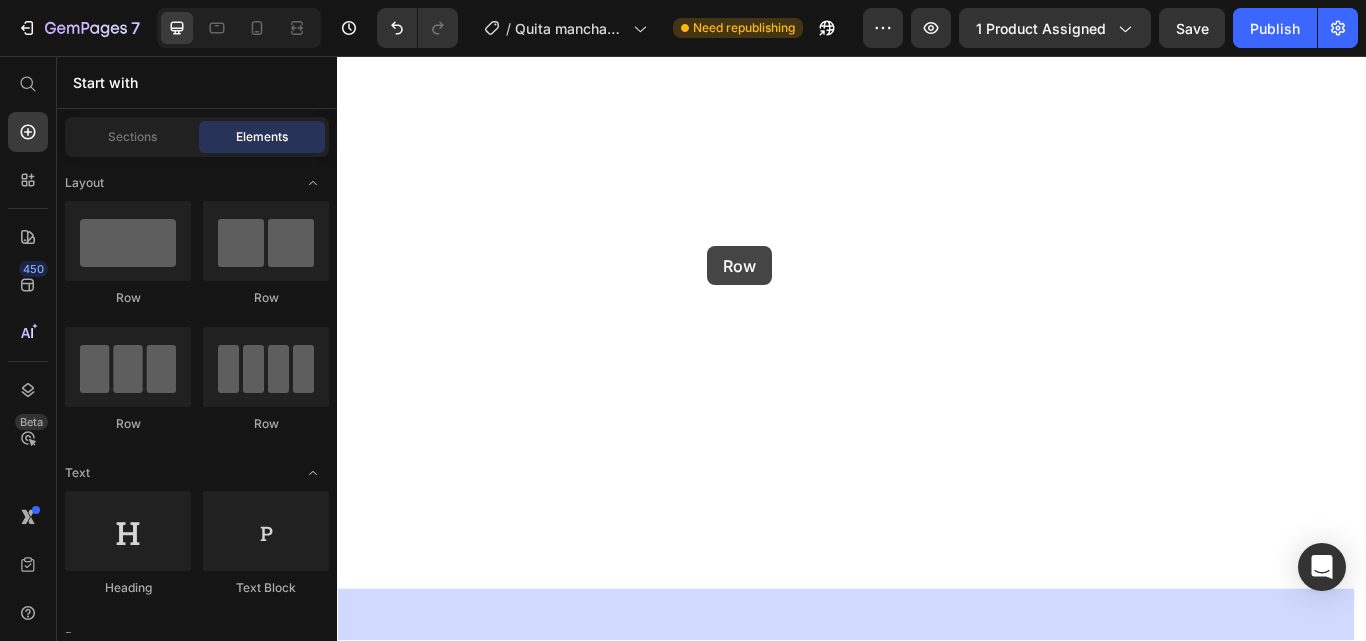 drag, startPoint x: 445, startPoint y: 298, endPoint x: 769, endPoint y: 278, distance: 324.6167 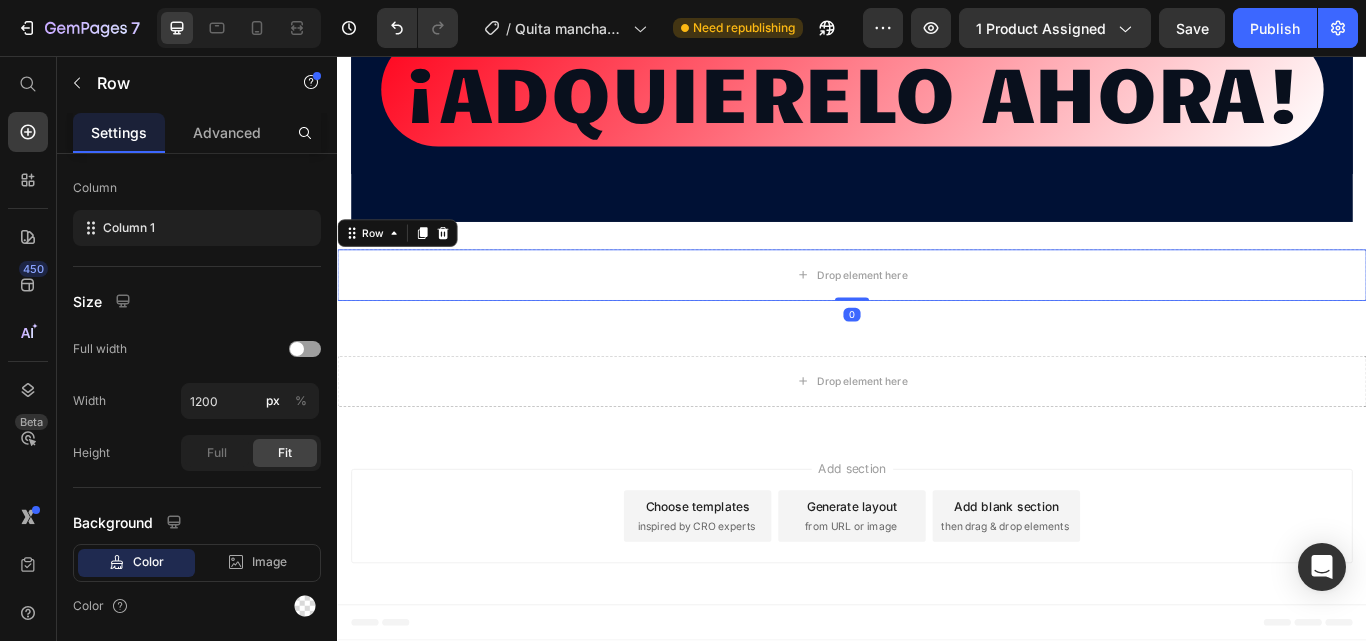 scroll, scrollTop: 0, scrollLeft: 0, axis: both 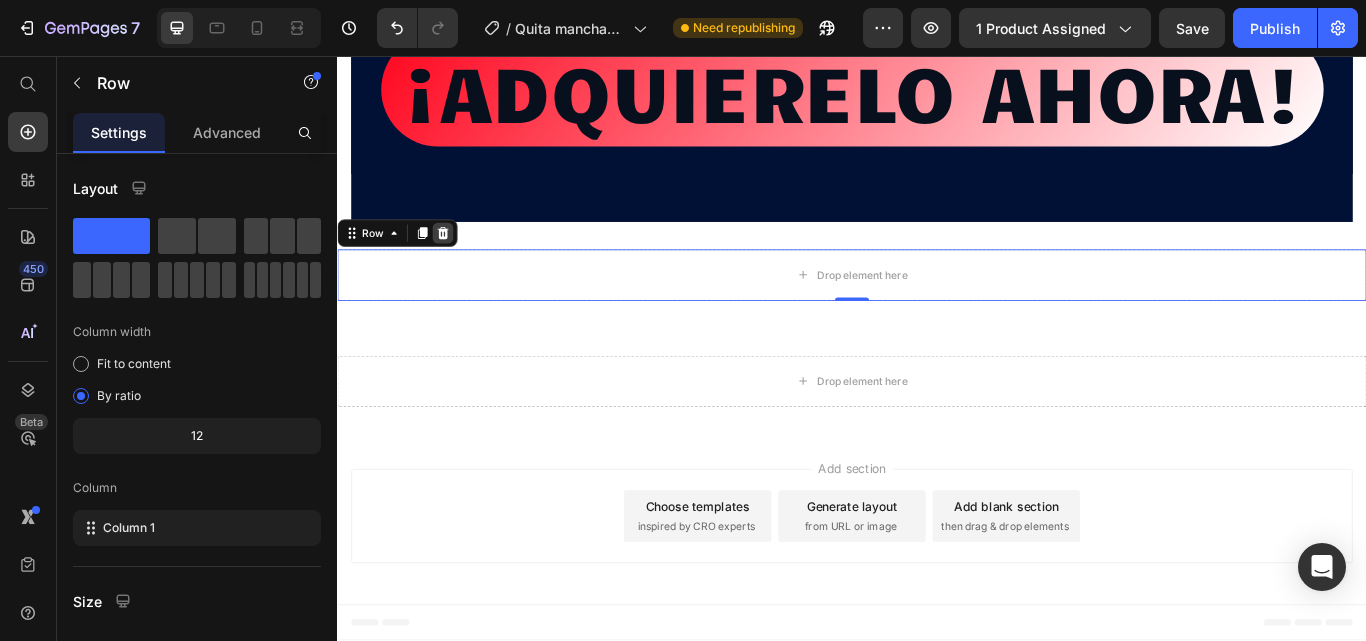 click 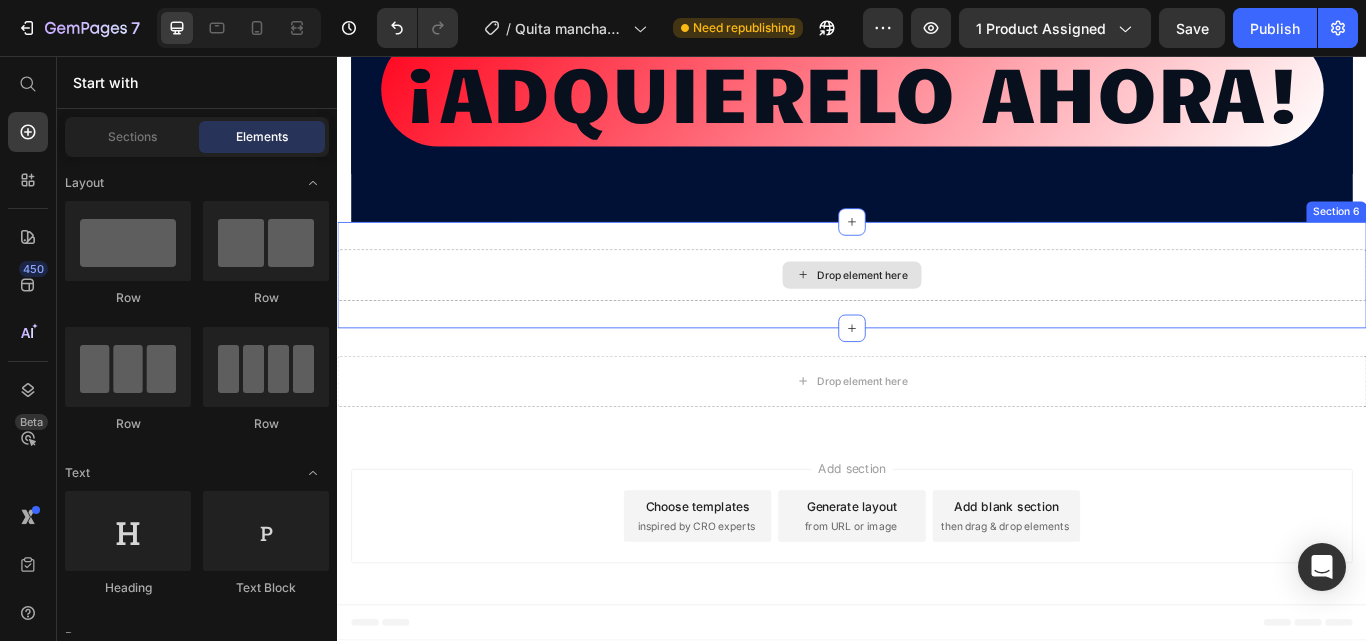 click on "Drop element here" at bounding box center [937, 312] 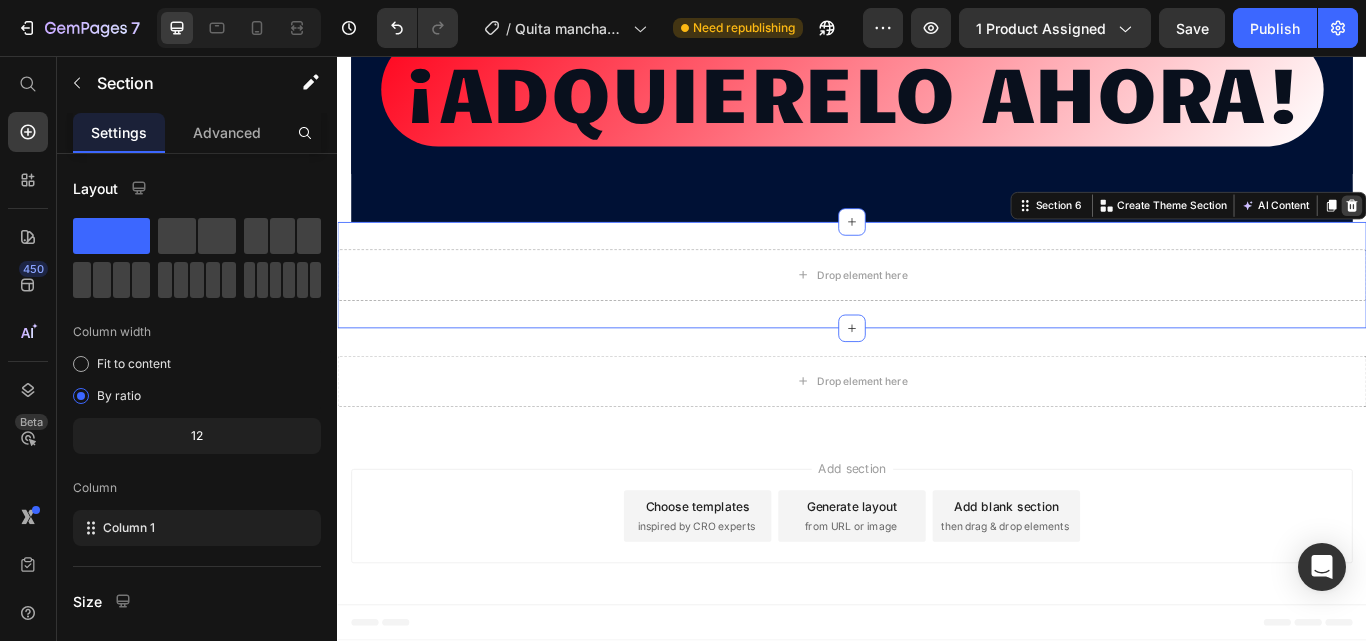 click 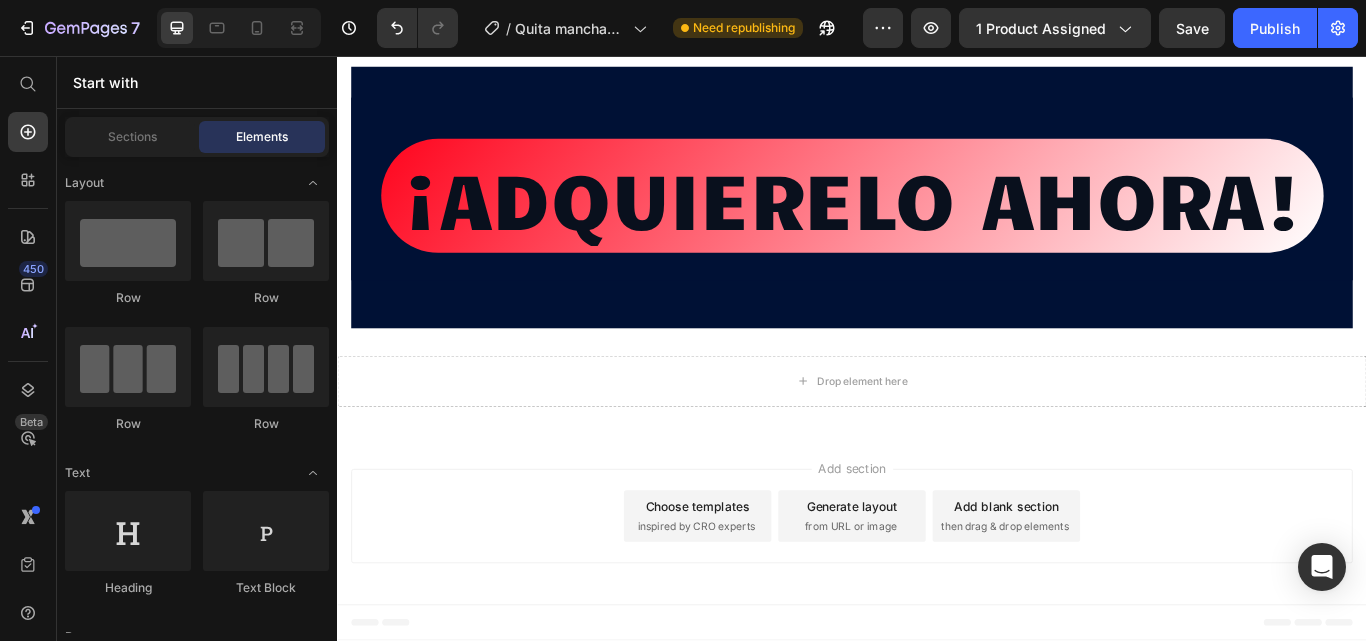 scroll, scrollTop: 20915, scrollLeft: 0, axis: vertical 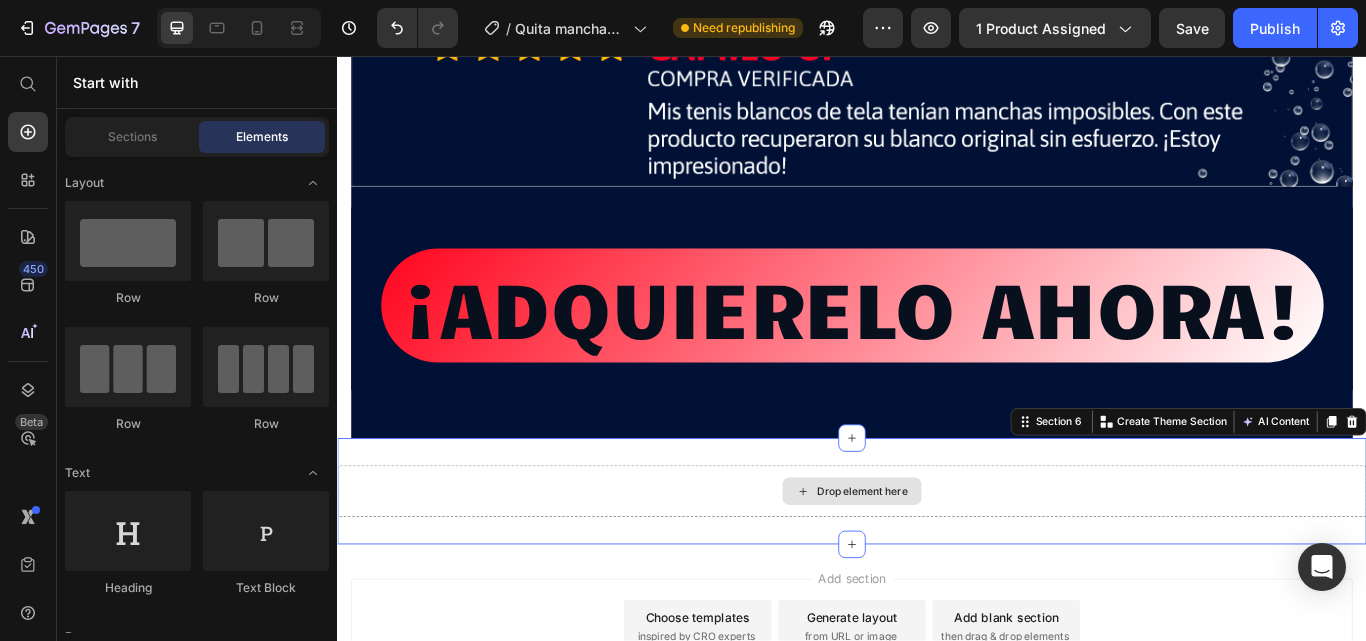 click on "Drop element here" at bounding box center [937, 564] 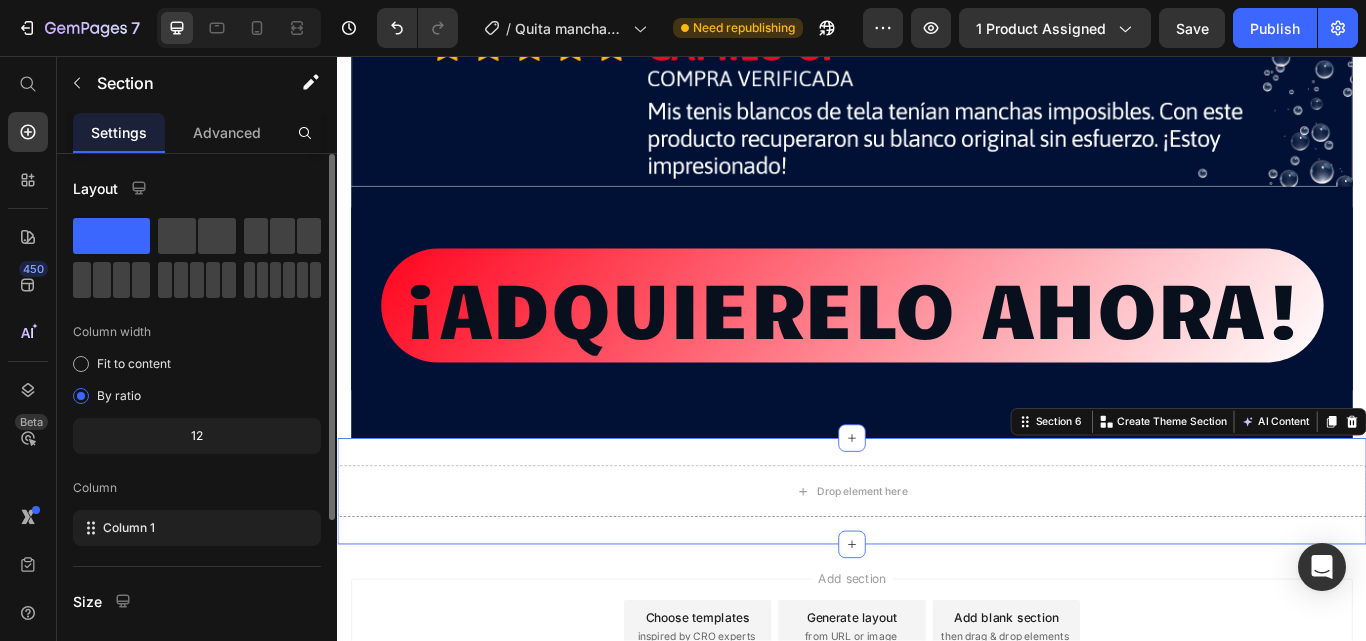 scroll, scrollTop: 264, scrollLeft: 0, axis: vertical 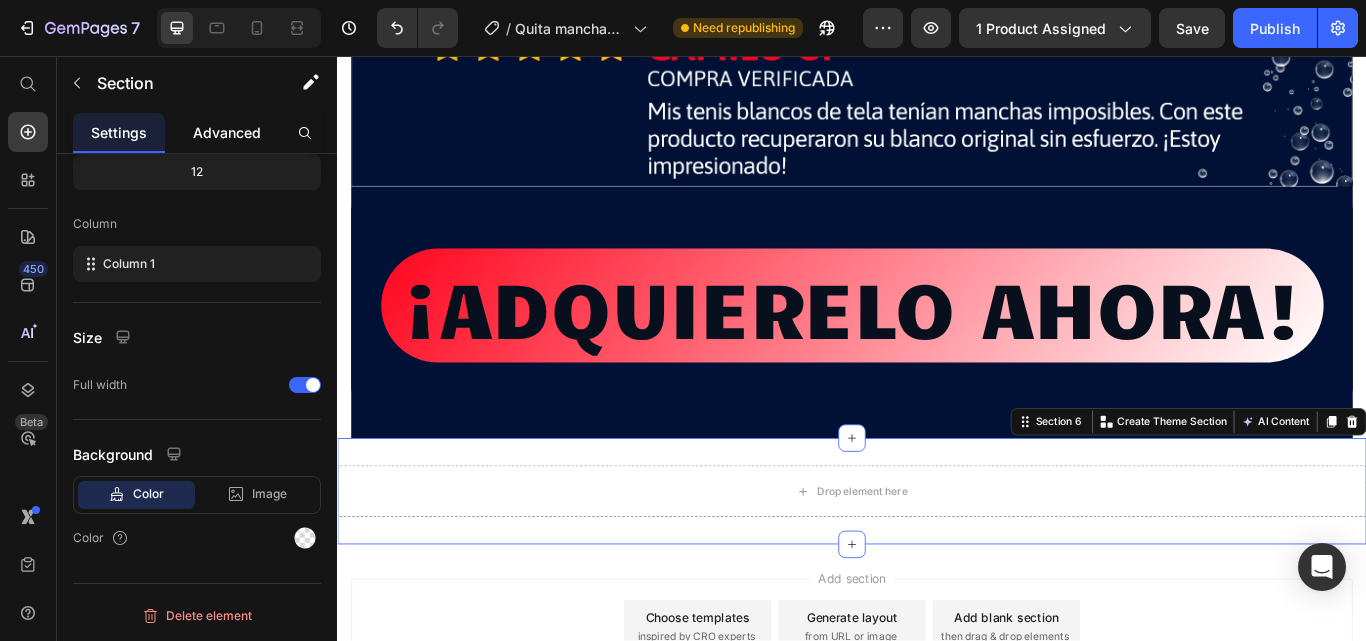 click on "Advanced" at bounding box center (227, 132) 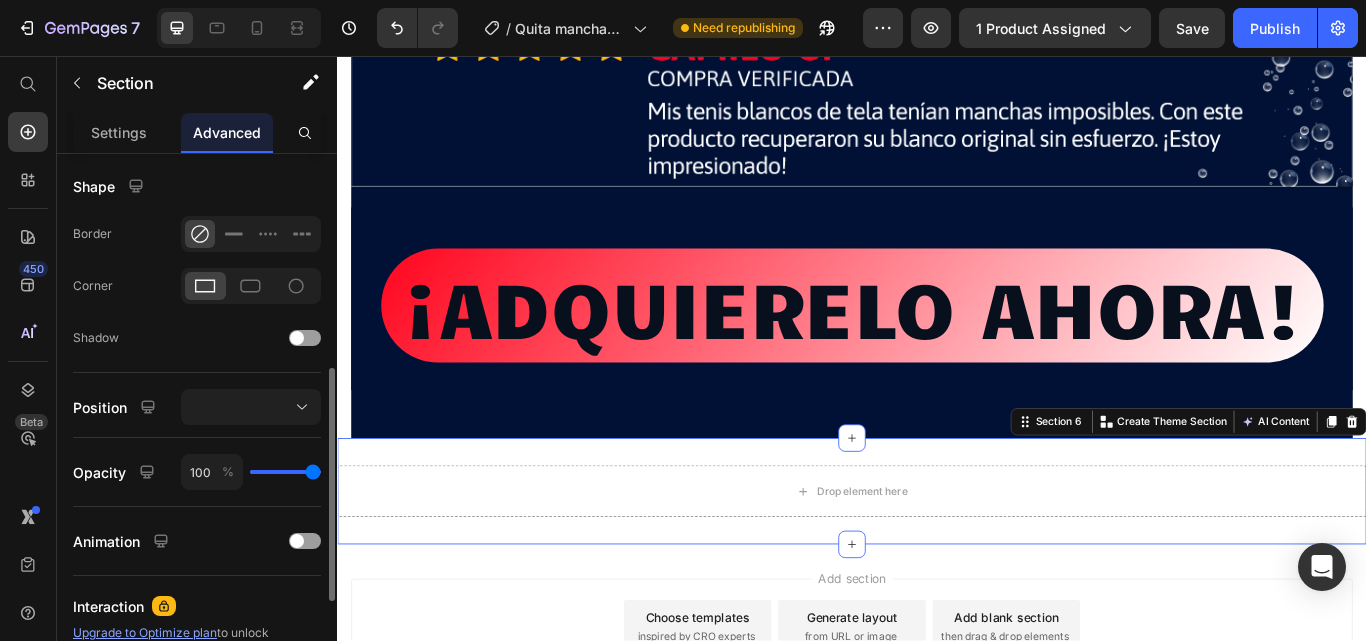 scroll, scrollTop: 725, scrollLeft: 0, axis: vertical 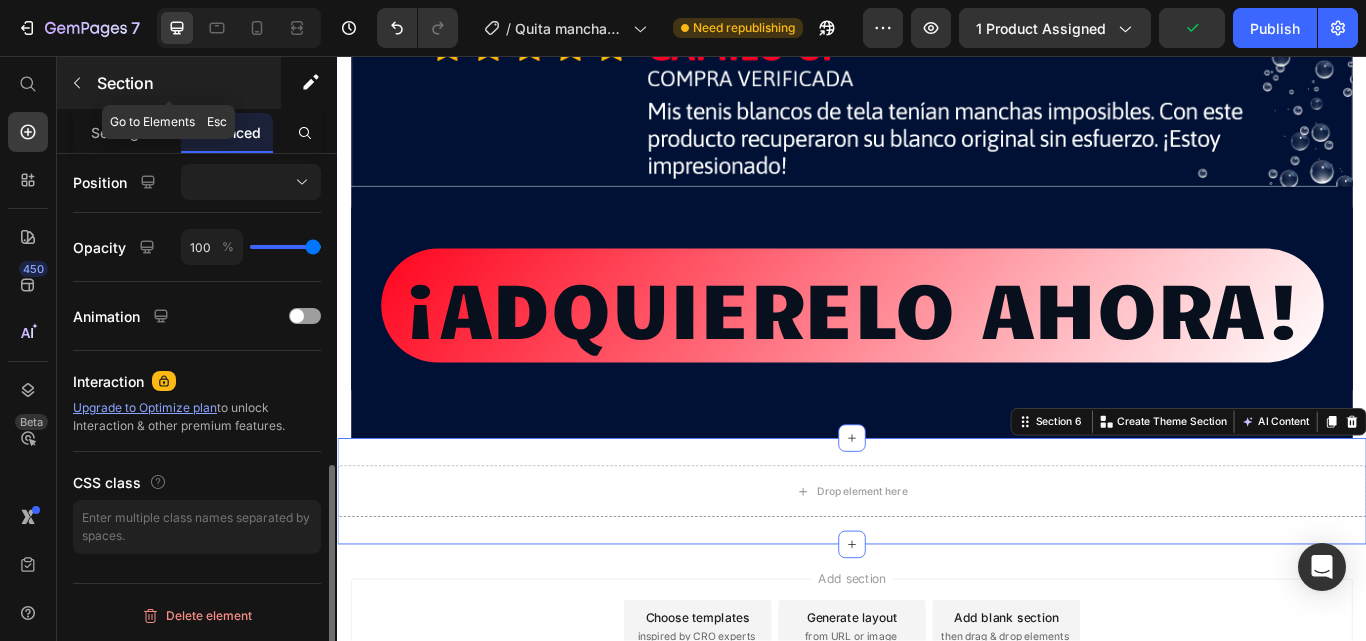 click 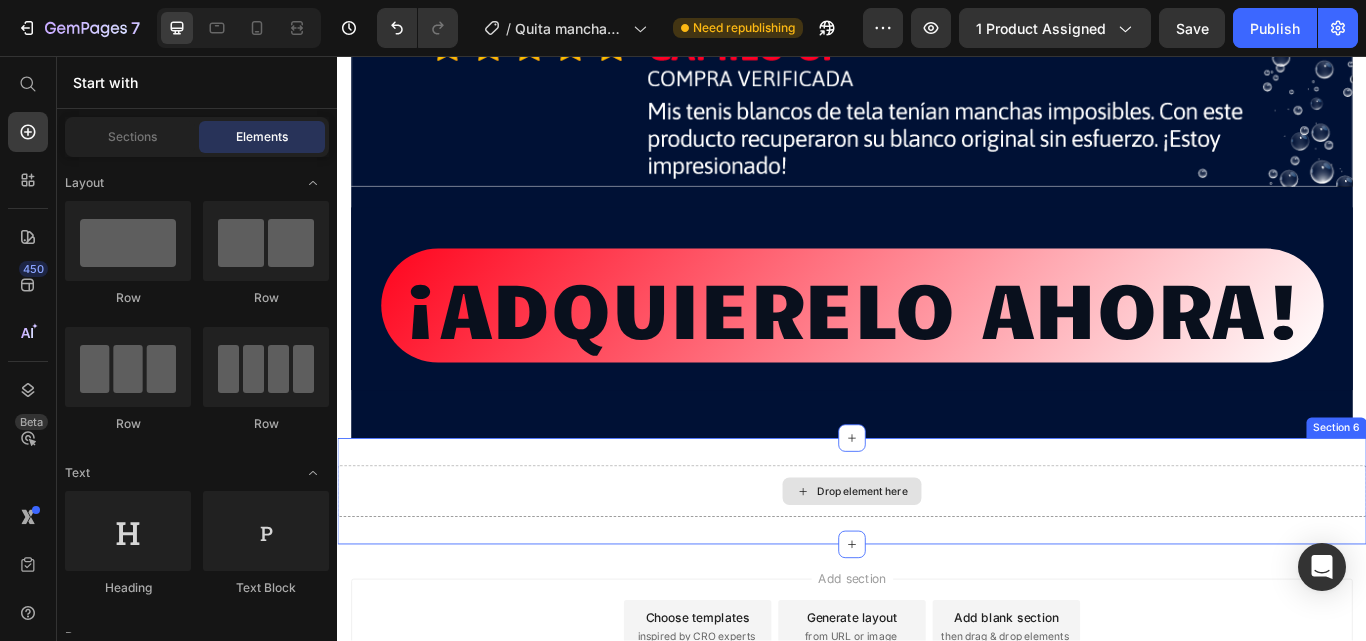 click on "Drop element here" at bounding box center [937, 564] 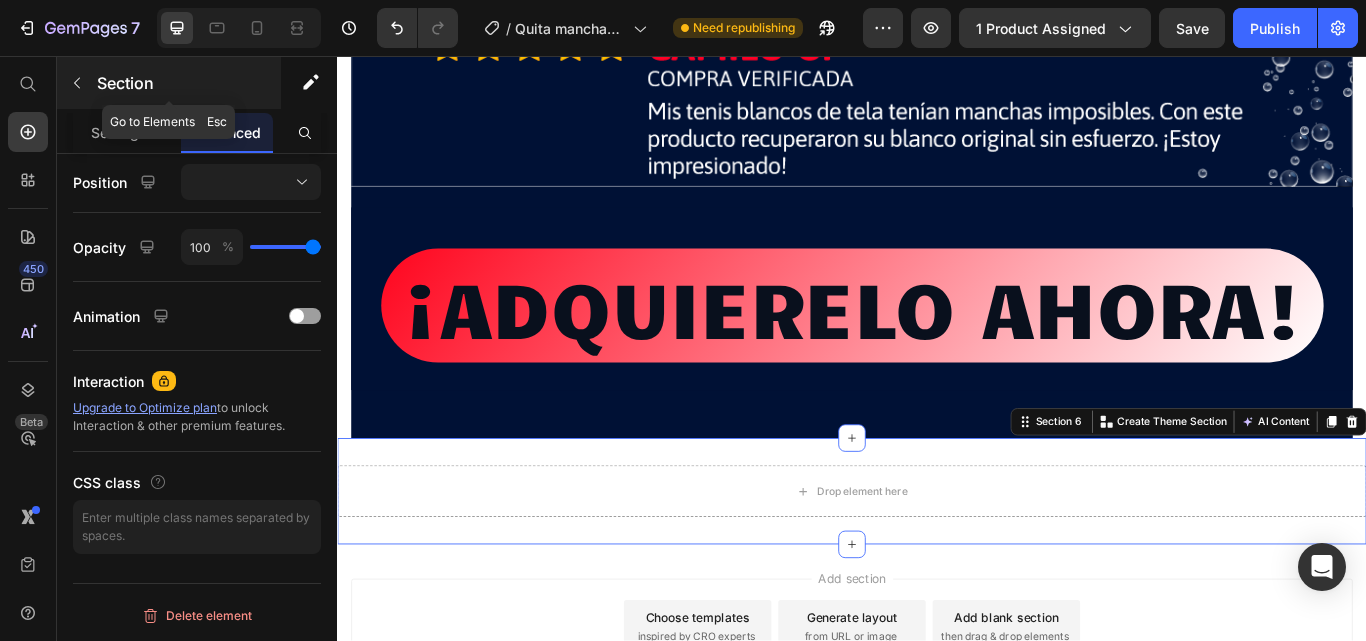 click 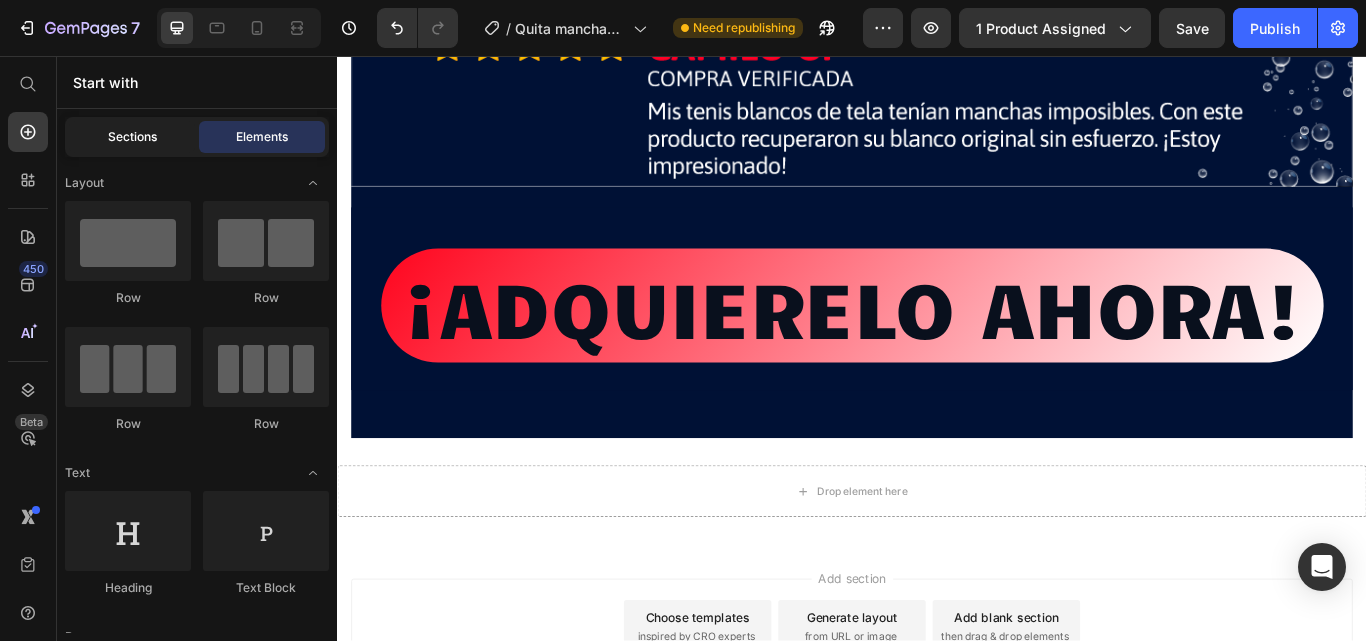 click on "Sections" at bounding box center [132, 137] 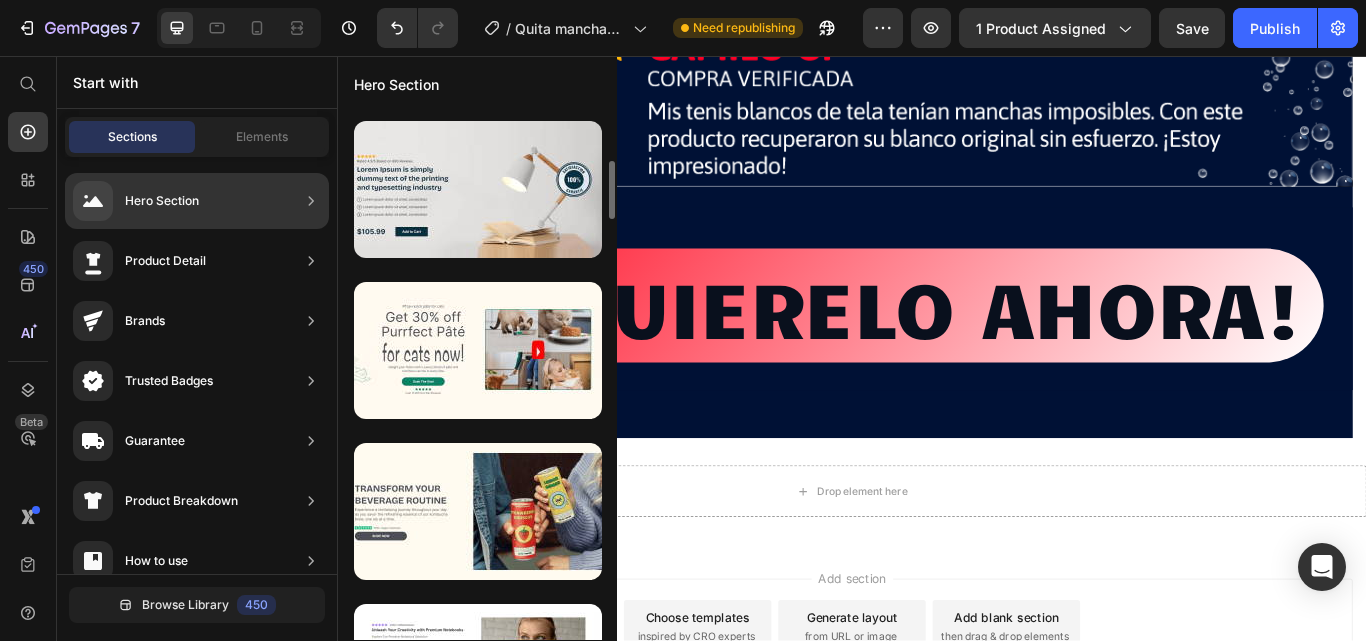 scroll, scrollTop: 262, scrollLeft: 0, axis: vertical 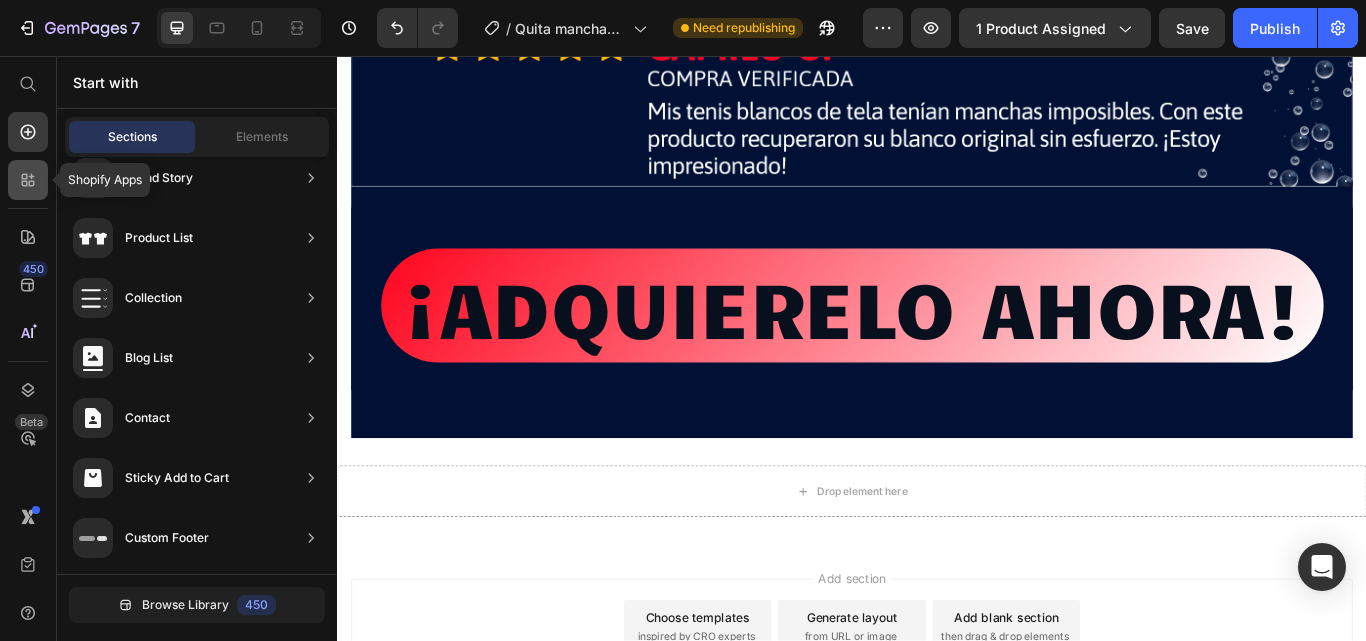 click 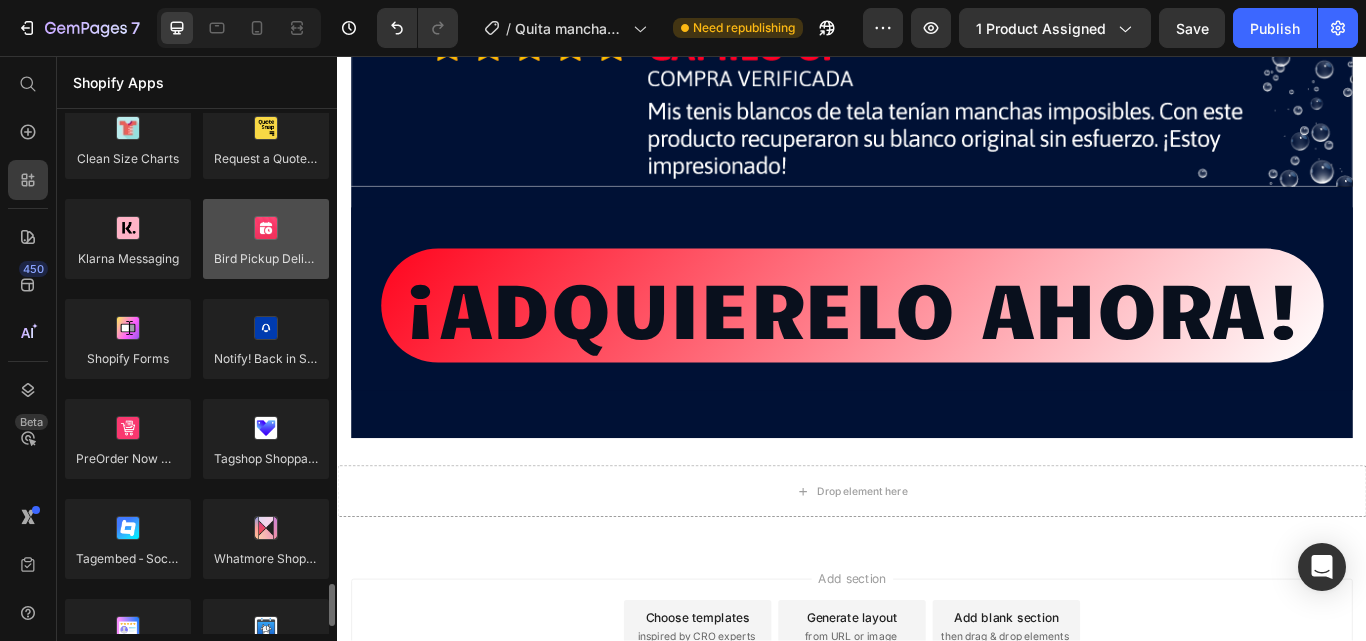 scroll, scrollTop: 4500, scrollLeft: 0, axis: vertical 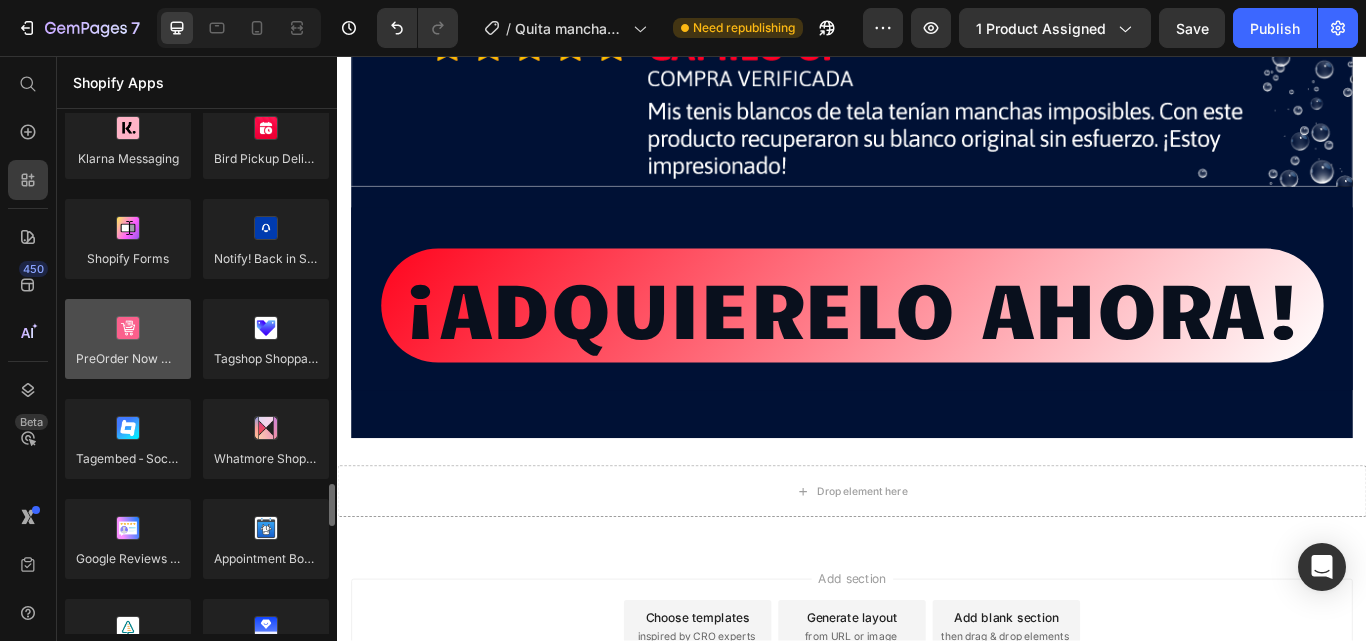 click at bounding box center (128, 339) 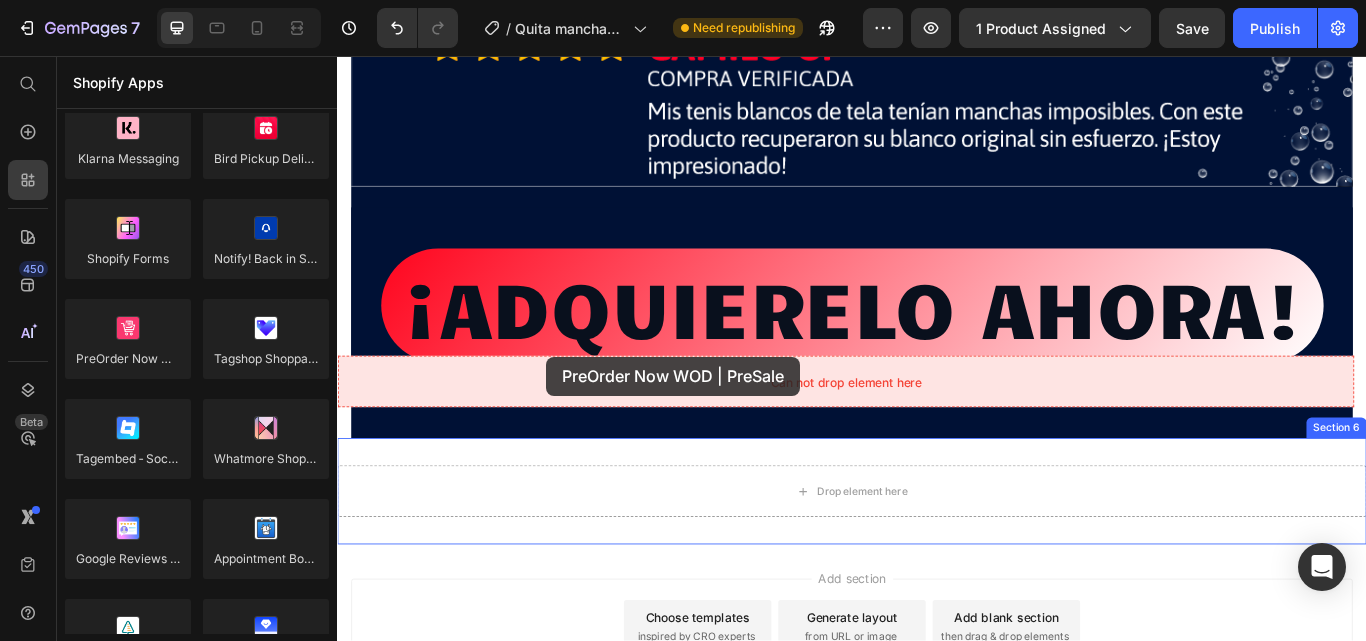 drag, startPoint x: 462, startPoint y: 407, endPoint x: 581, endPoint y: 407, distance: 119 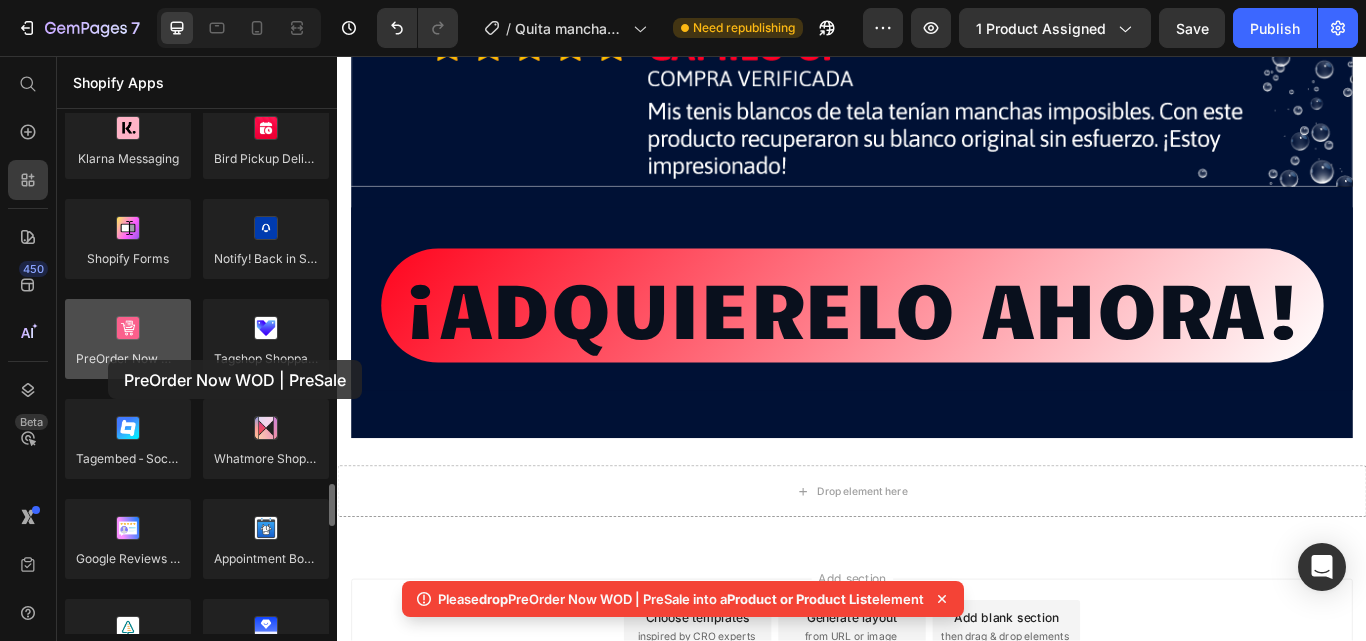 click at bounding box center (128, 339) 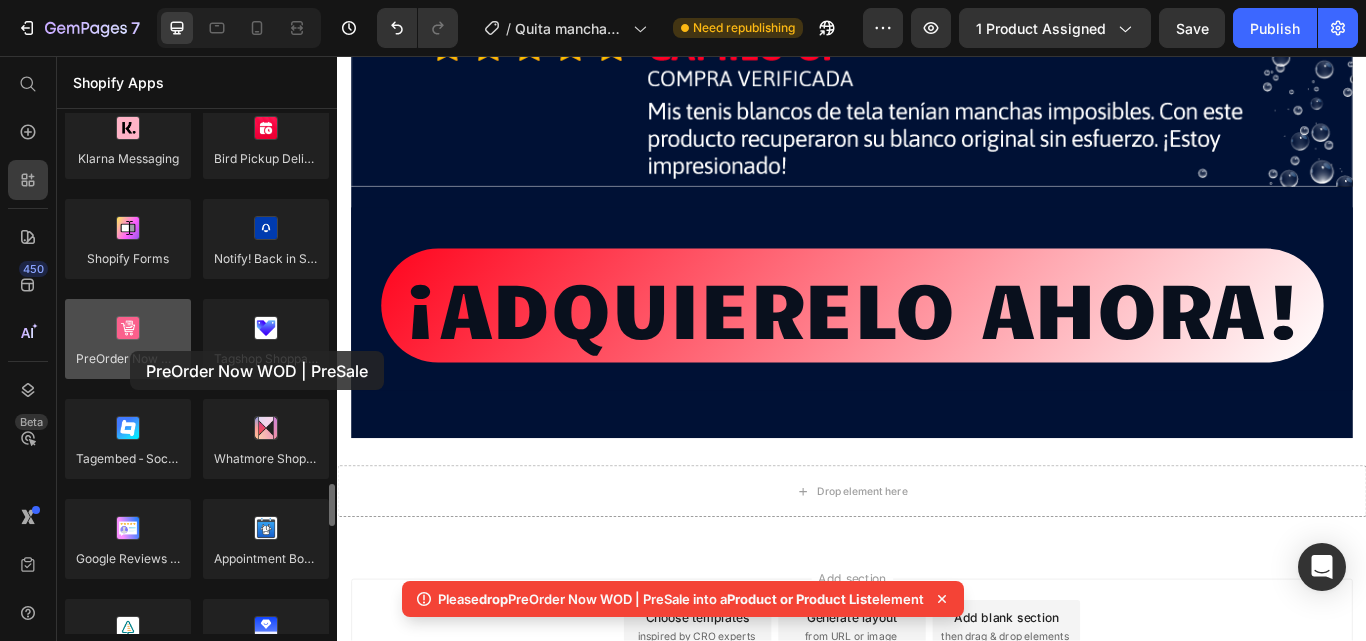 click at bounding box center [128, 339] 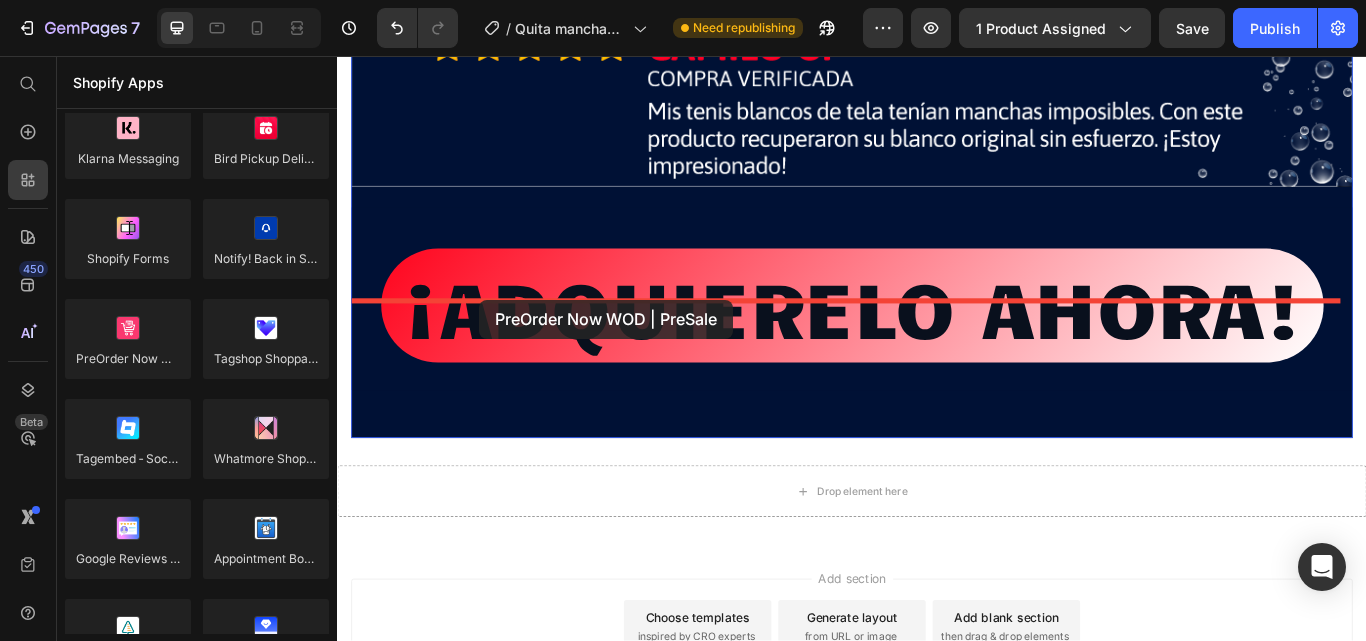 drag, startPoint x: 466, startPoint y: 408, endPoint x: 503, endPoint y: 340, distance: 77.41447 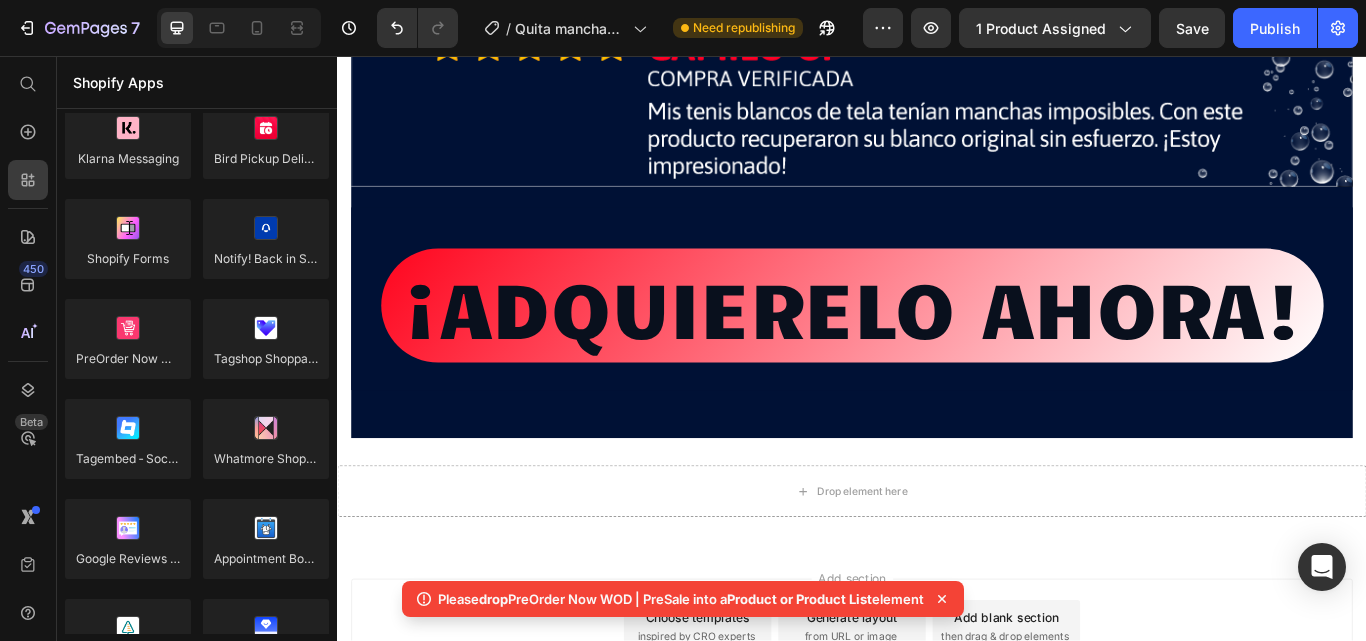click 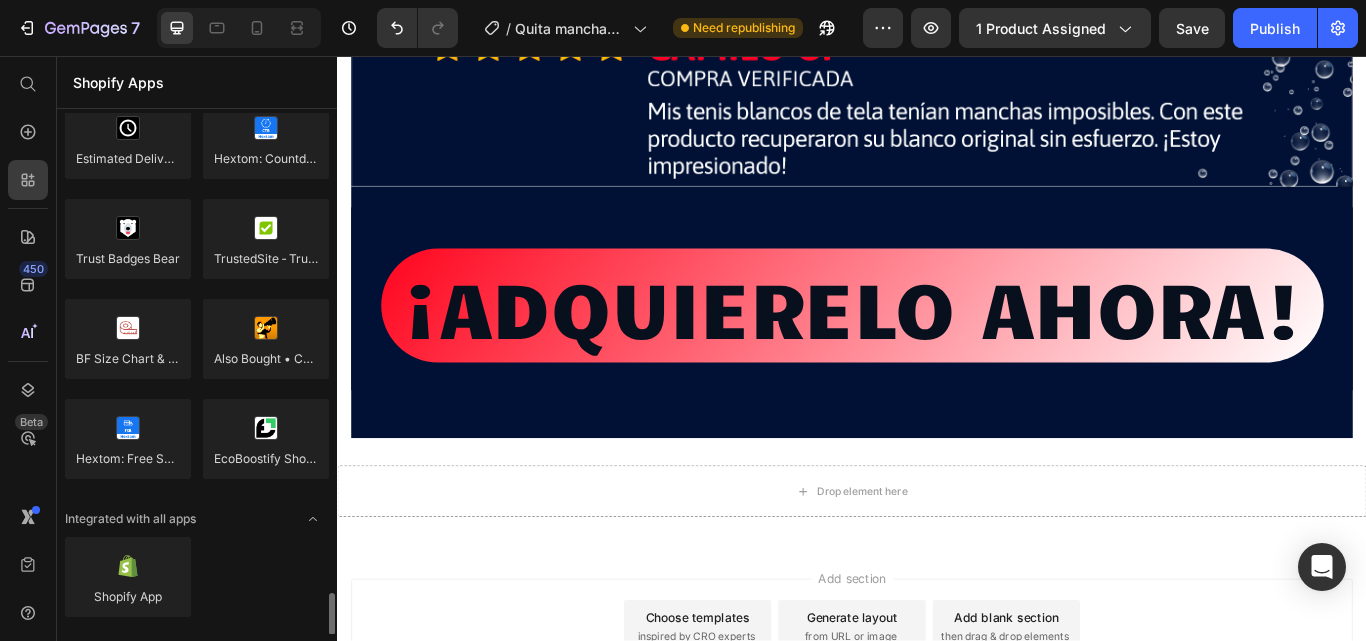 scroll, scrollTop: 5801, scrollLeft: 0, axis: vertical 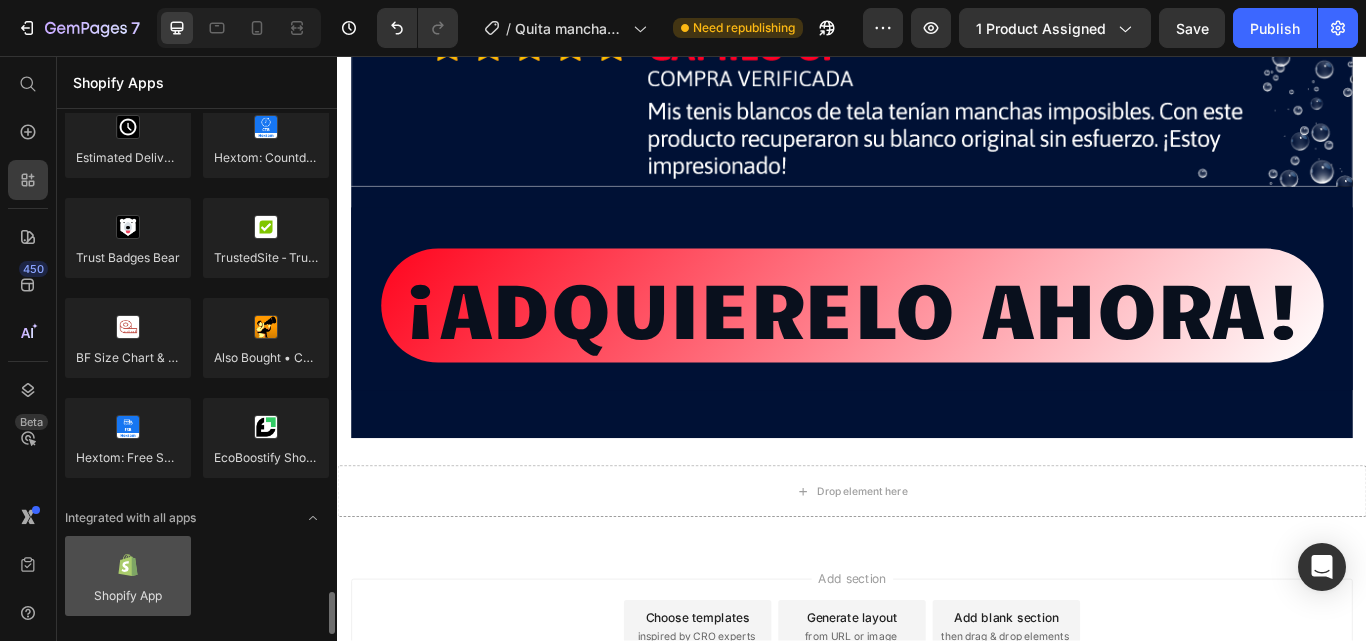 click at bounding box center (128, 576) 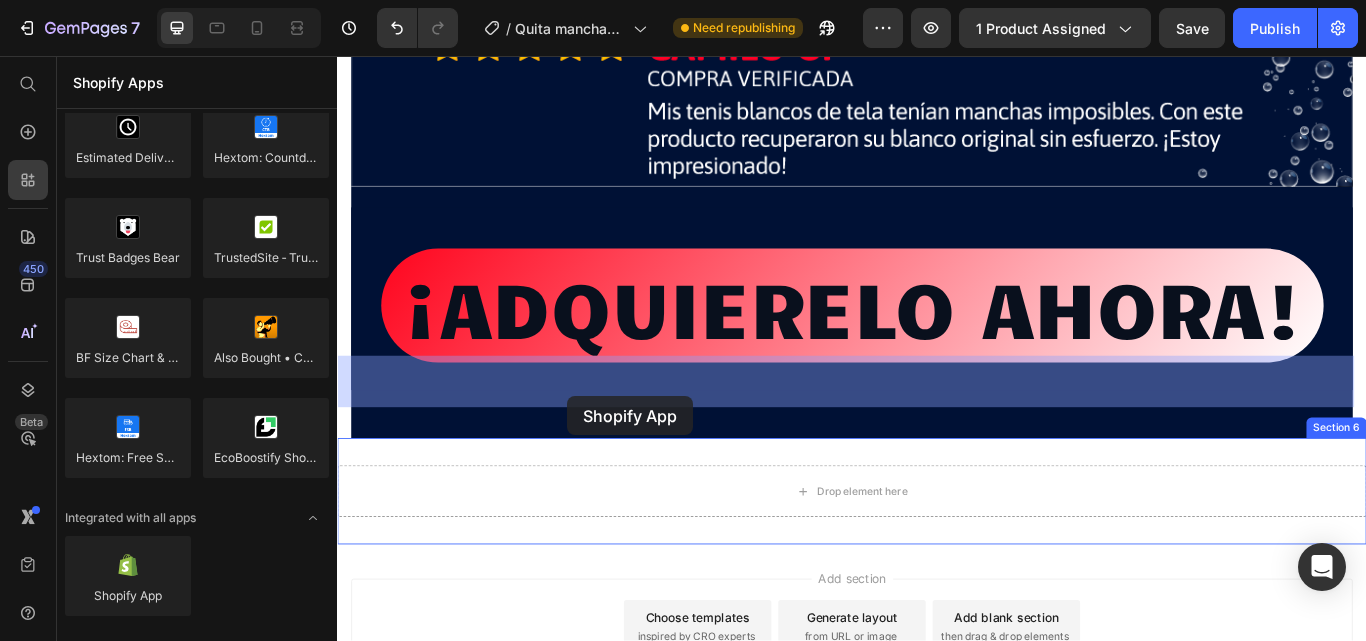 drag, startPoint x: 469, startPoint y: 640, endPoint x: 605, endPoint y: 453, distance: 231.225 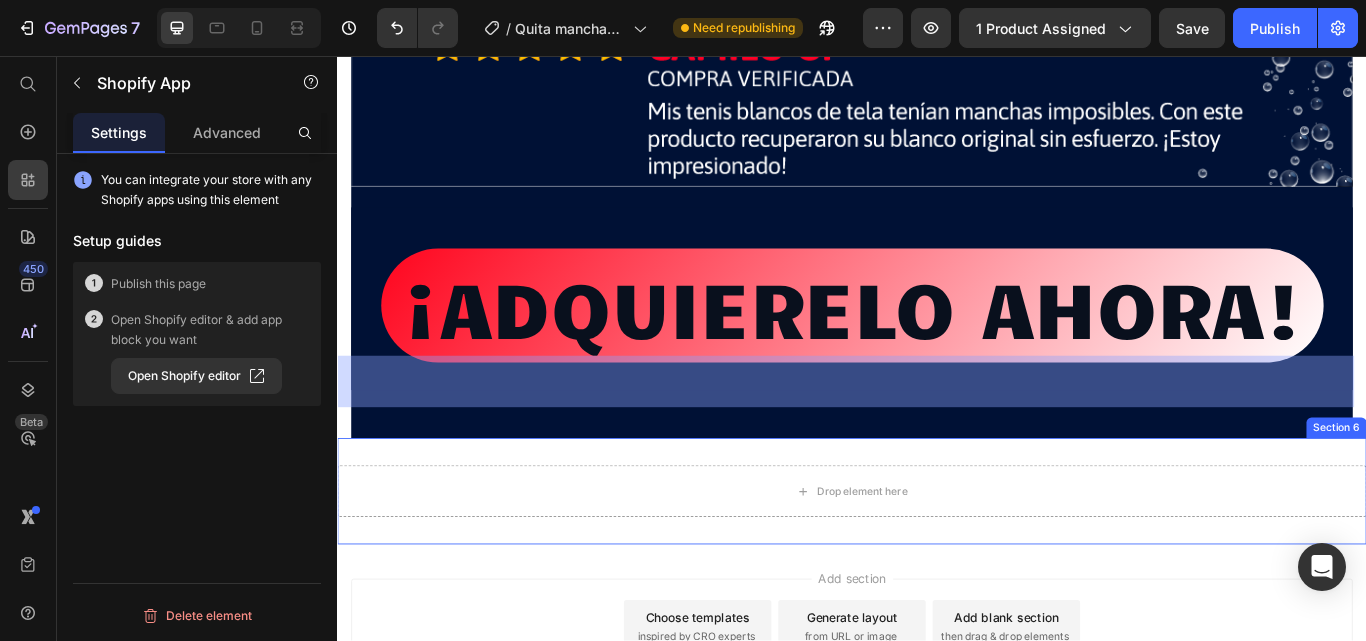 scroll, scrollTop: 20927, scrollLeft: 0, axis: vertical 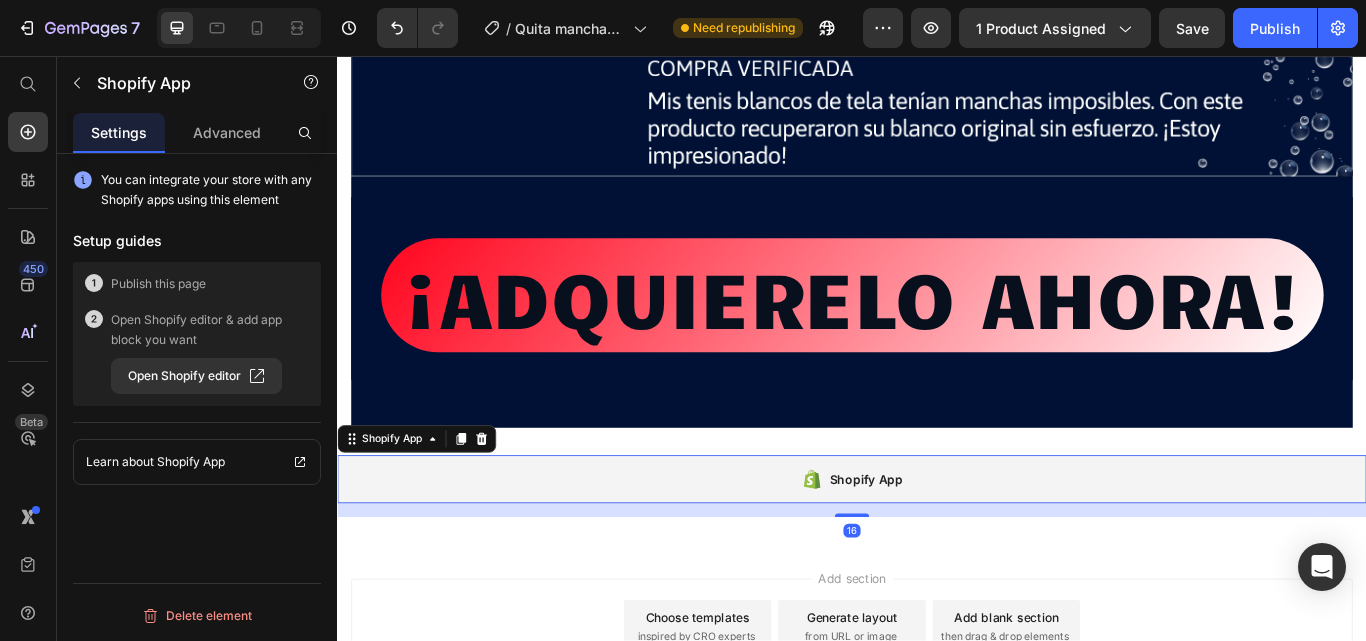 click on "Shopify App" at bounding box center (953, 550) 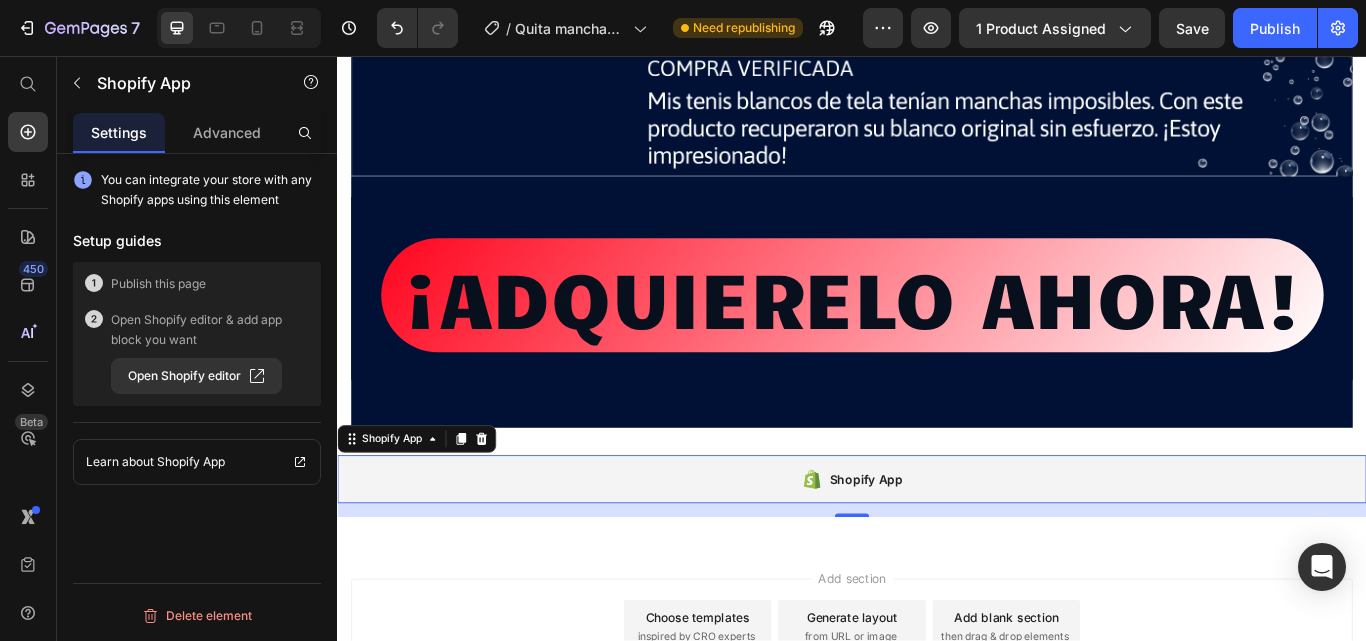 scroll, scrollTop: 20915, scrollLeft: 0, axis: vertical 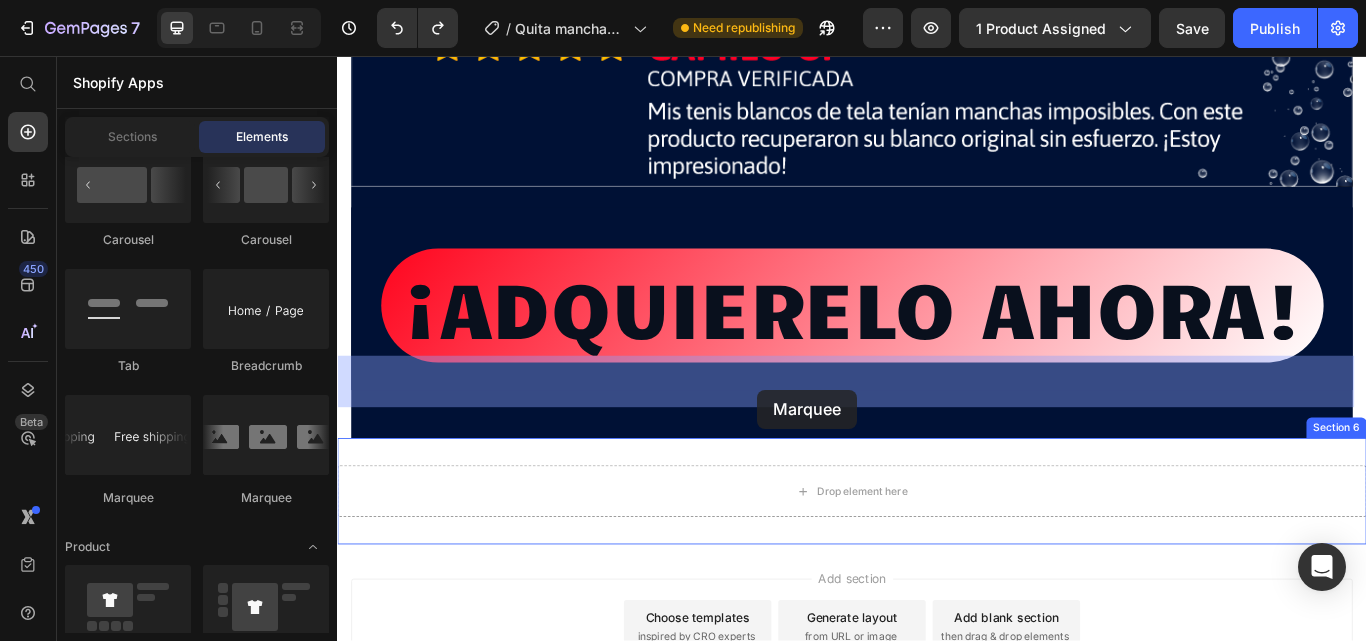 drag, startPoint x: 467, startPoint y: 502, endPoint x: 827, endPoint y: 445, distance: 364.48456 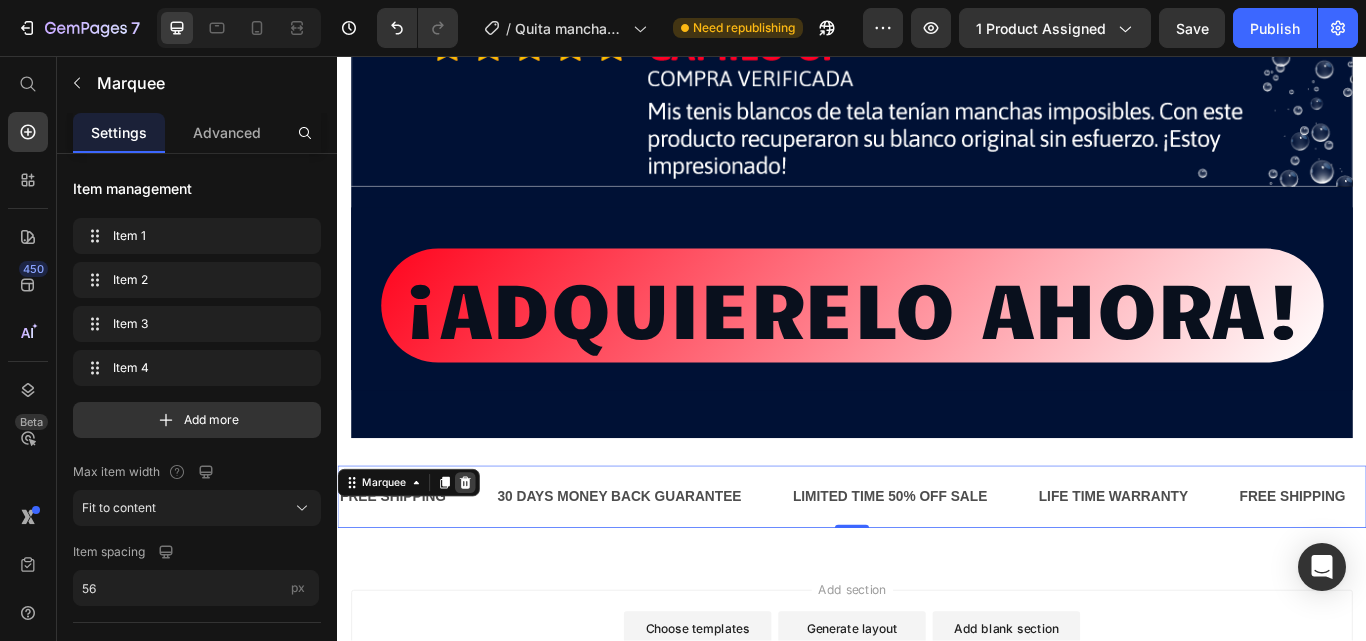 click 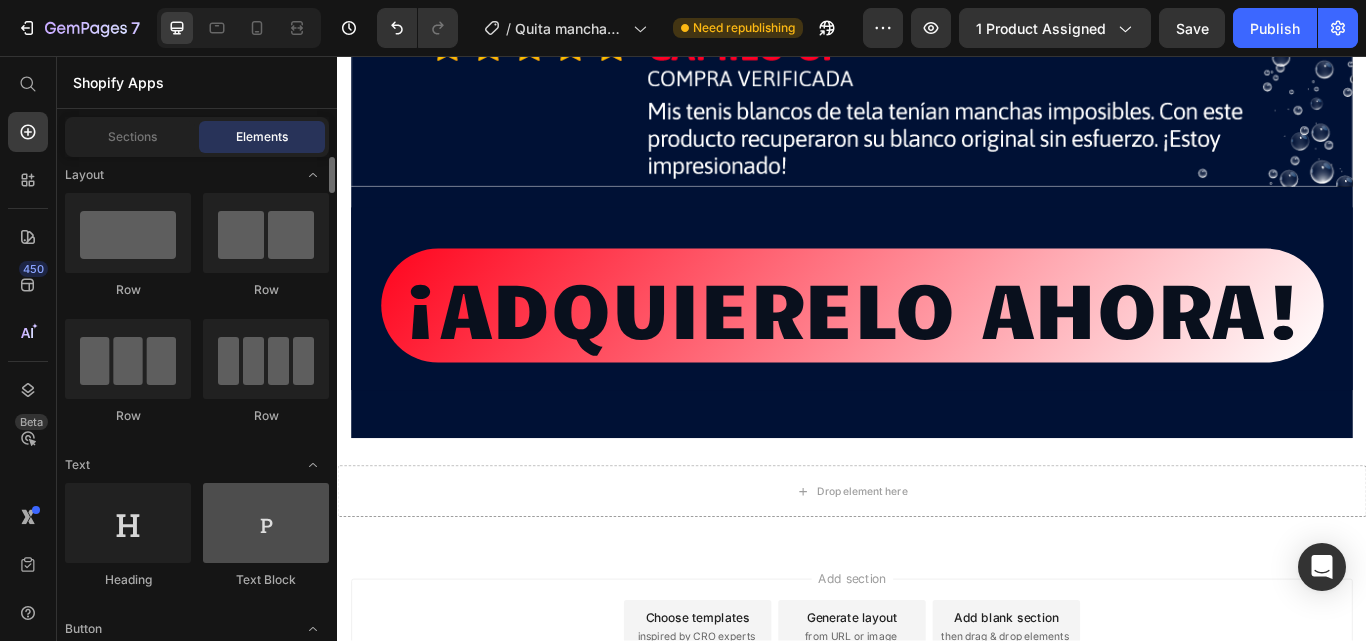 scroll, scrollTop: 0, scrollLeft: 0, axis: both 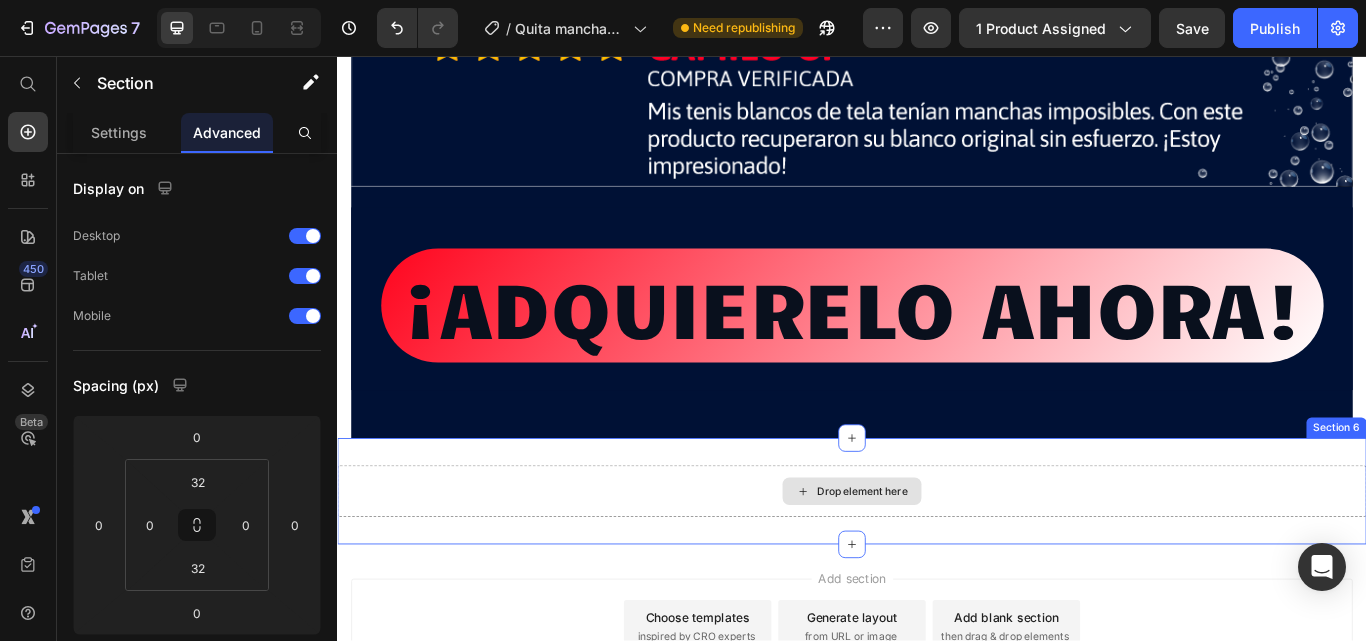 click on "Drop element here" at bounding box center [937, 564] 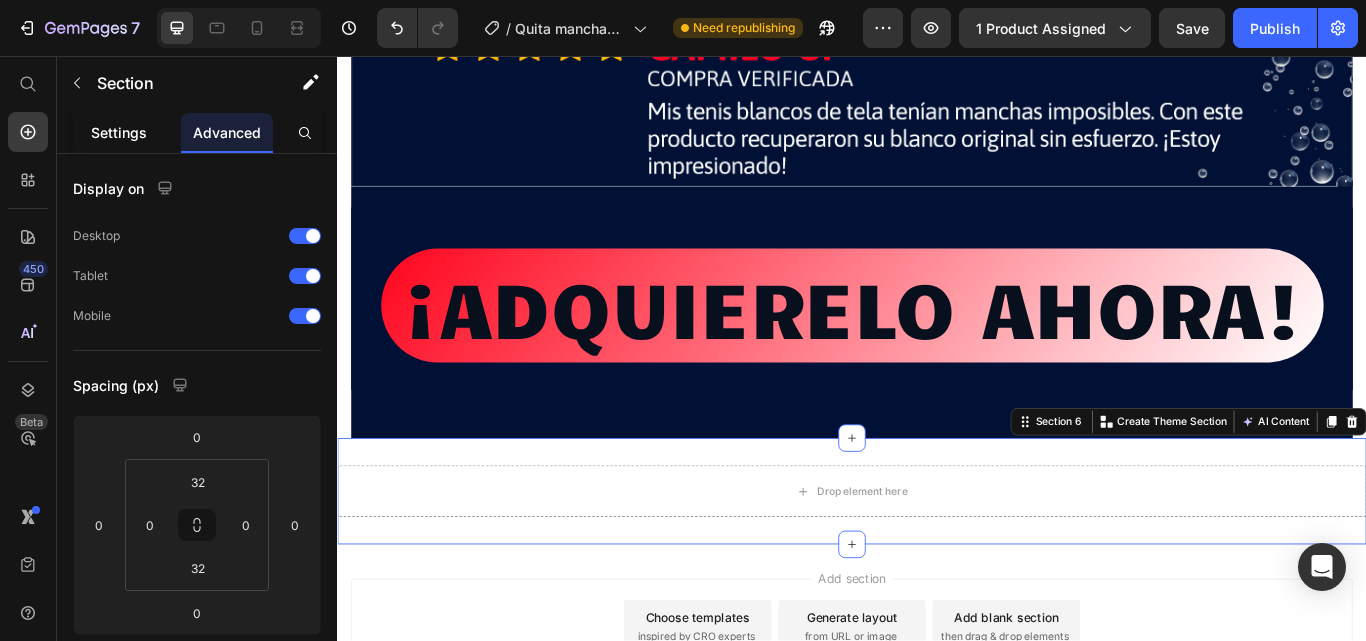 click on "Settings" at bounding box center (119, 132) 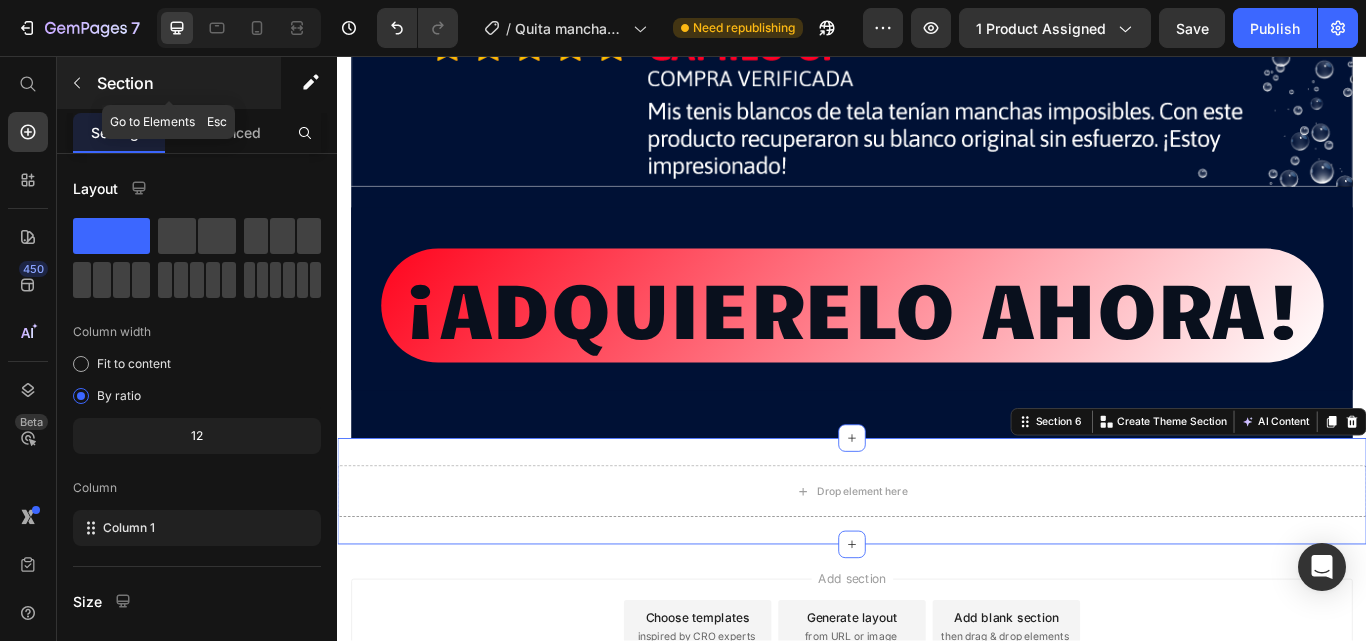 click 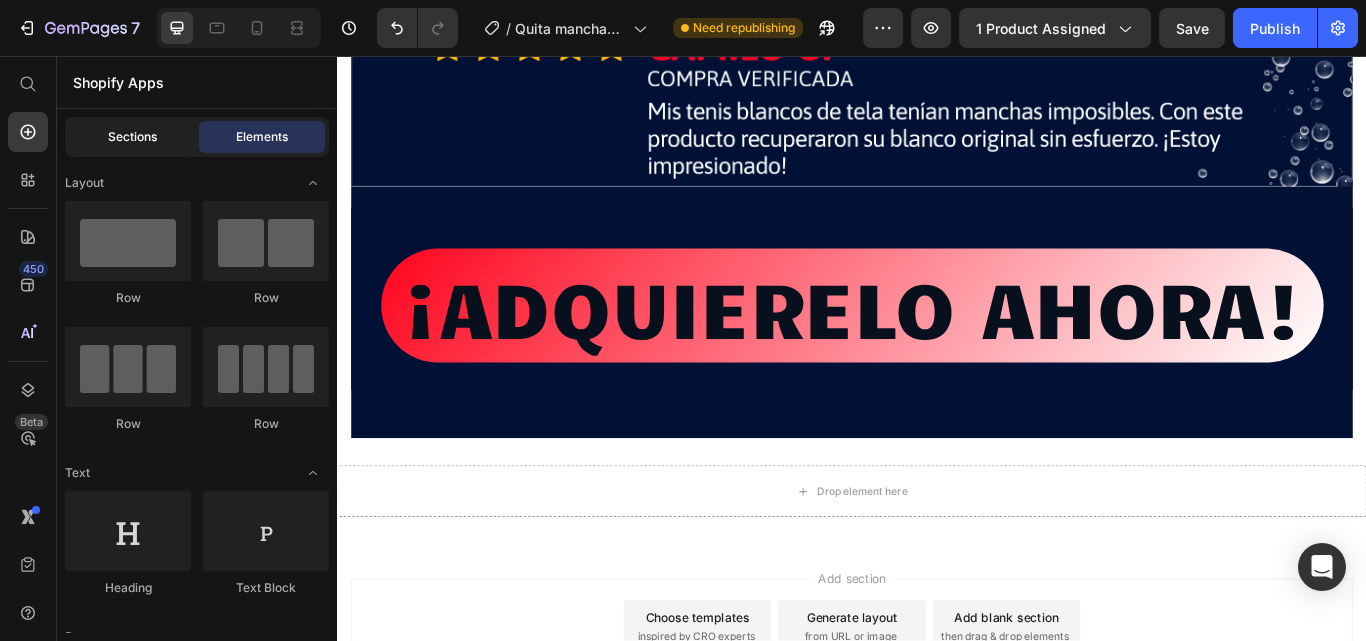 click on "Sections" 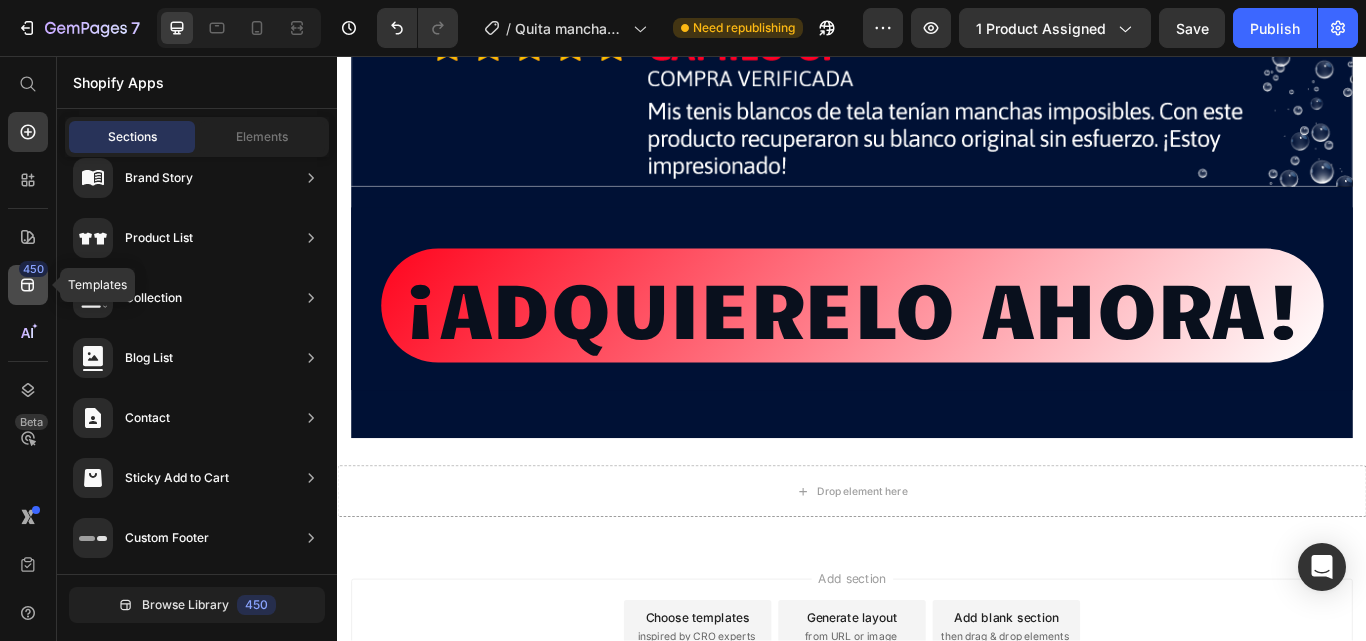 click 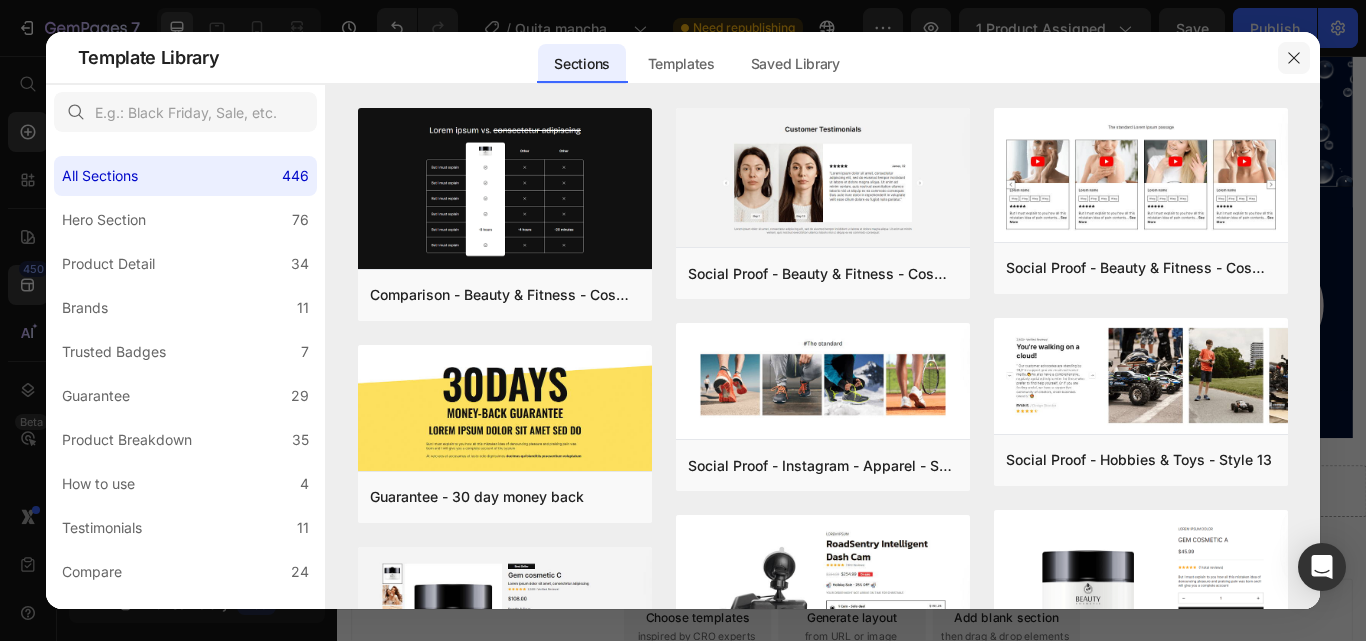 click 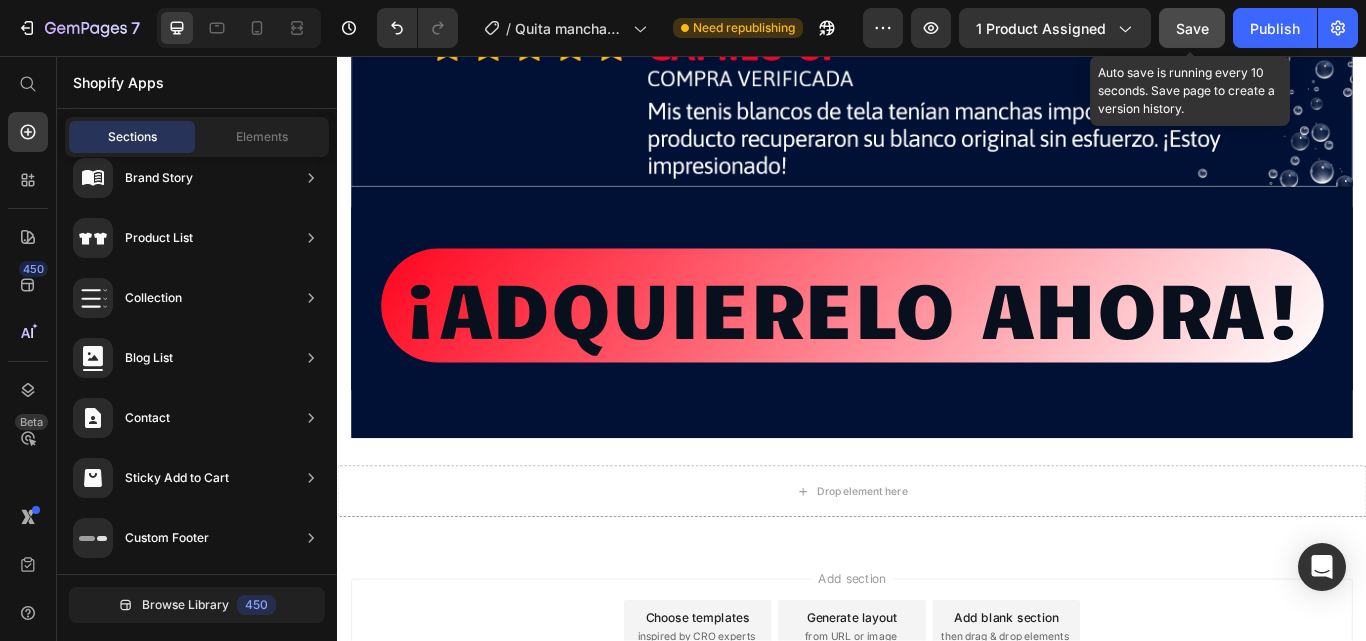click on "Save" at bounding box center (1192, 28) 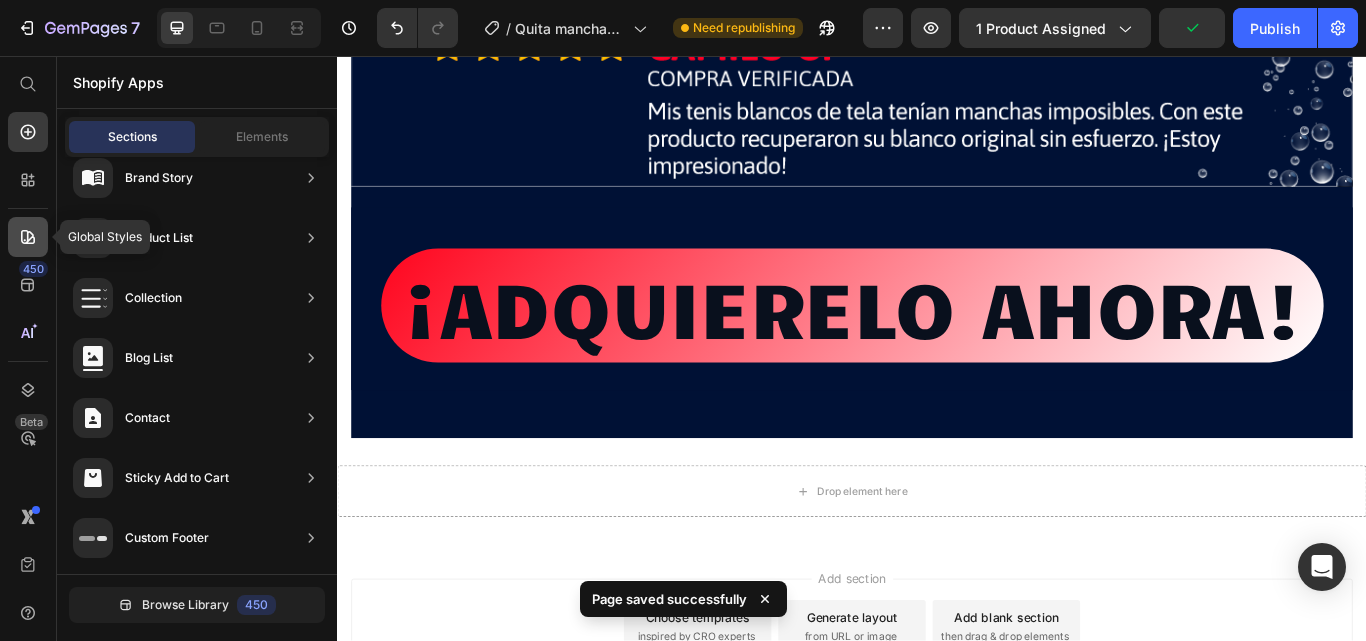 click 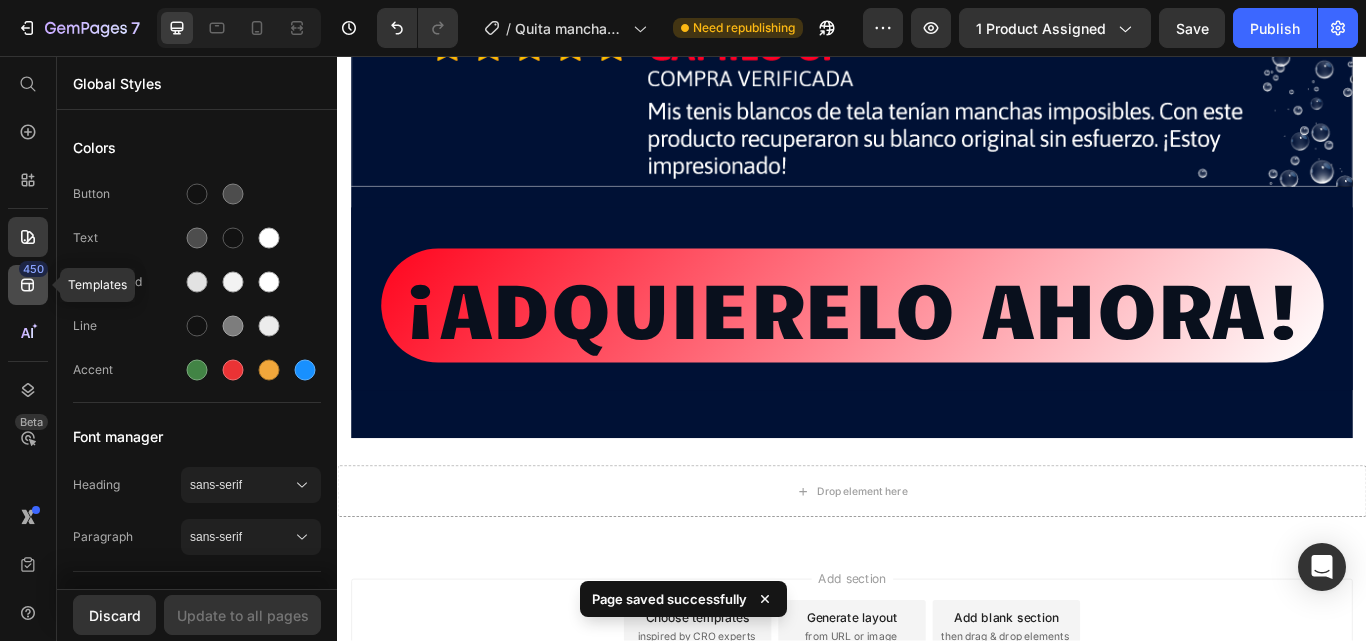 click 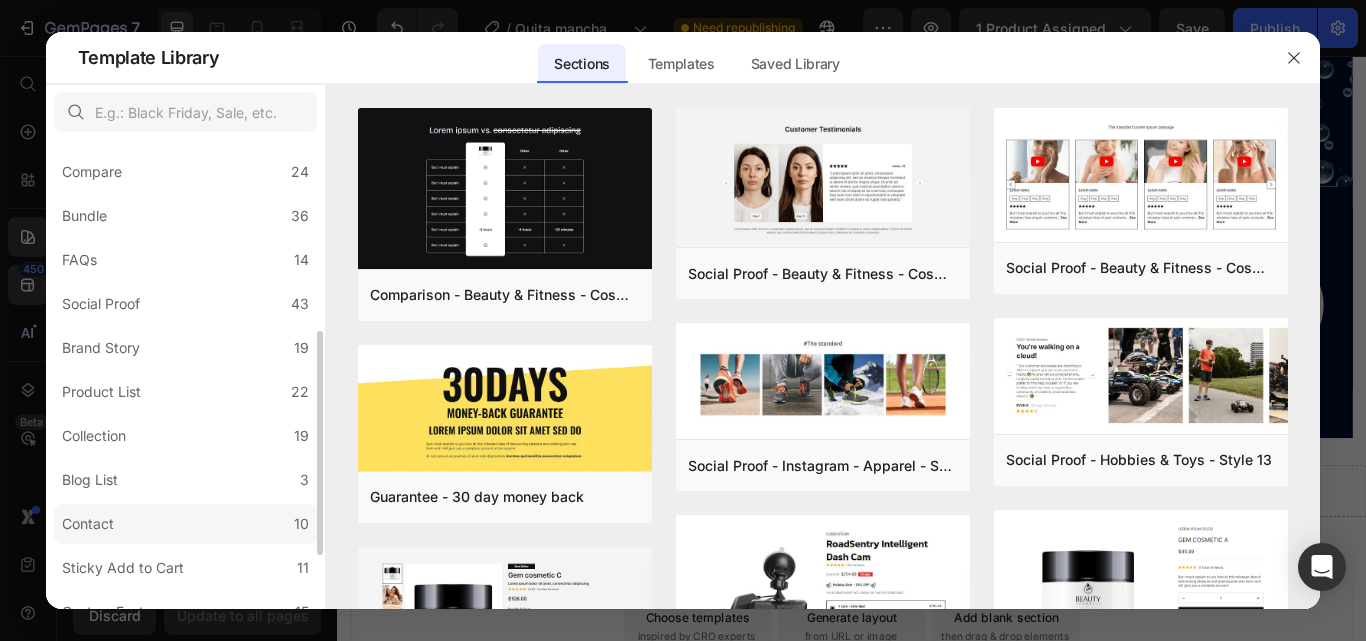 scroll, scrollTop: 511, scrollLeft: 0, axis: vertical 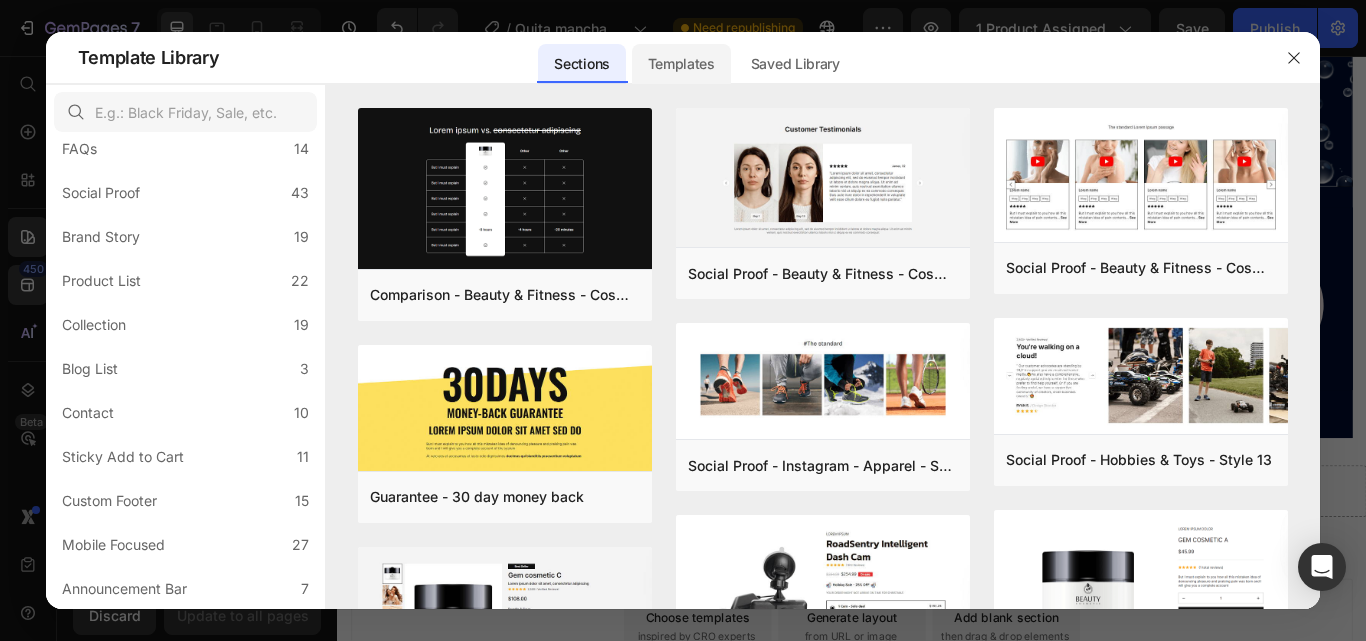 click on "Templates" 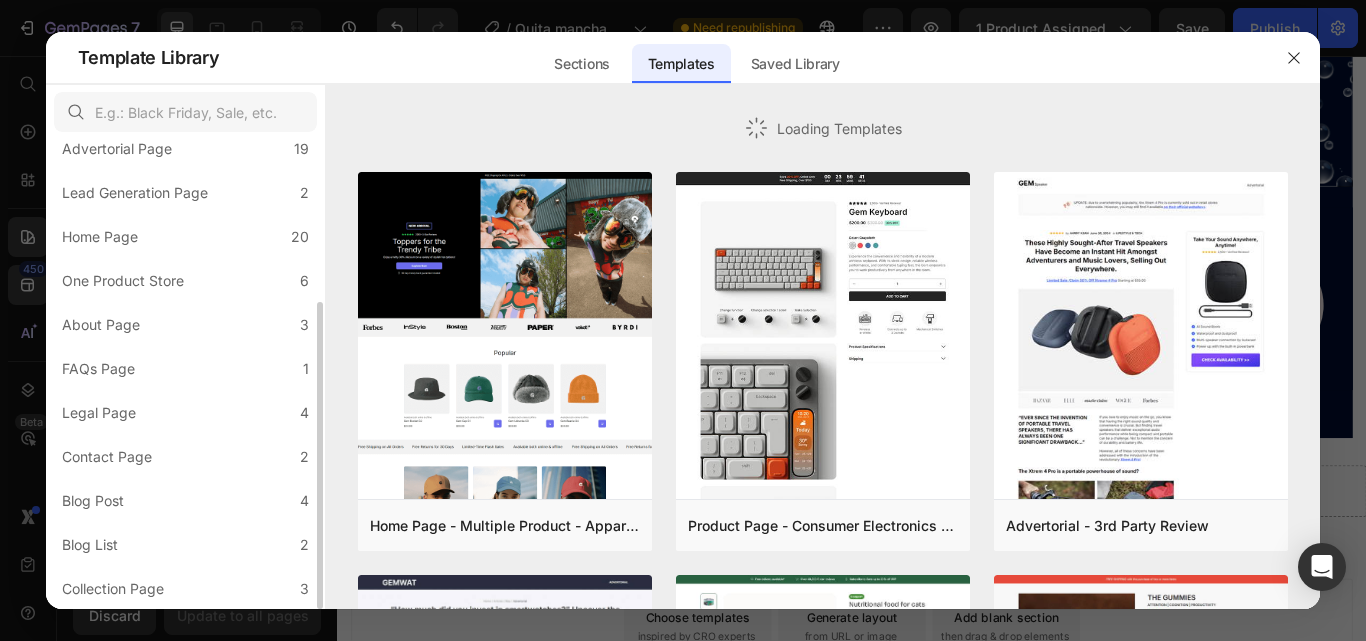 scroll, scrollTop: 247, scrollLeft: 0, axis: vertical 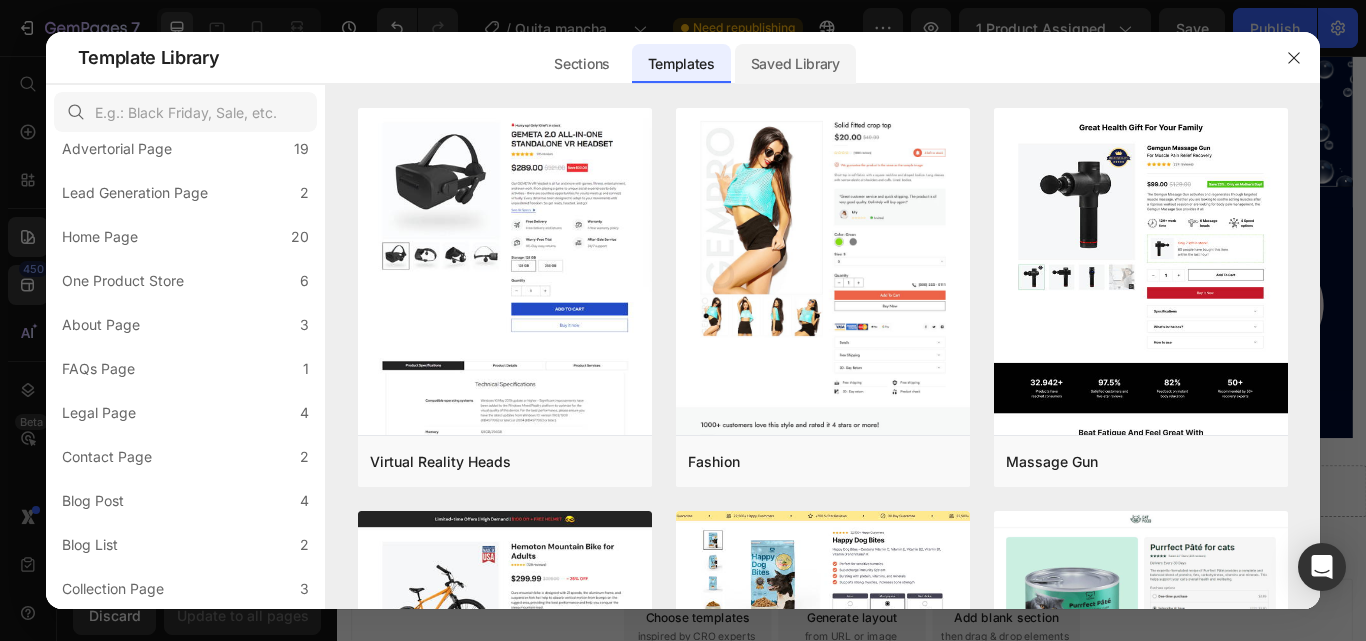 click on "Saved Library" 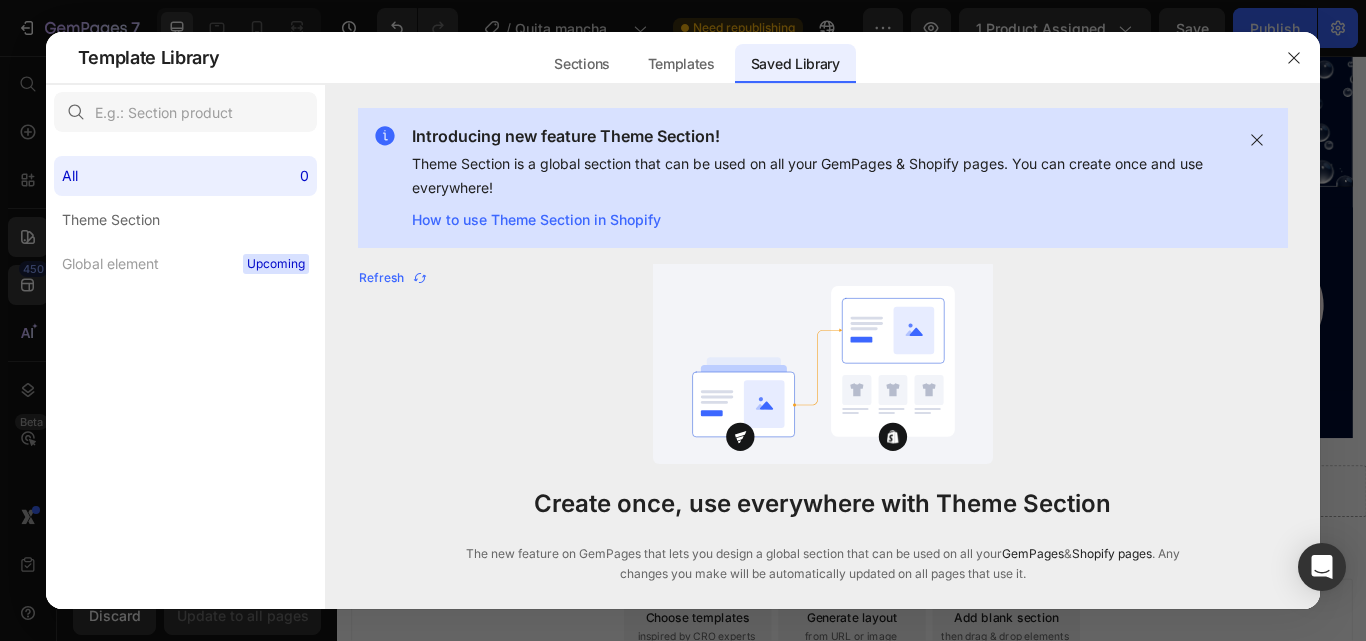 scroll, scrollTop: 0, scrollLeft: 0, axis: both 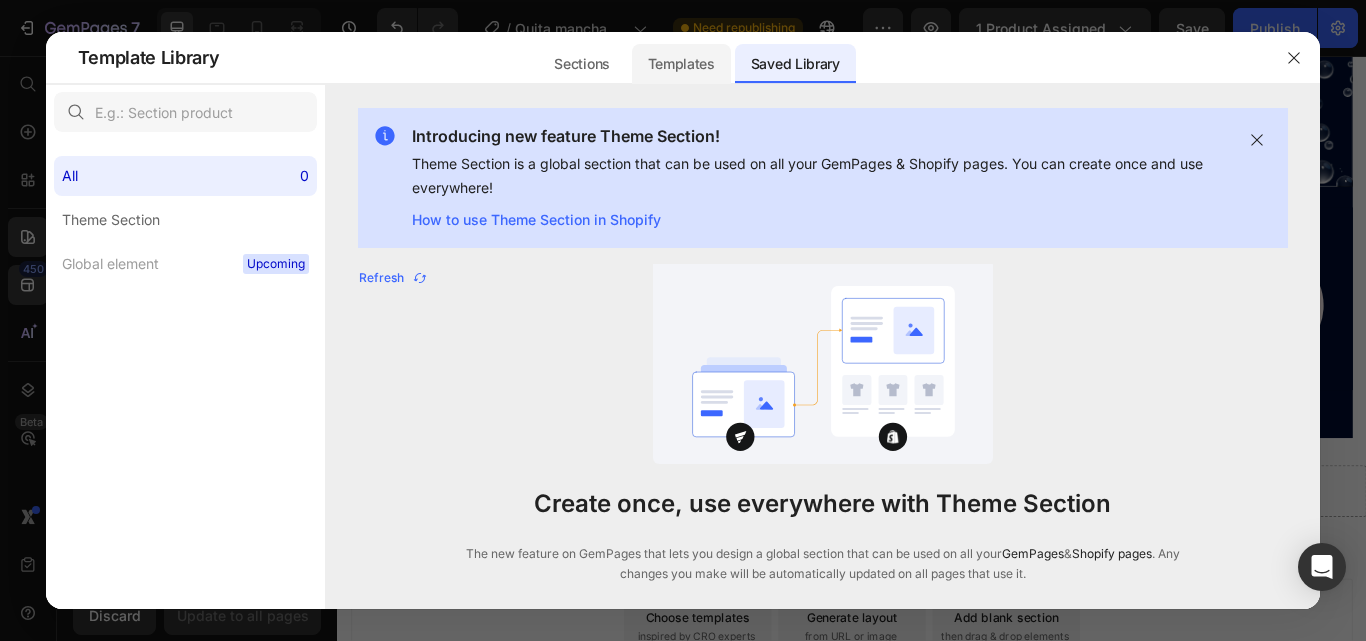 click on "Templates" 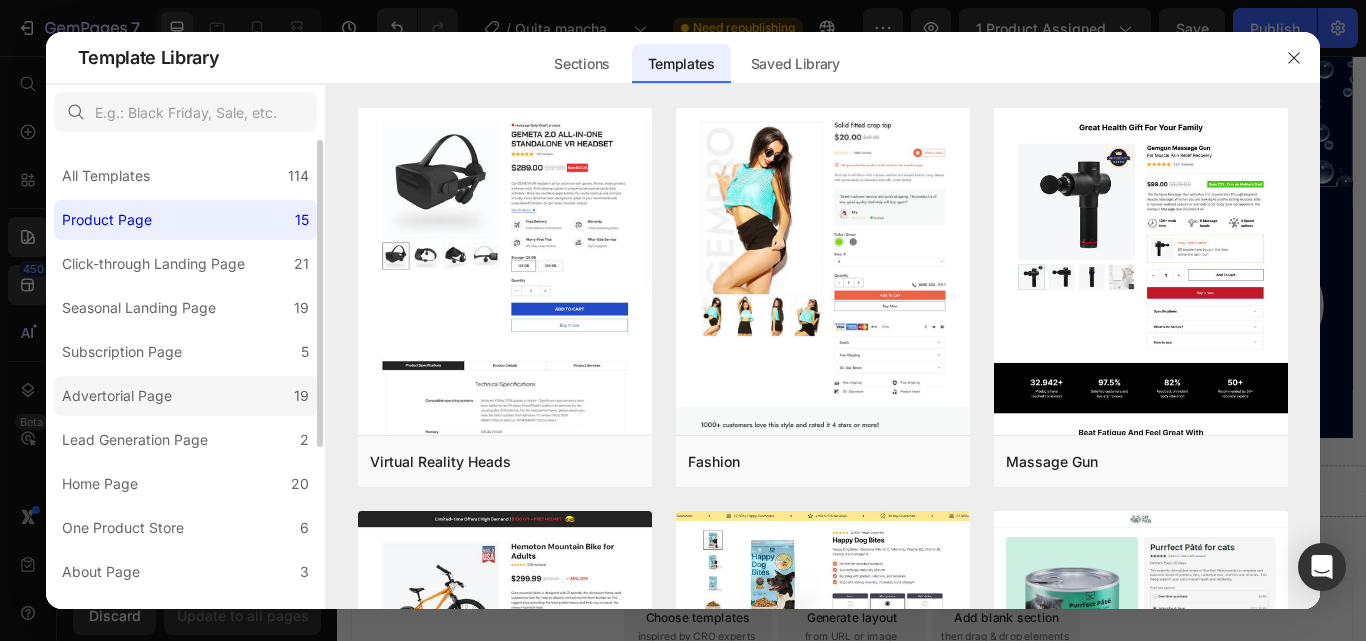 click on "Advertorial Page" at bounding box center (117, 396) 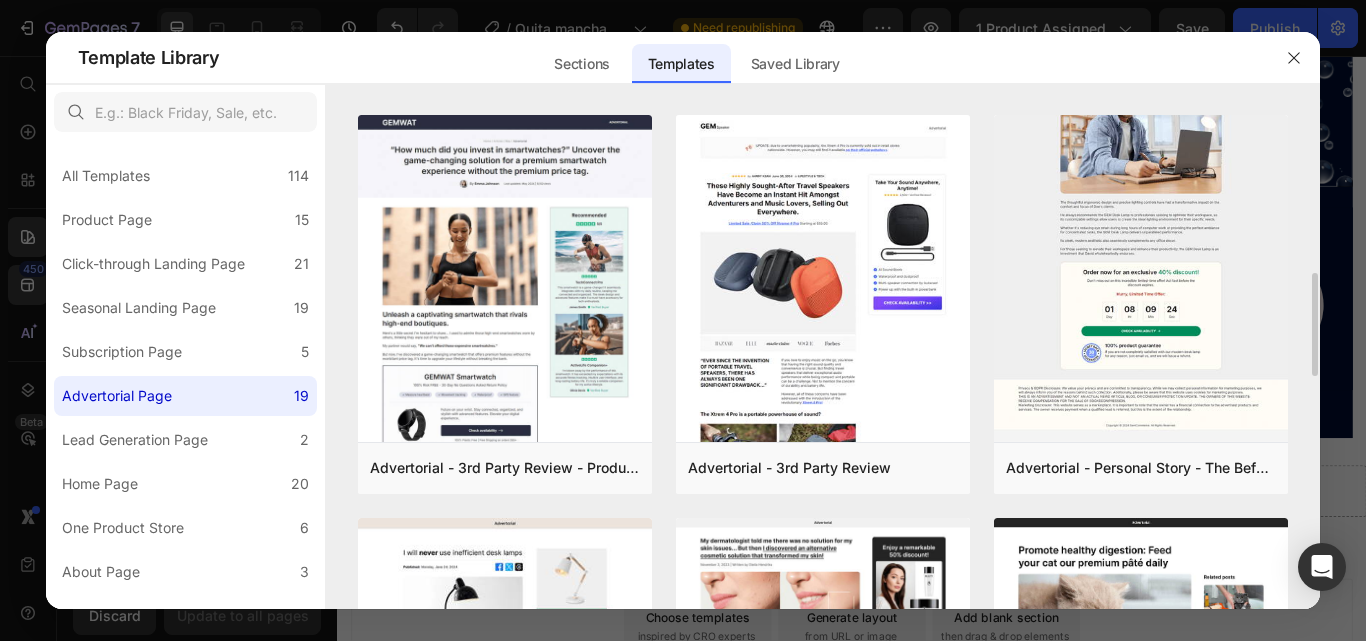 scroll, scrollTop: 1000, scrollLeft: 0, axis: vertical 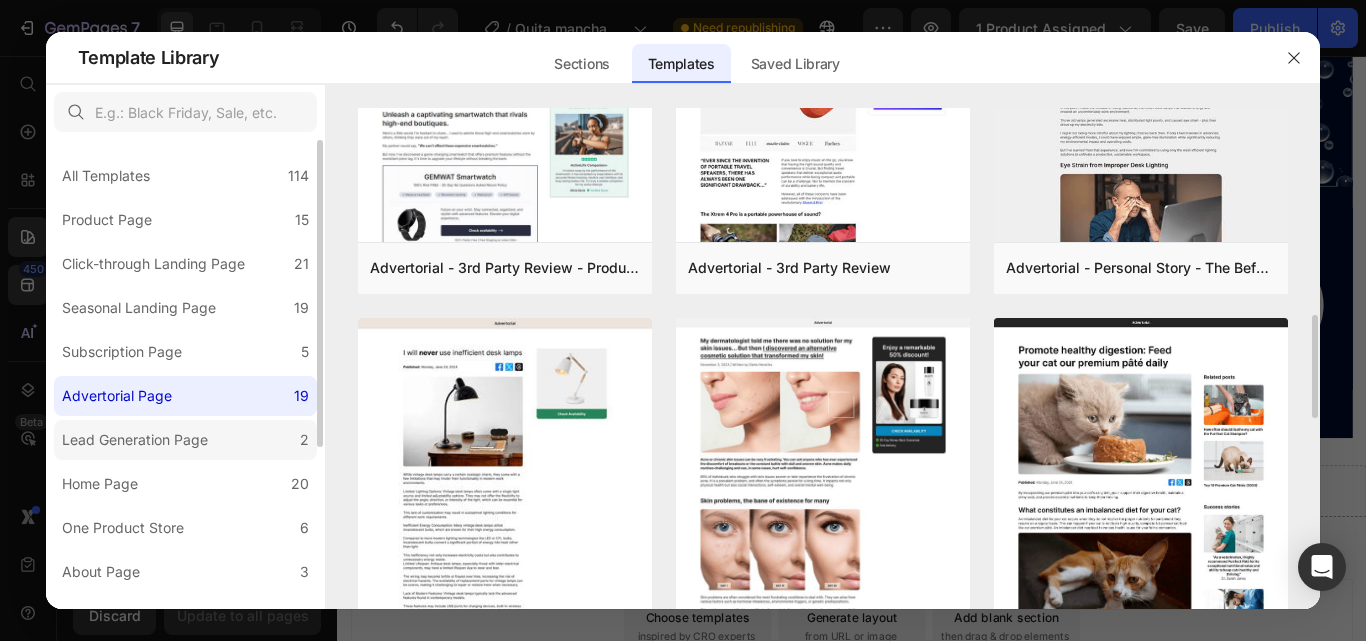 click on "Lead Generation Page" at bounding box center [135, 440] 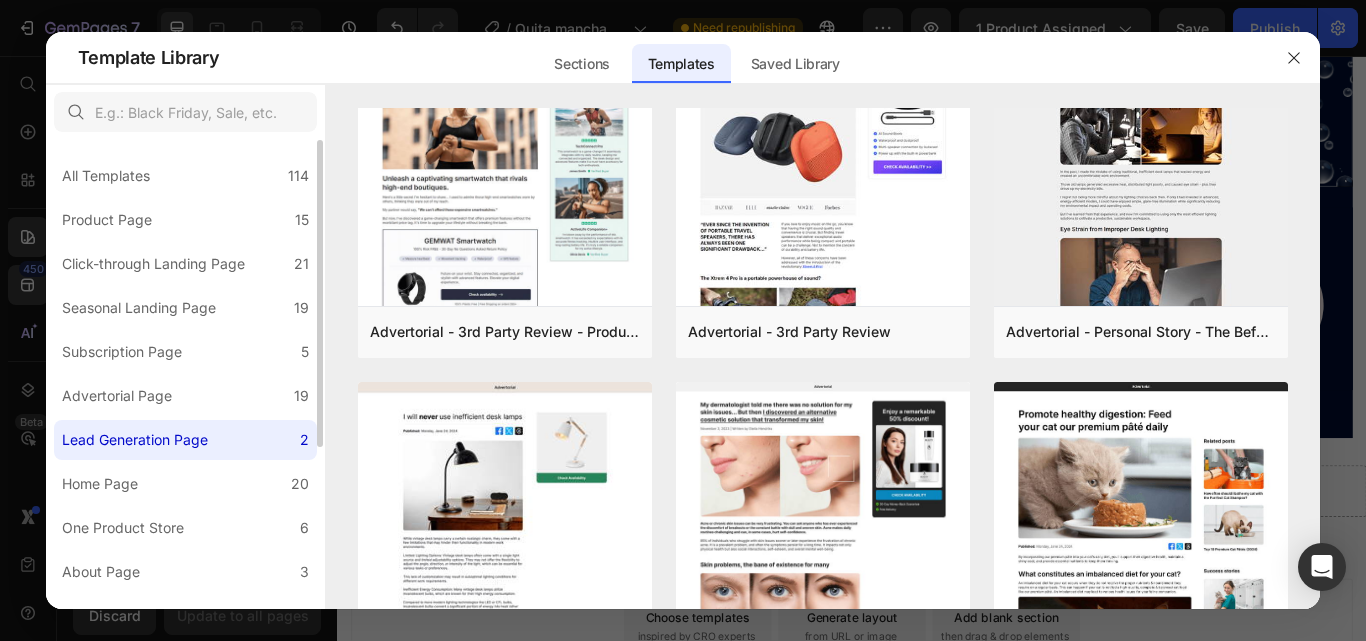 scroll, scrollTop: 0, scrollLeft: 0, axis: both 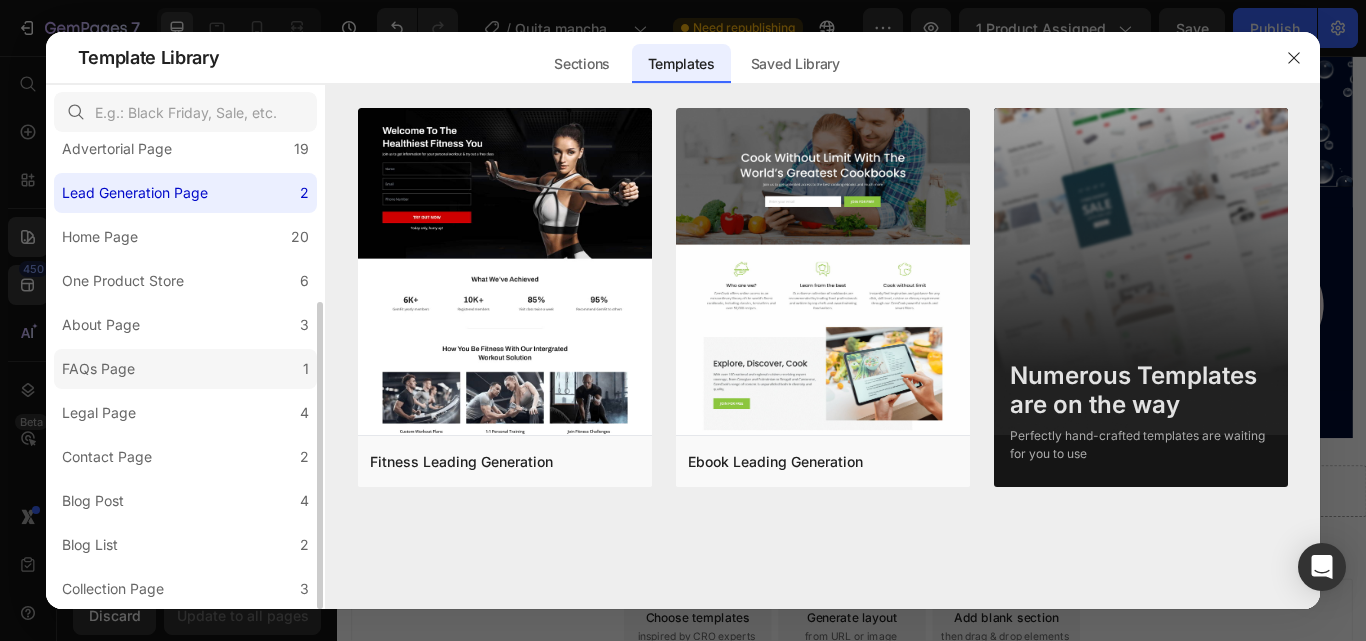 click on "FAQs Page 1" 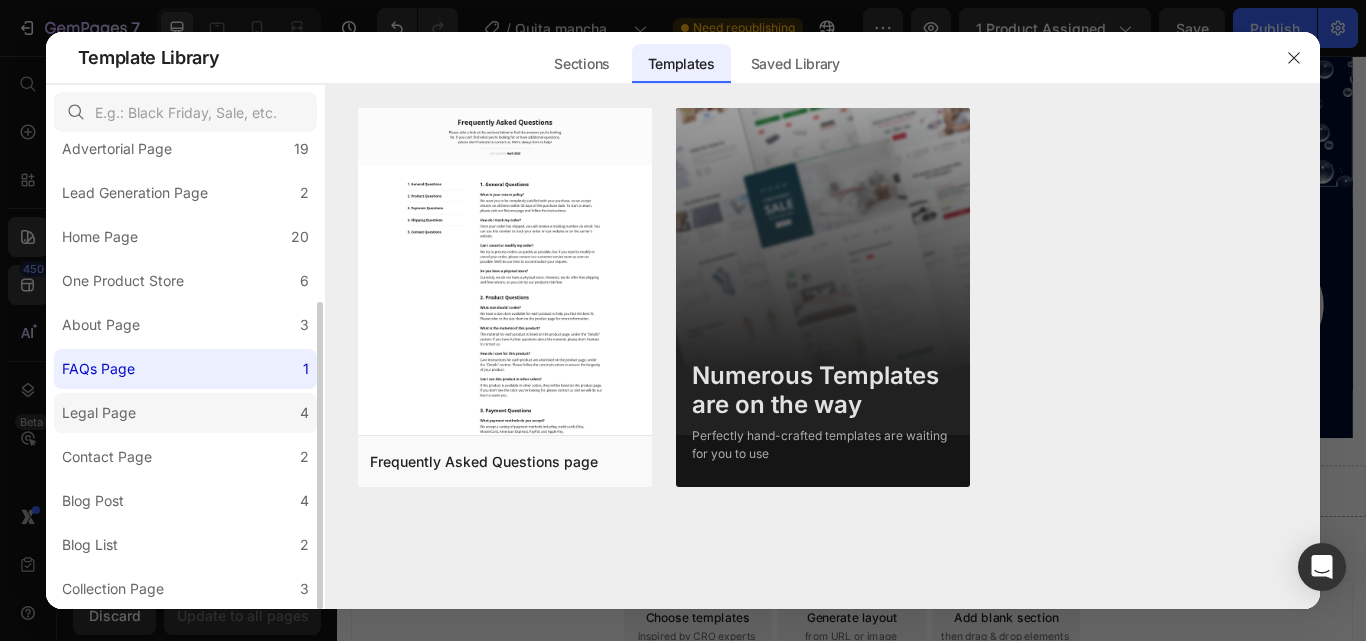 click on "Legal Page 4" 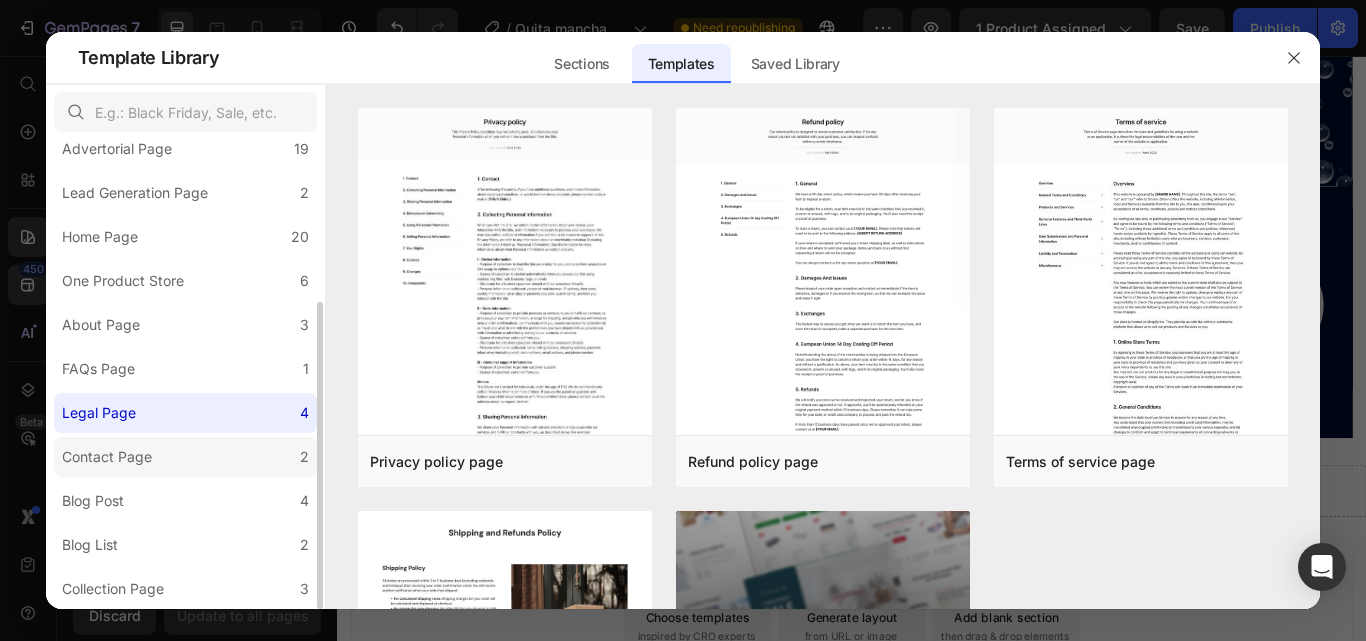 click on "Contact Page" at bounding box center [107, 457] 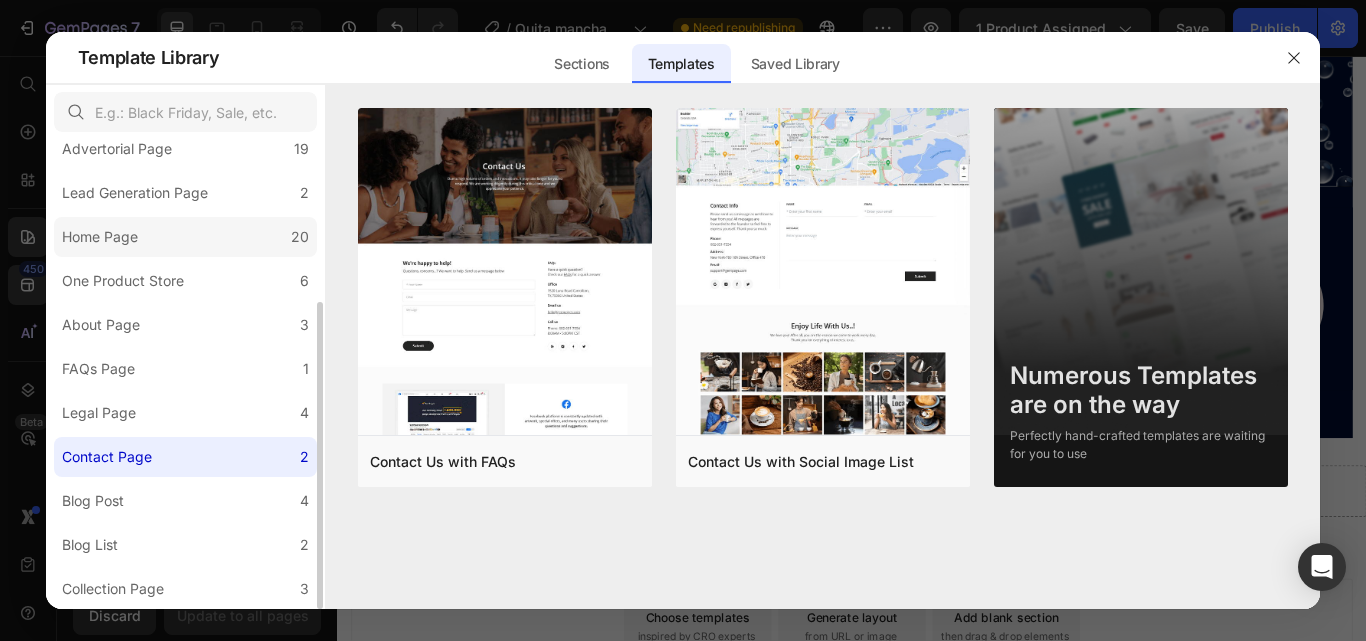 scroll, scrollTop: 0, scrollLeft: 0, axis: both 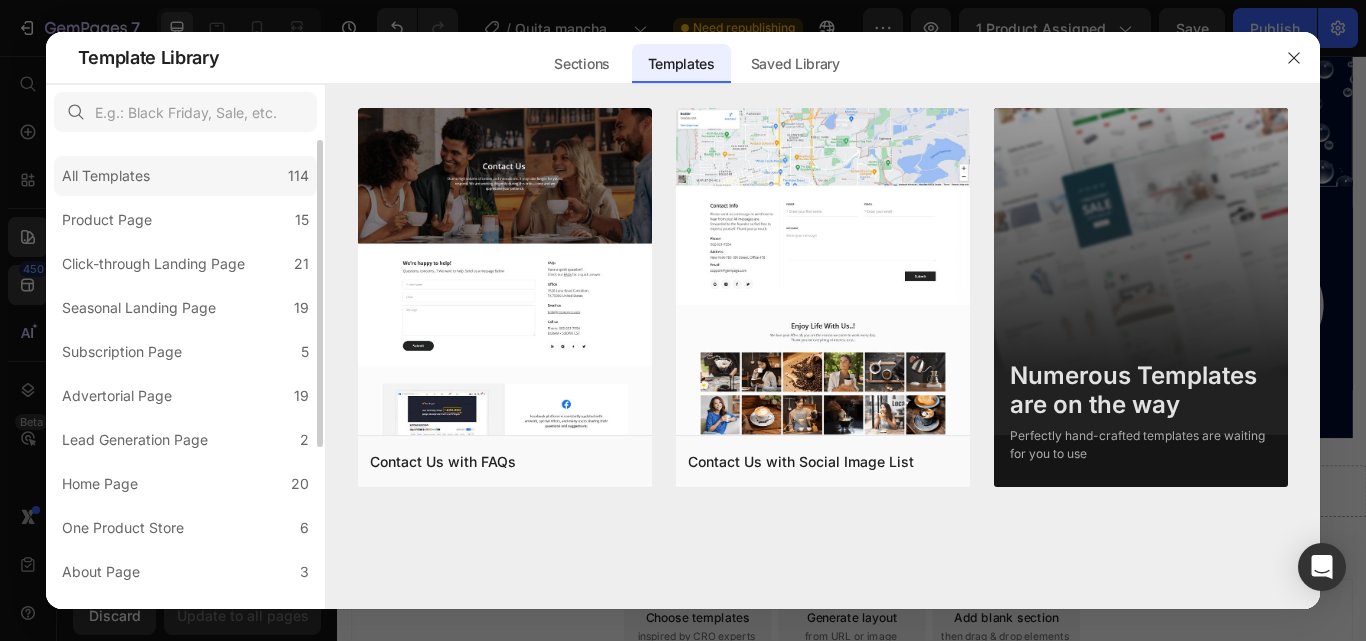 click on "All Templates" at bounding box center (106, 176) 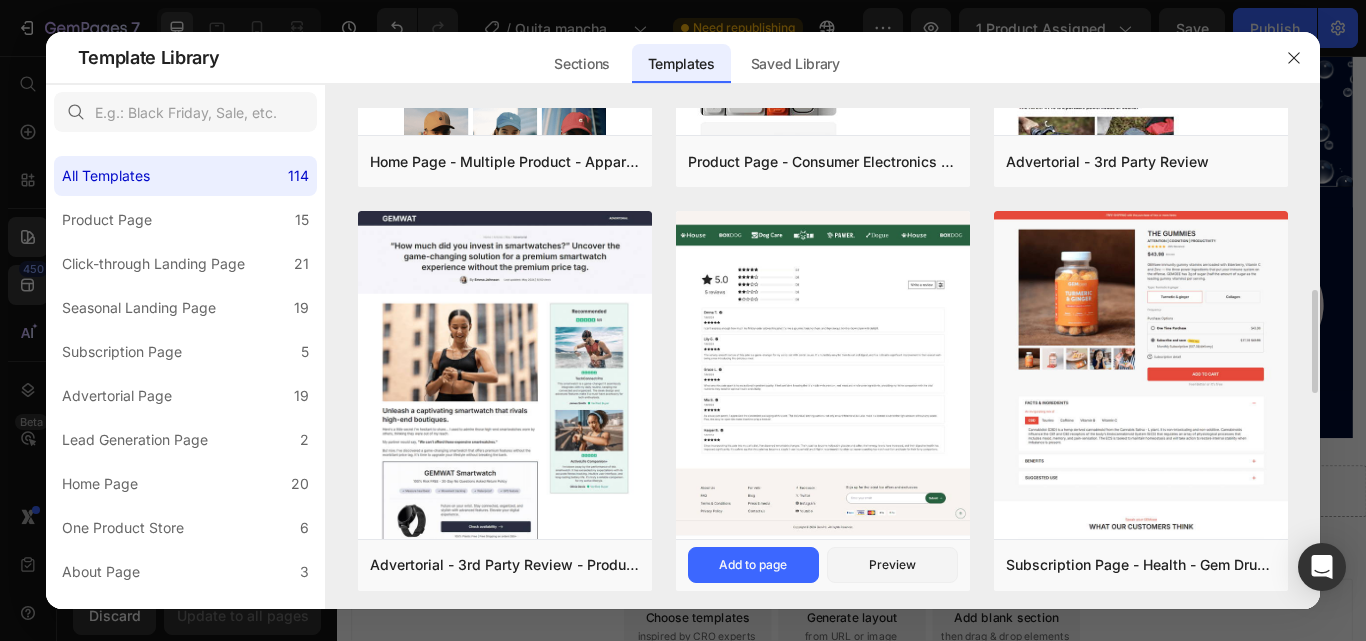 scroll, scrollTop: 400, scrollLeft: 0, axis: vertical 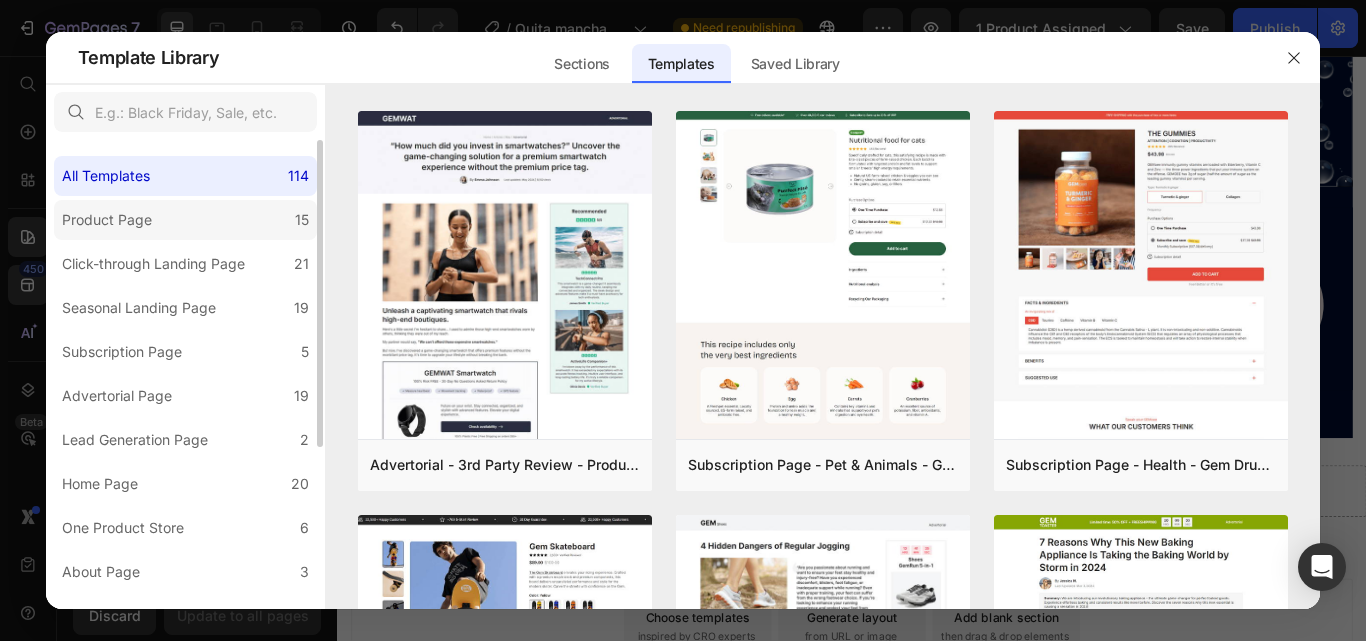 click on "Product Page" at bounding box center (107, 220) 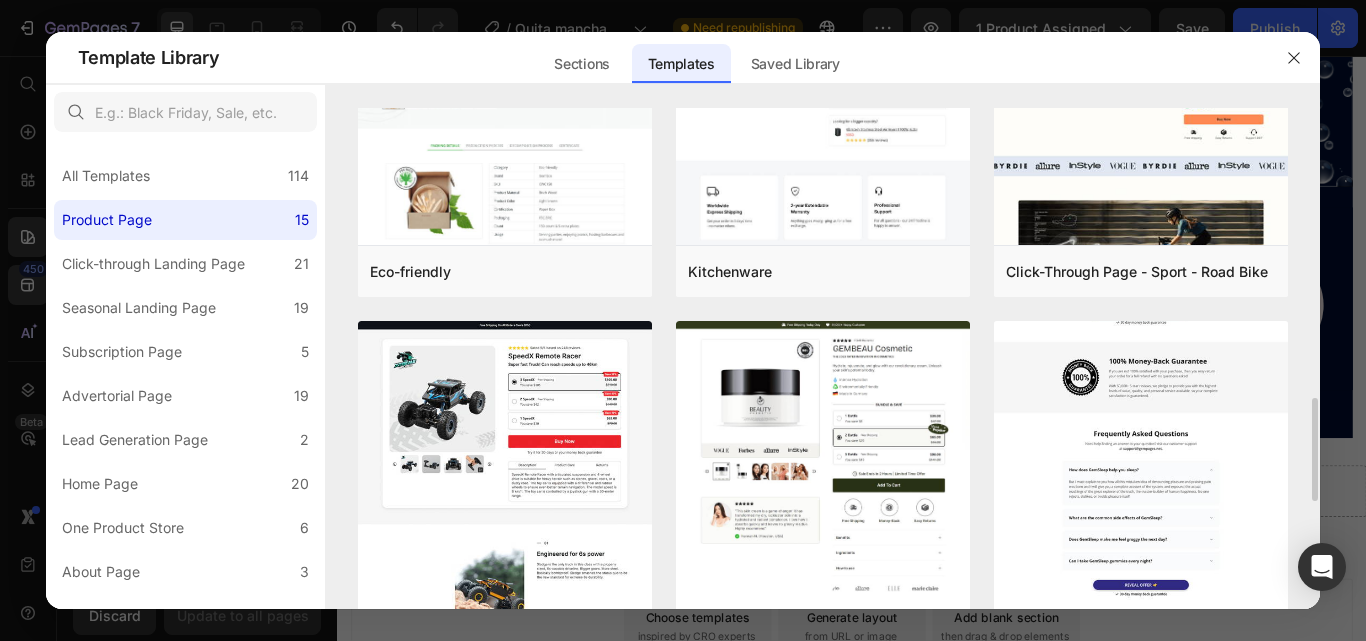 scroll, scrollTop: 1600, scrollLeft: 0, axis: vertical 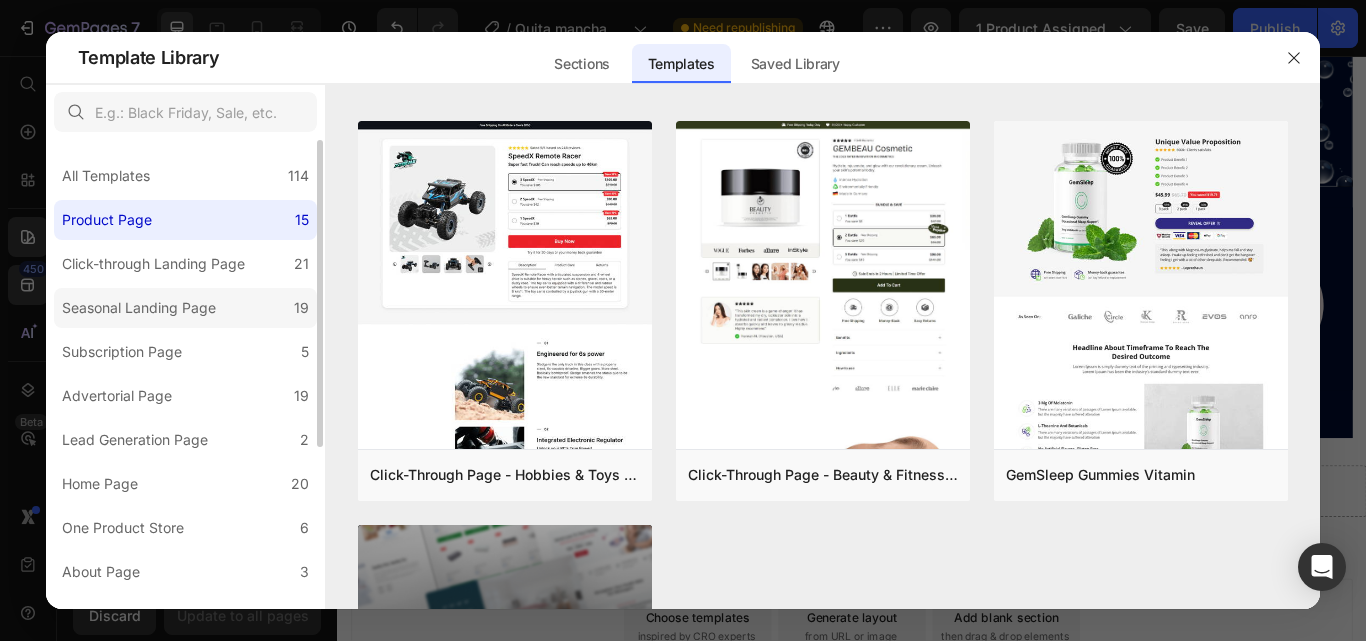 click on "Seasonal Landing Page" at bounding box center (139, 308) 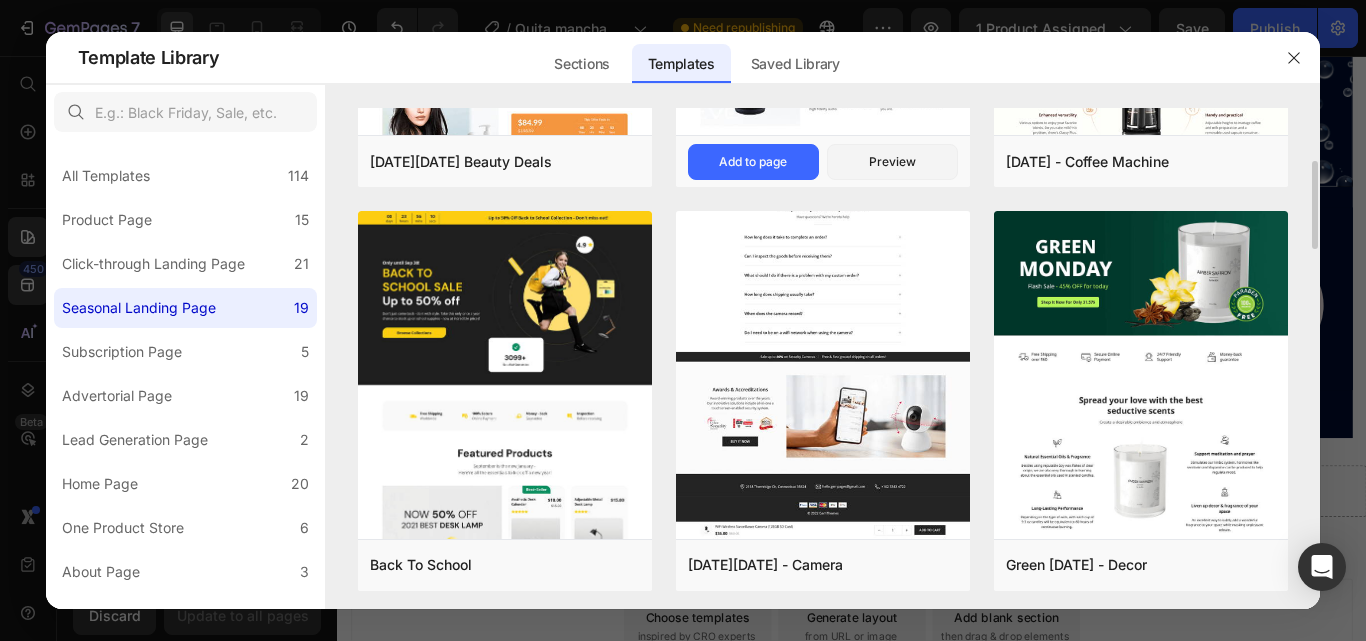 scroll, scrollTop: 400, scrollLeft: 0, axis: vertical 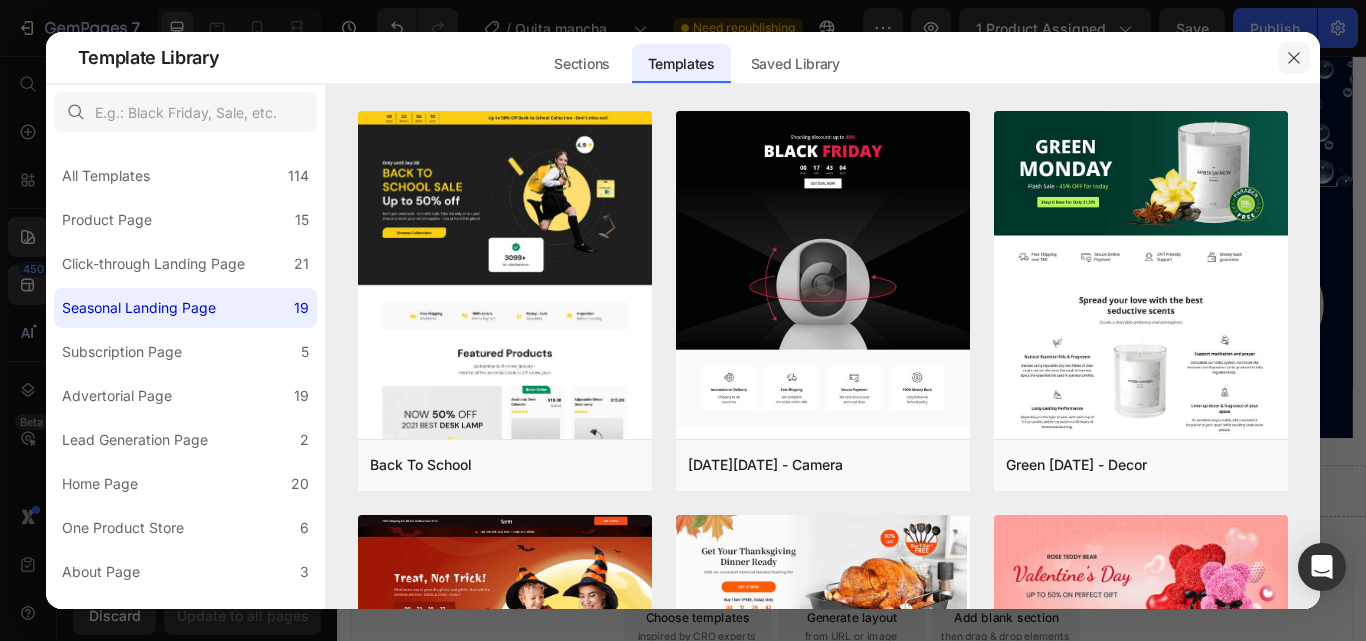 click 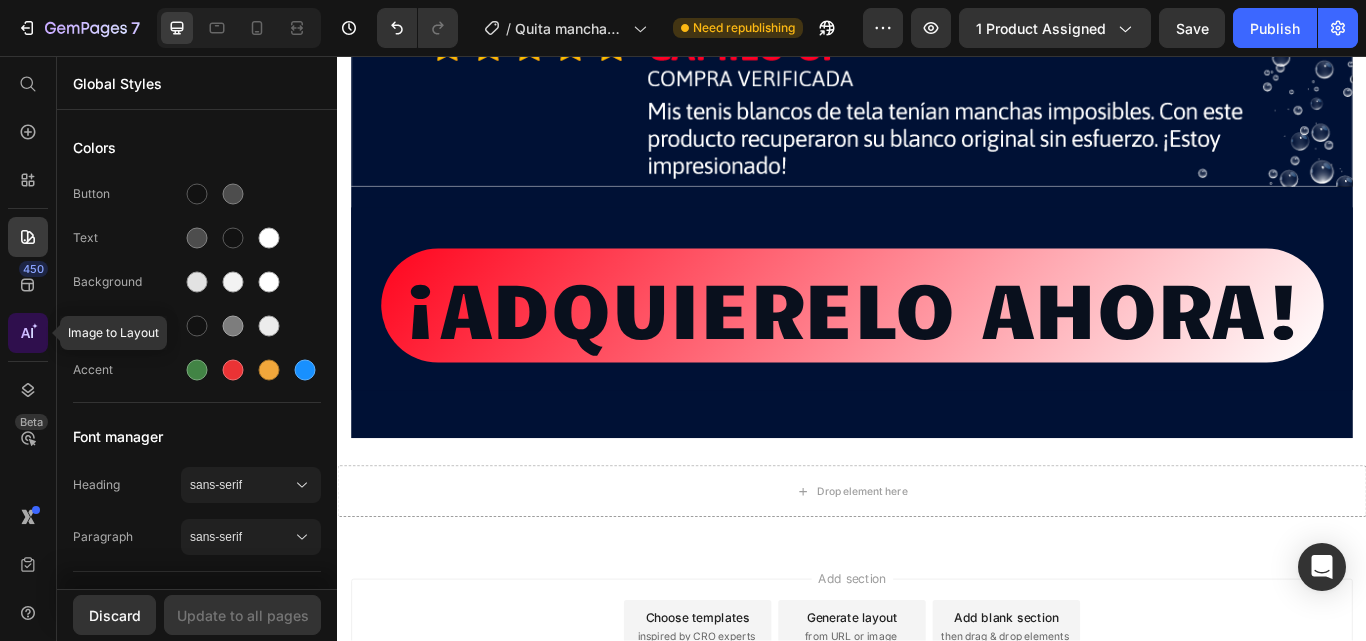 click 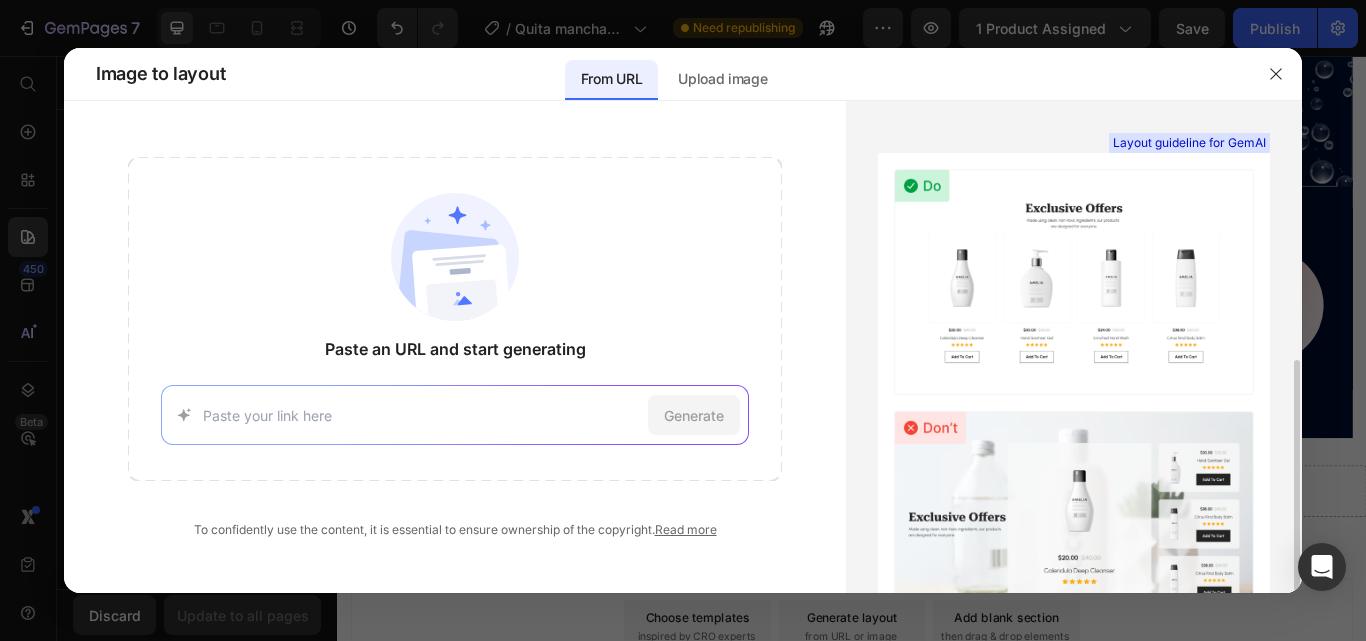 scroll, scrollTop: 146, scrollLeft: 0, axis: vertical 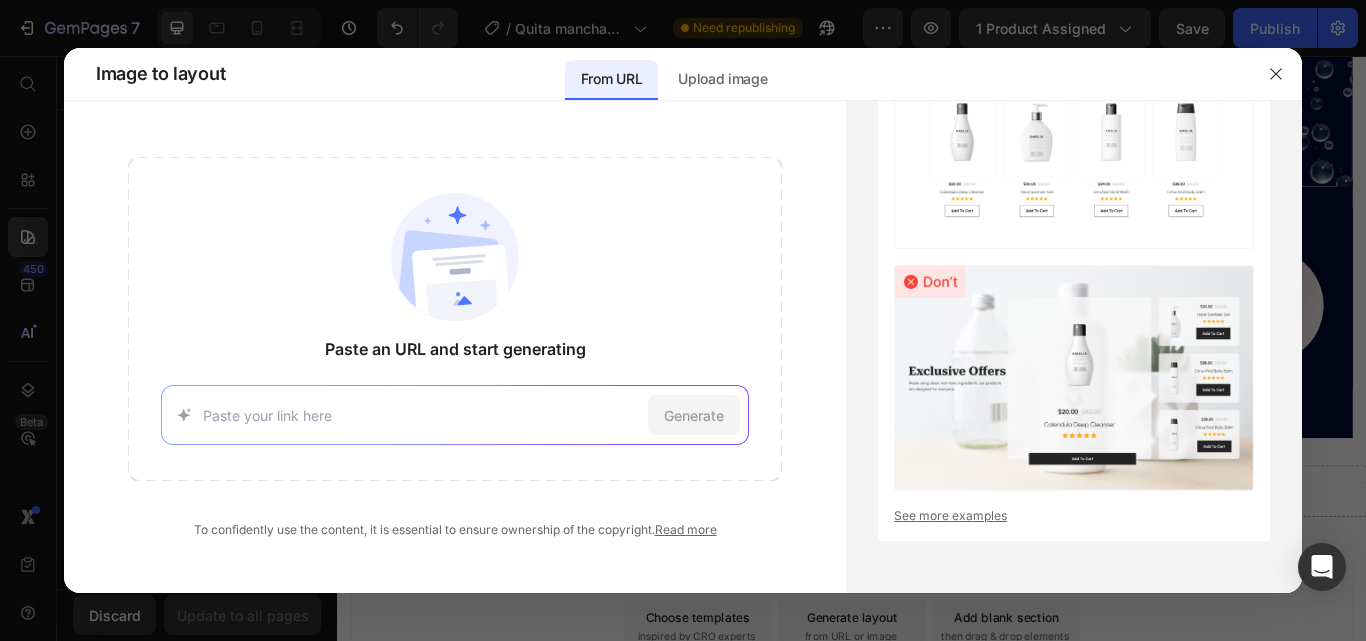 click at bounding box center [422, 415] 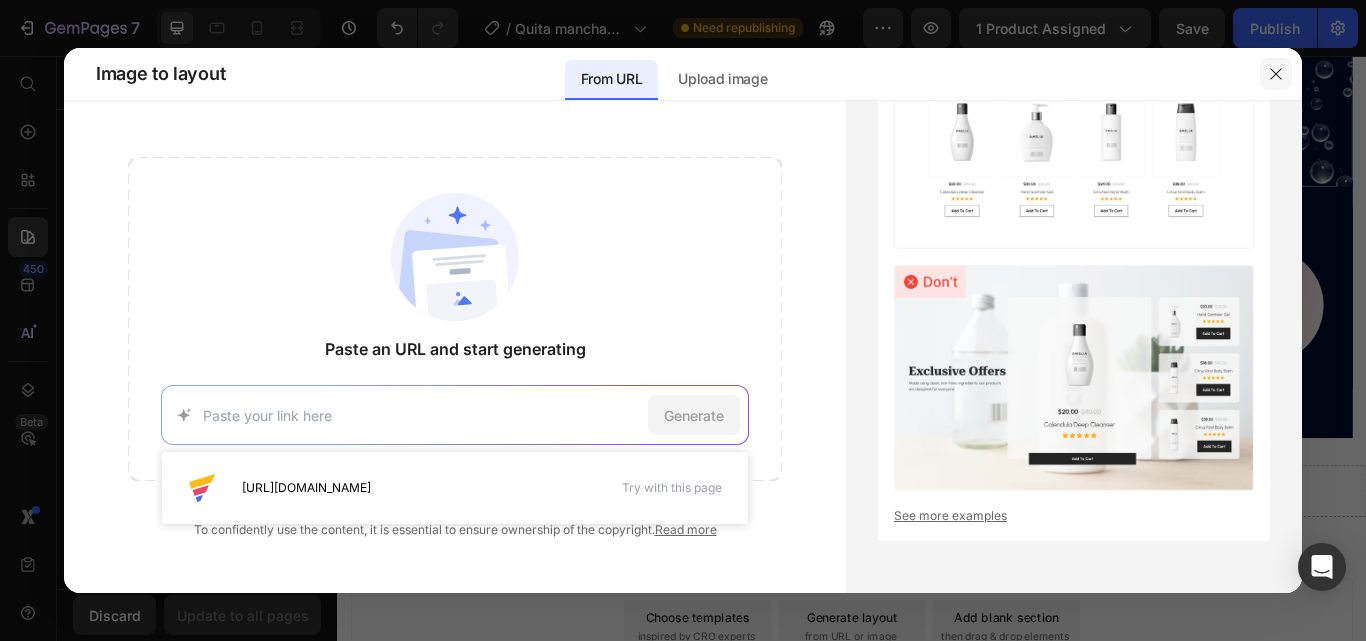 click 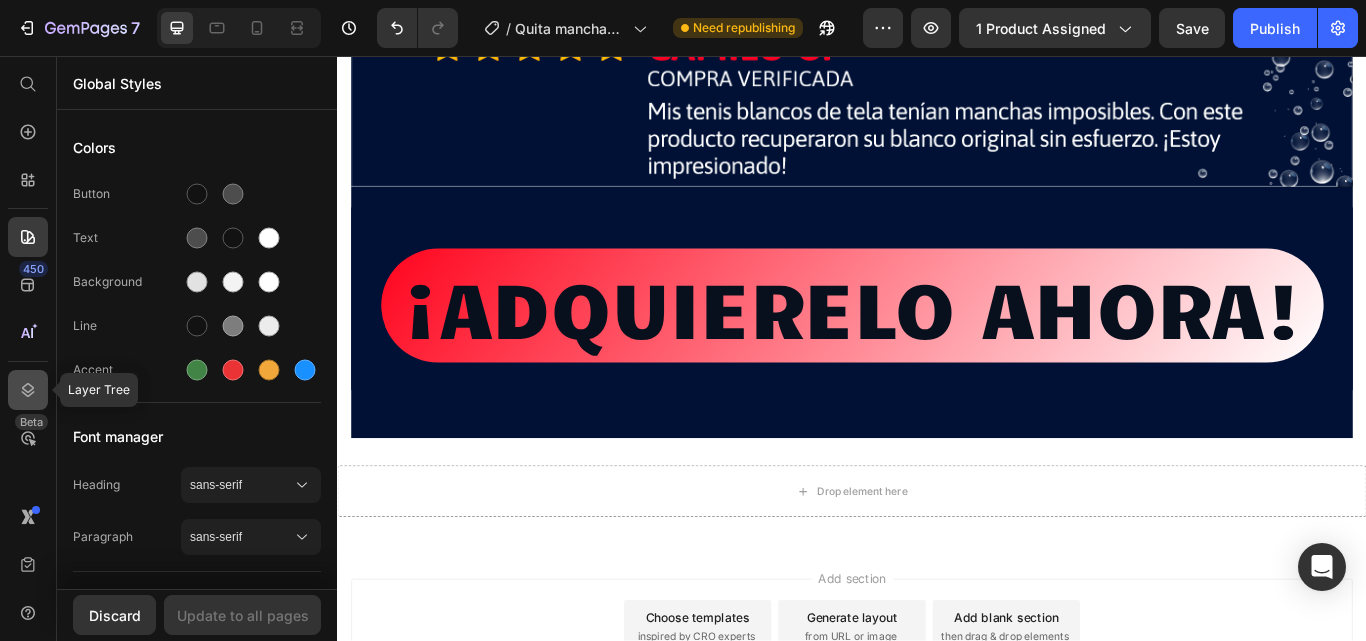 click 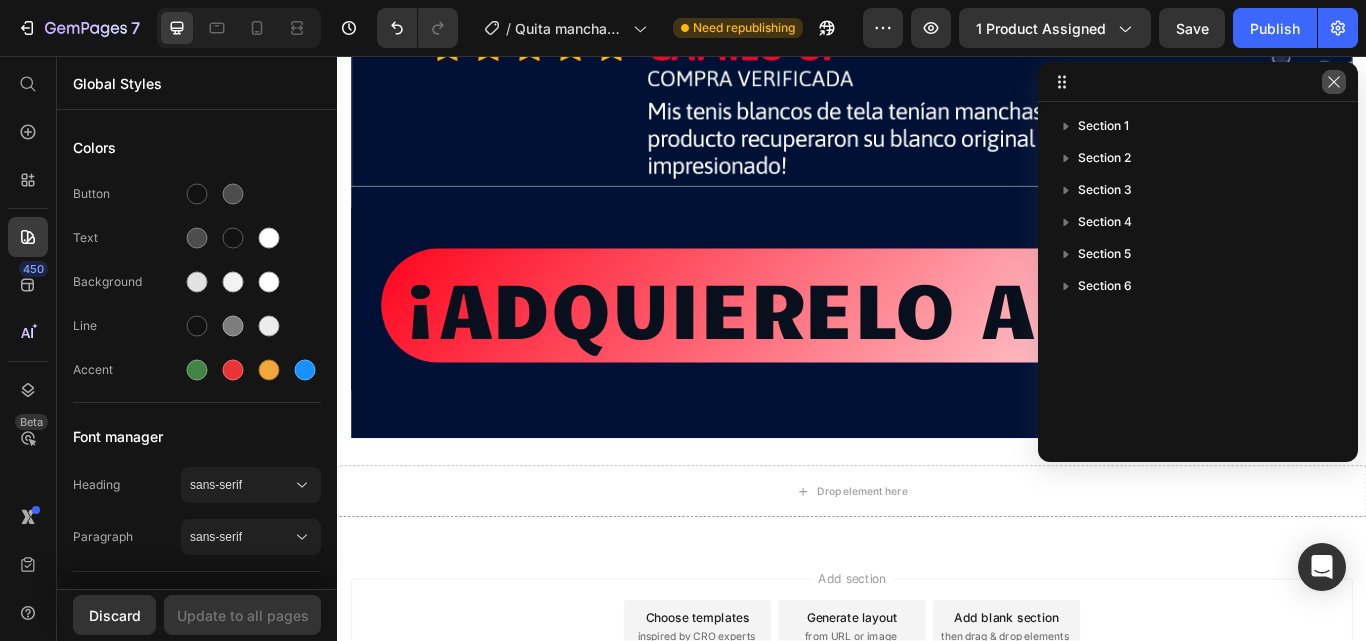 click 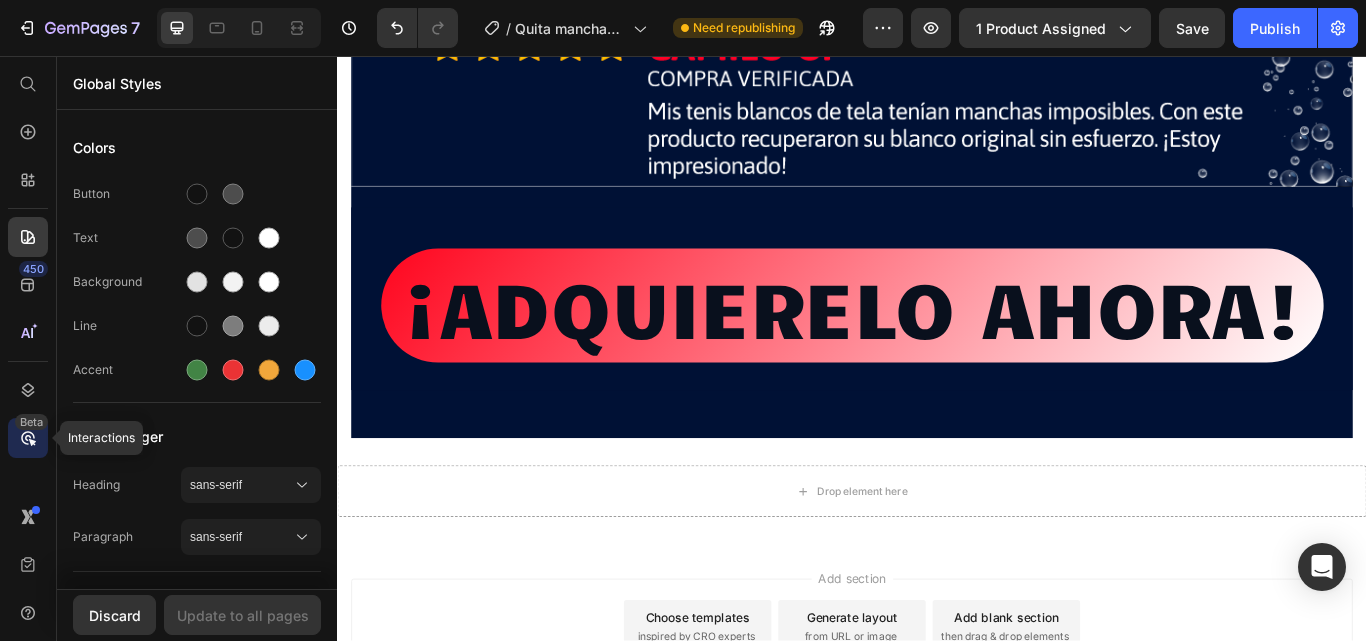 click 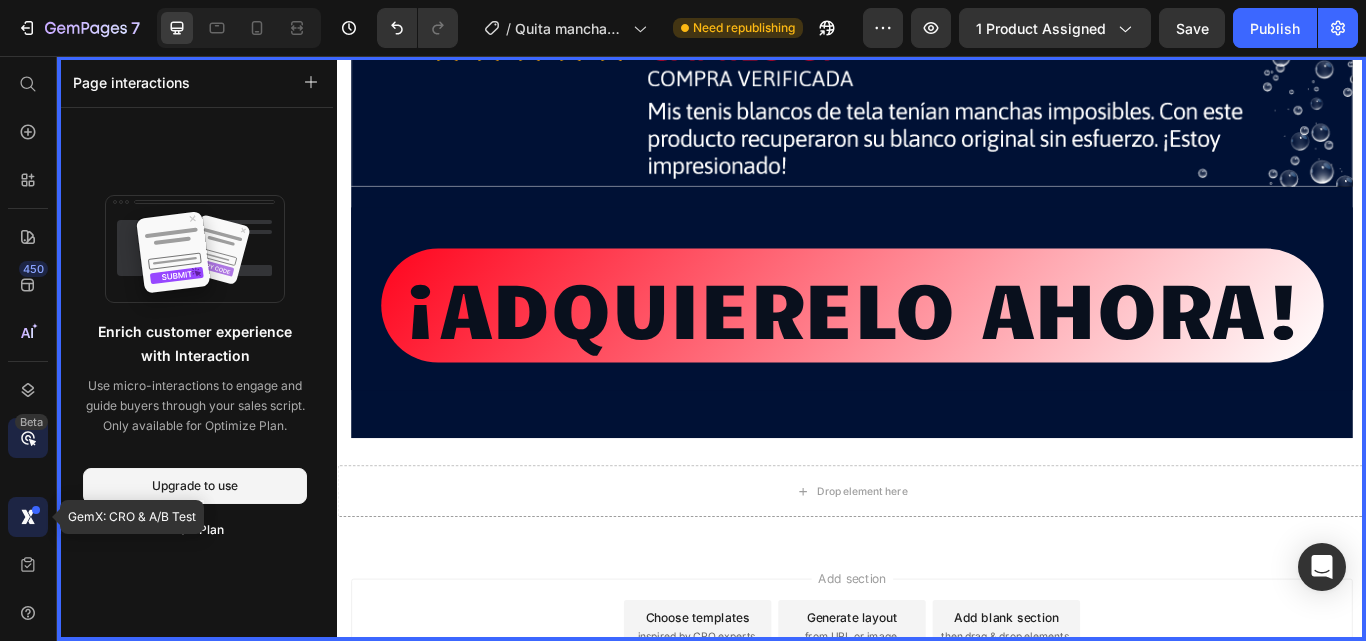 click 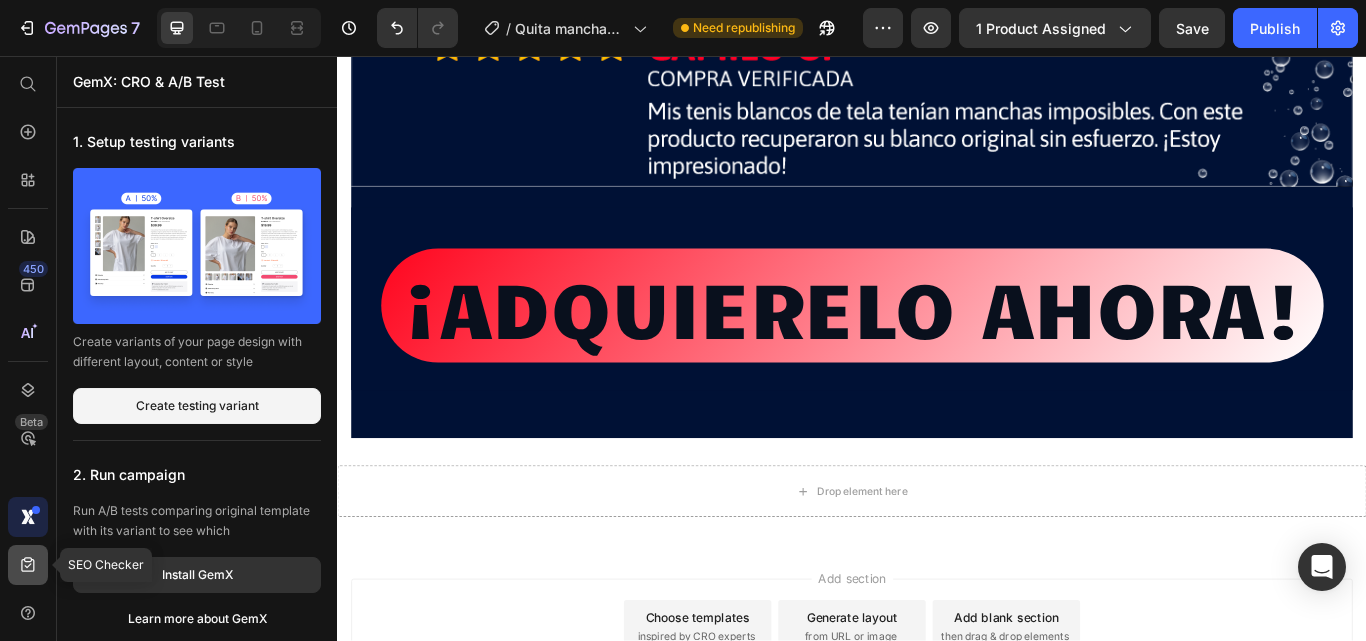 click 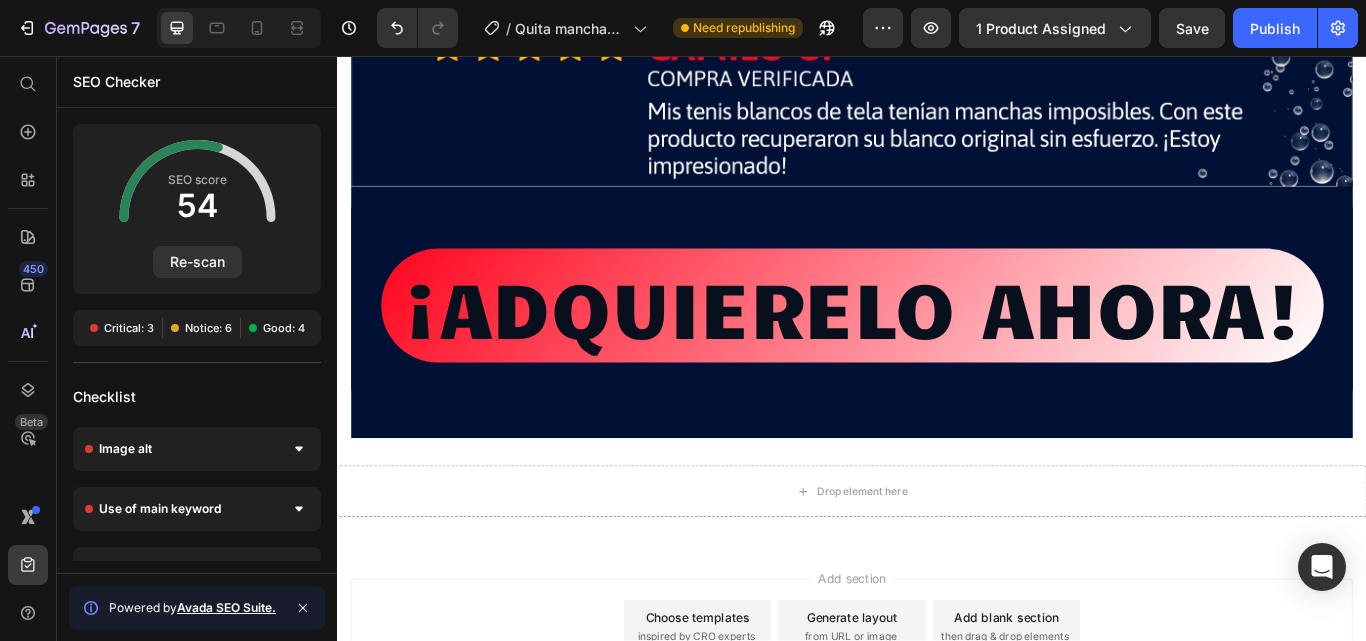 click at bounding box center (175, 328) 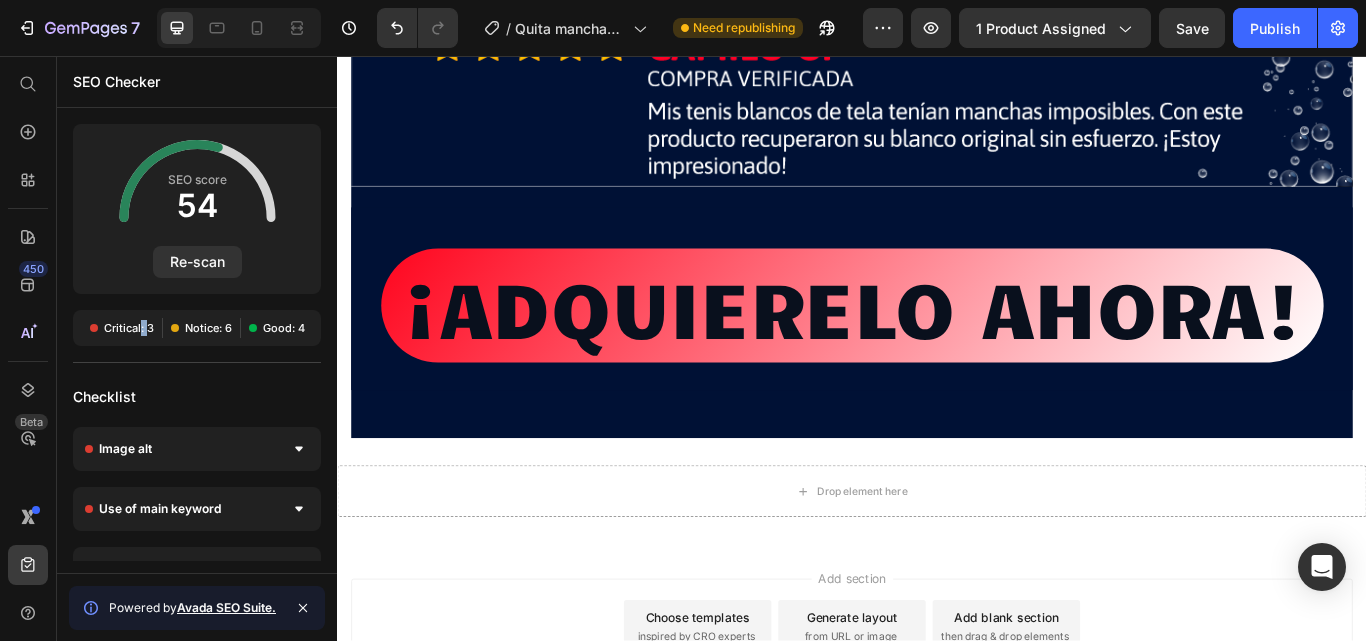 drag, startPoint x: 150, startPoint y: 328, endPoint x: 140, endPoint y: 348, distance: 22.36068 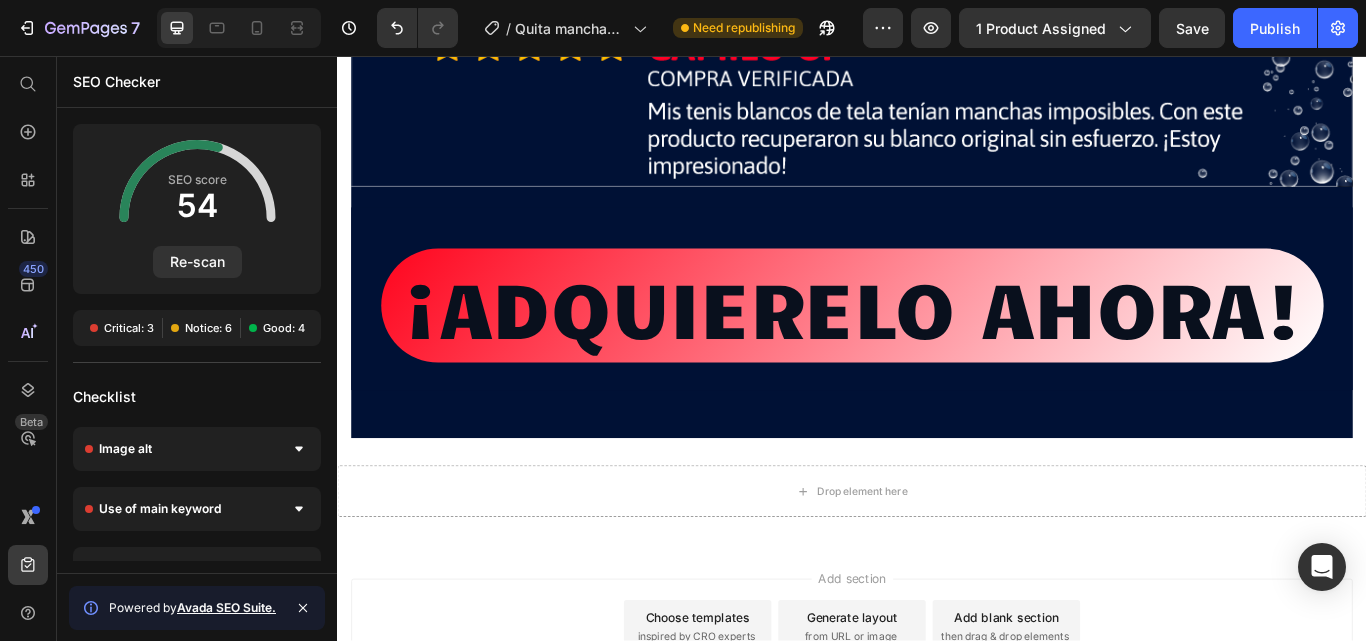 click on "SEO score 54 Re-scan Critical: 3 Notice: 6 Good: 4 Checklist Image alt high  priority  Missing alt attribute Several images lack alt text. Adding alt text will improve SEO and accessibility Learn more Use of main keyword high  priority  Need update main keyword Main keyword should appear in suggested position Learn more Meta description high  priority  Meta description is missing No meta description found; crucial for SEO and should be added Learn more Internal links medium  priority  Need internal link You should have the most internal links pointing to a cornerstone content Learn more Outbound links medium  priority  No outbound links appear in this page You should have the most internal links pointing to a cornerstone content Learn more Text length medium  priority  Text length not enough Preferably posts with 1000 words or more Learn more Title tag keyword medium  priority  Keywords misplaced in title Keywords present in title tag, but not at the start Learn more Use of transition words medium  priority" at bounding box center [197, 342] 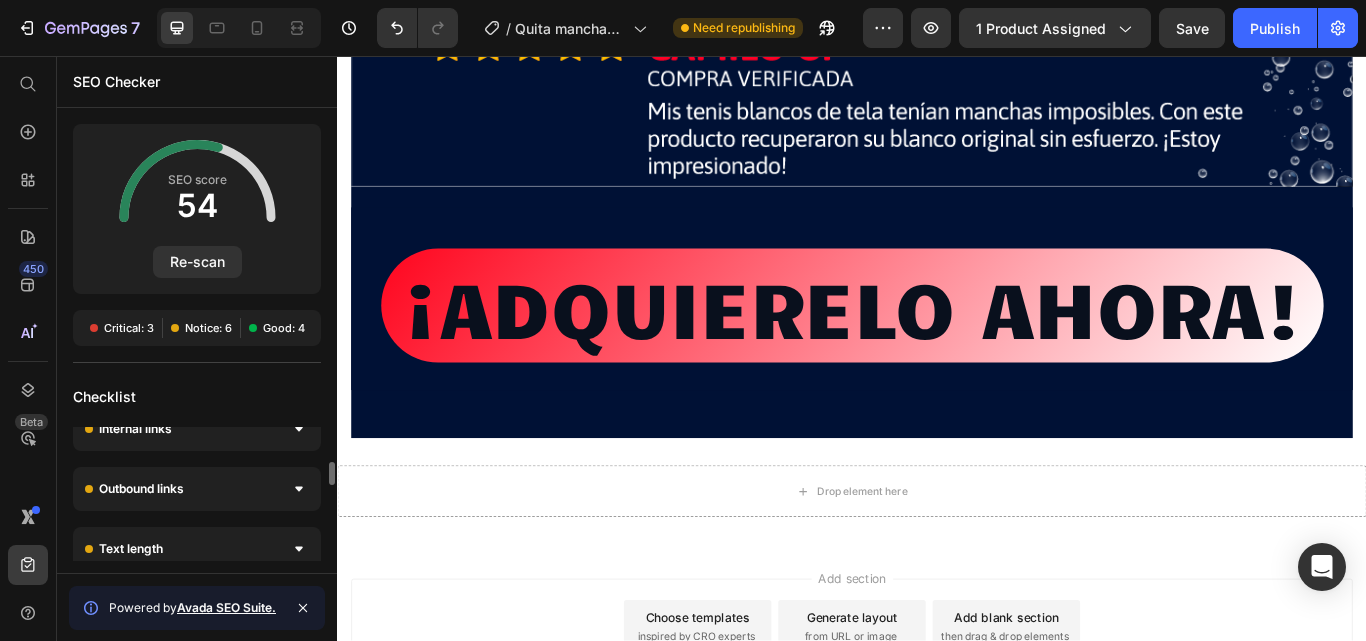 scroll, scrollTop: 0, scrollLeft: 0, axis: both 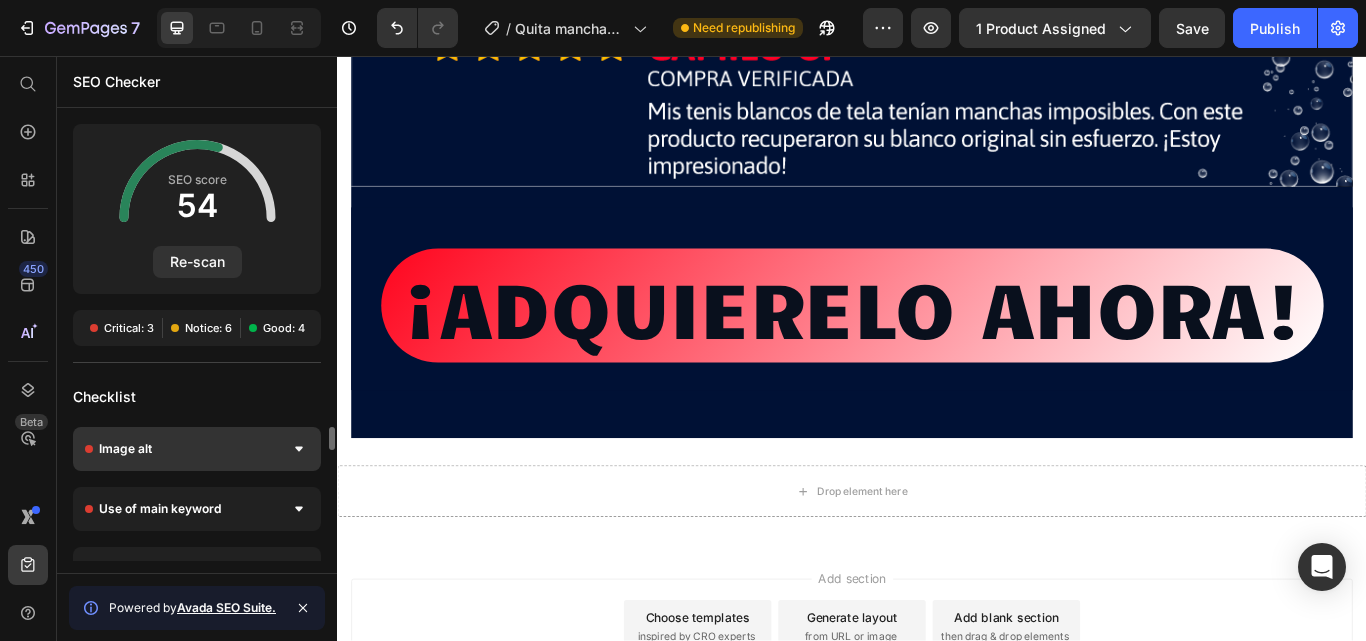 click on "Image alt" at bounding box center (197, 449) 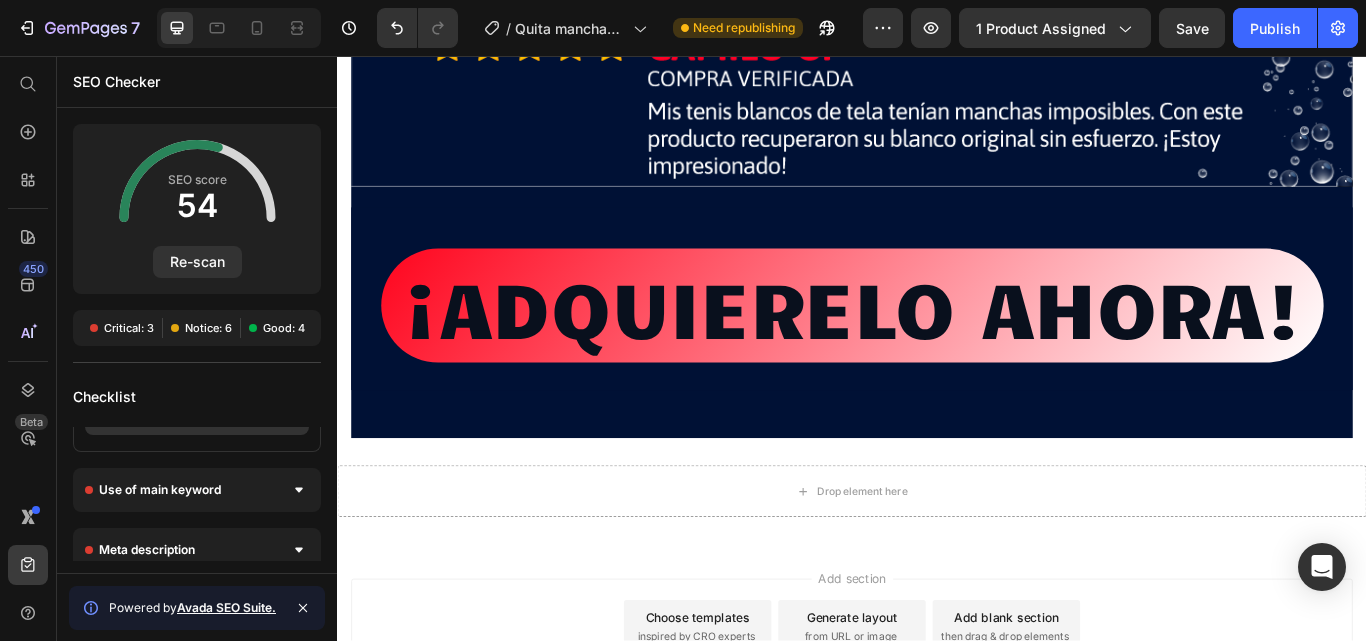 scroll, scrollTop: 0, scrollLeft: 0, axis: both 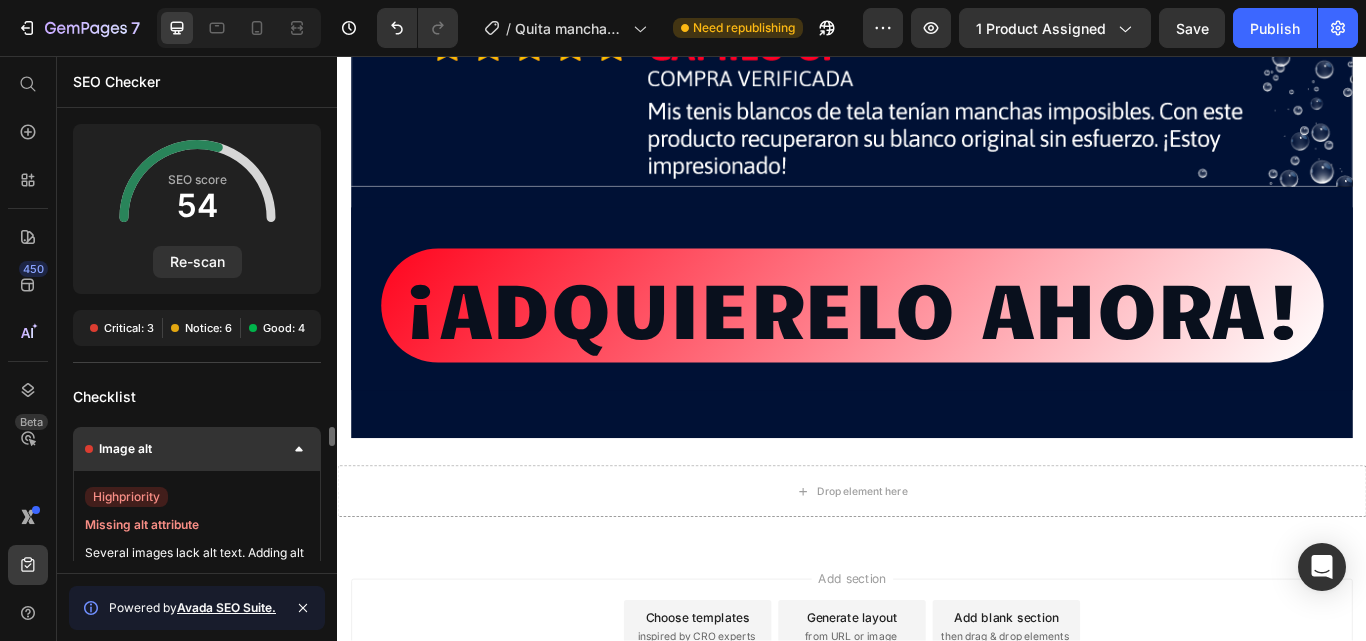 click on "Image alt" at bounding box center (197, 449) 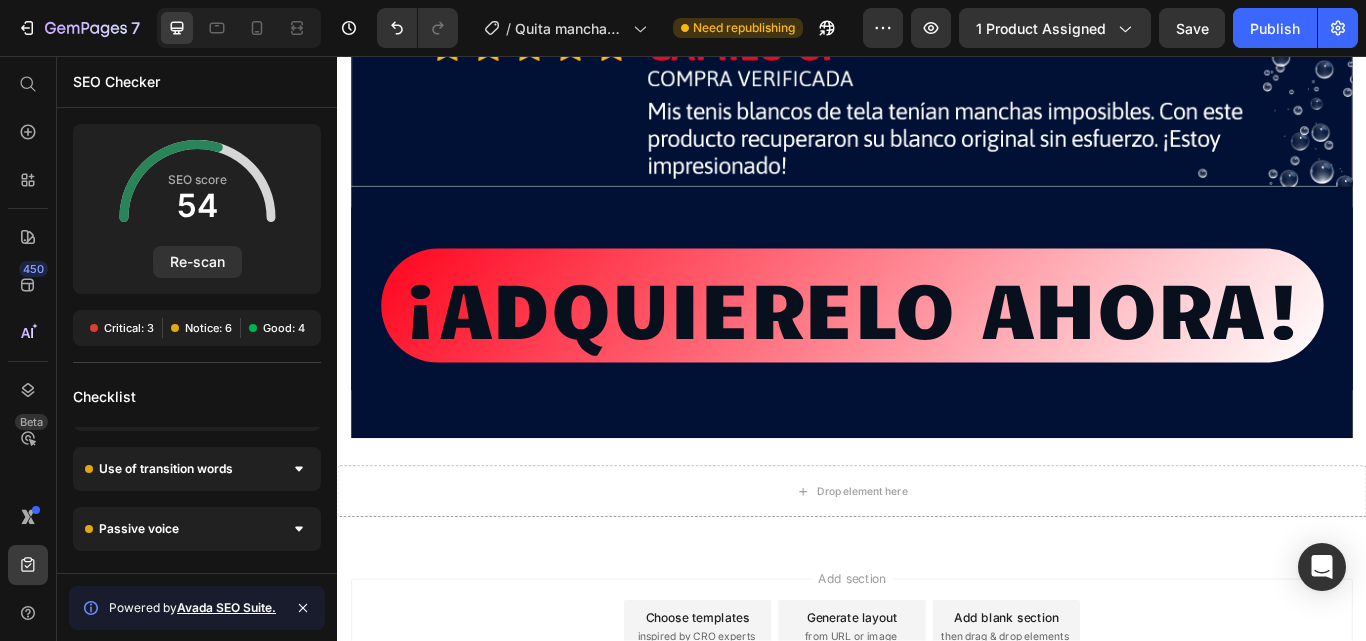 scroll, scrollTop: 500, scrollLeft: 0, axis: vertical 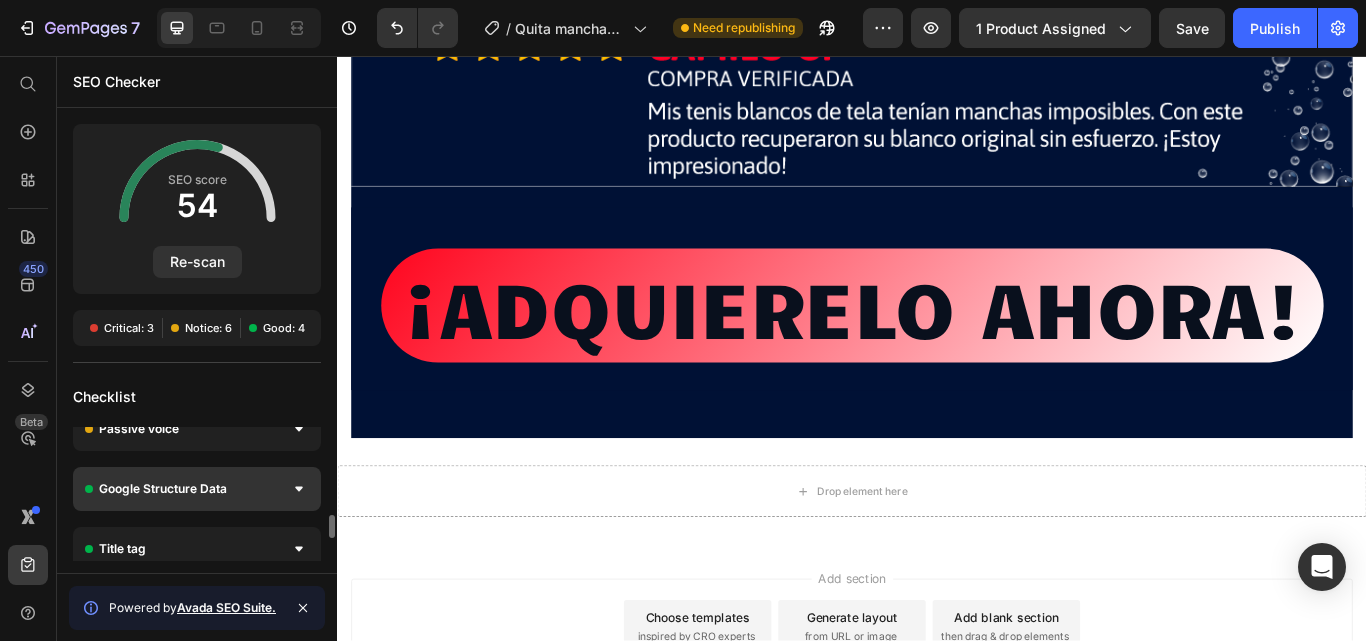 click on "Google Structure Data" at bounding box center [197, 489] 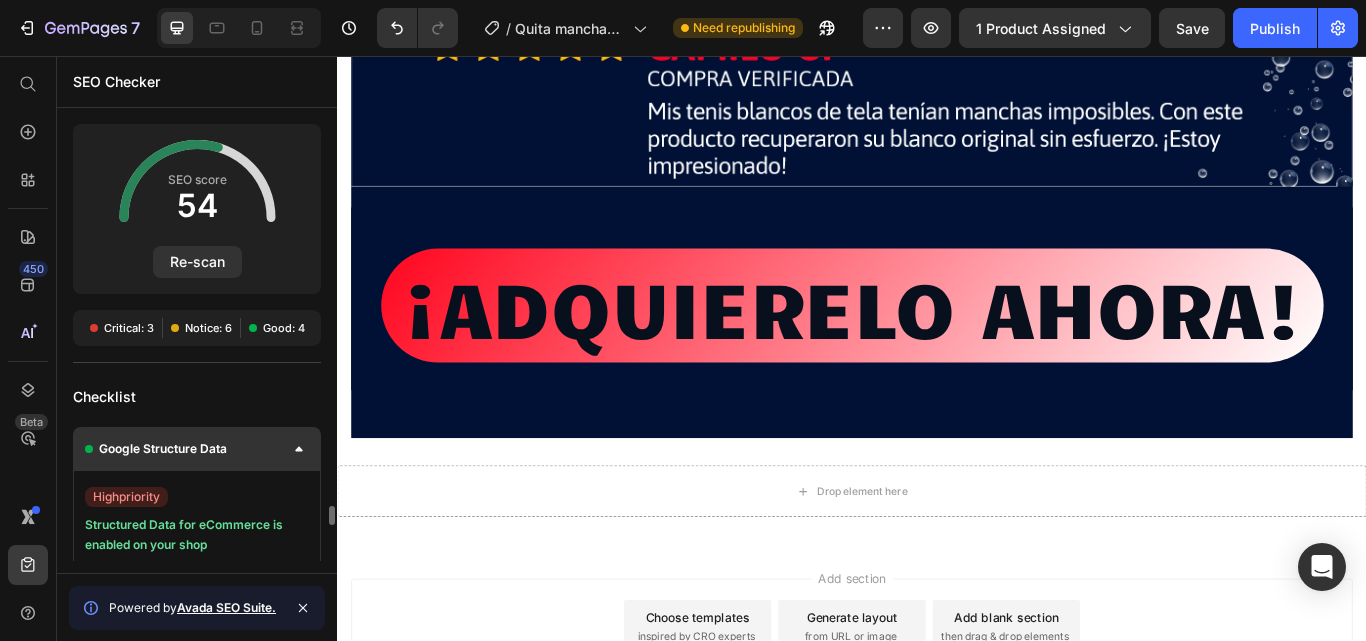 click on "Google Structure Data" at bounding box center (197, 449) 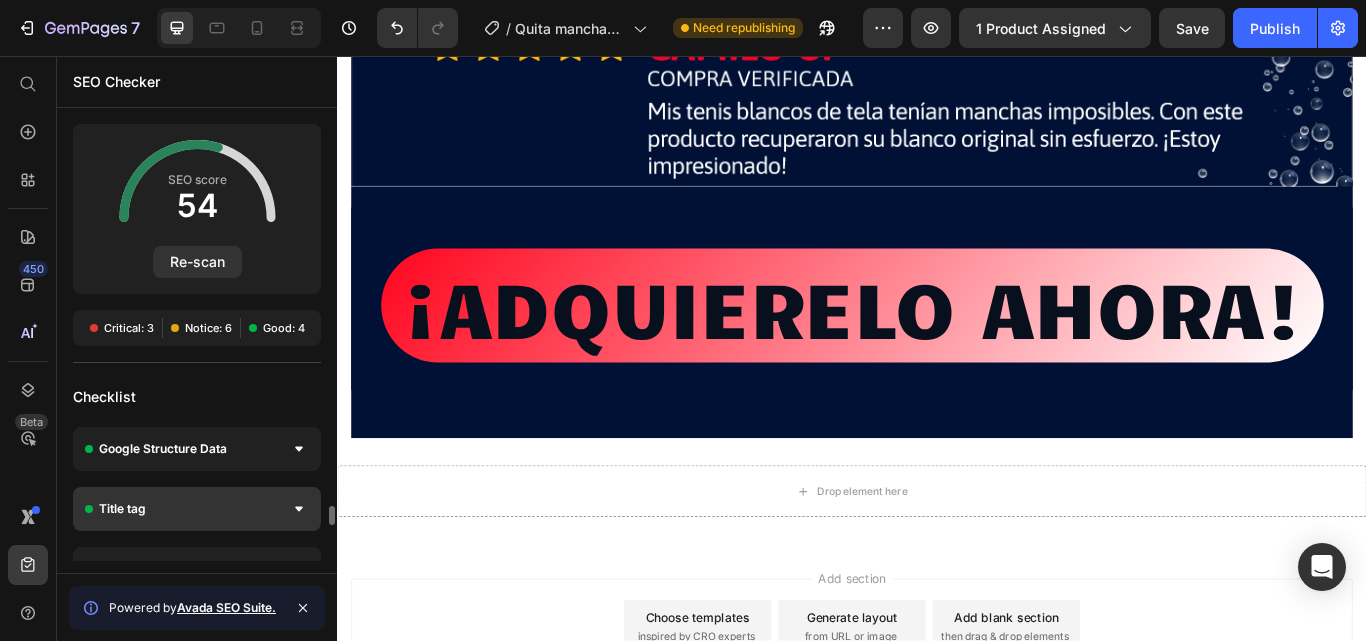 click on "Title tag" at bounding box center (197, 509) 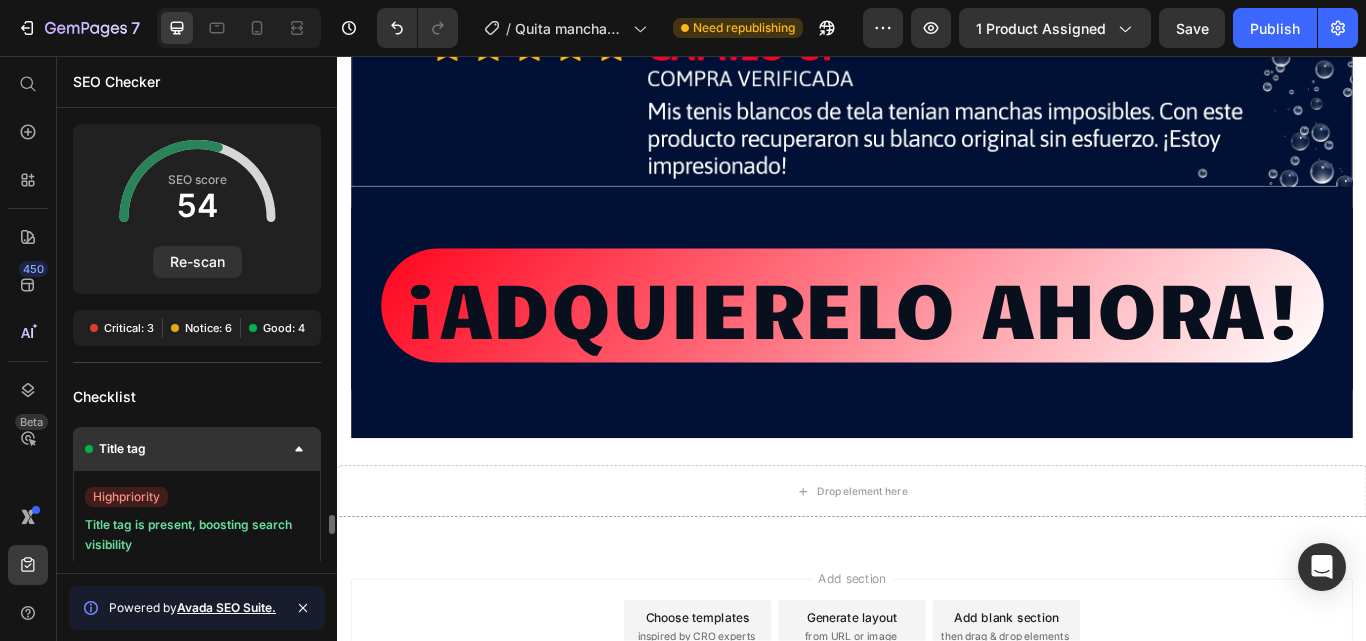 click on "Title tag" at bounding box center [197, 449] 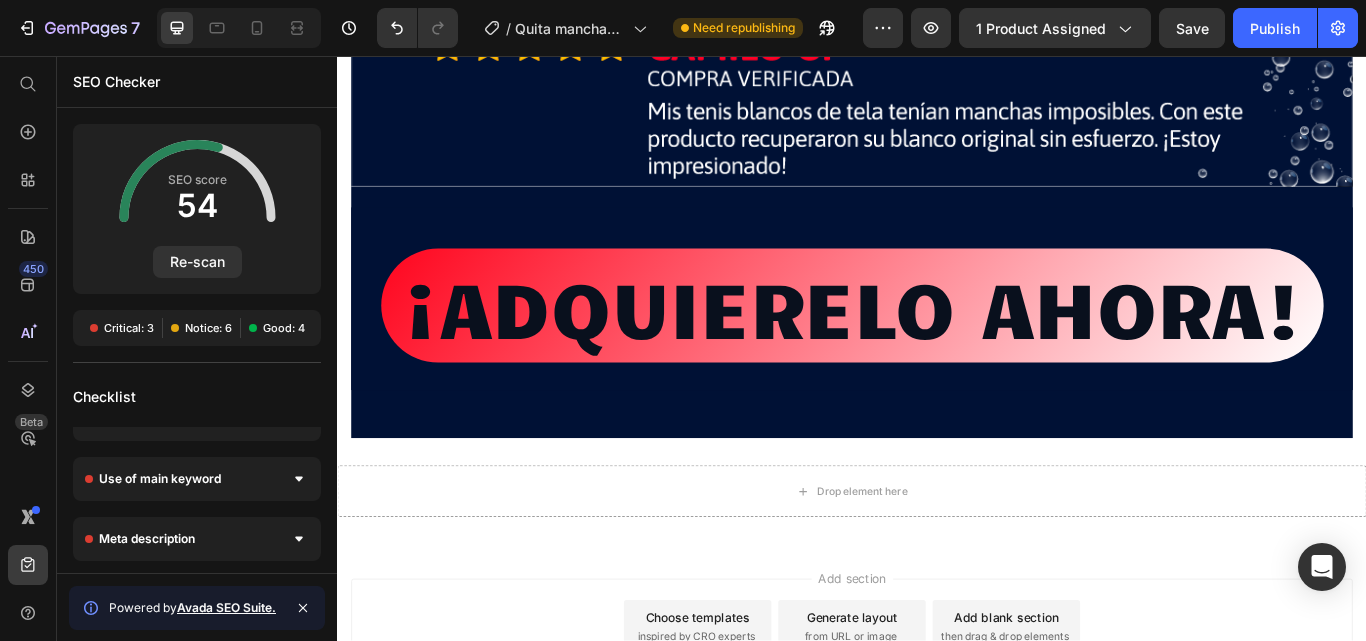 scroll, scrollTop: 0, scrollLeft: 0, axis: both 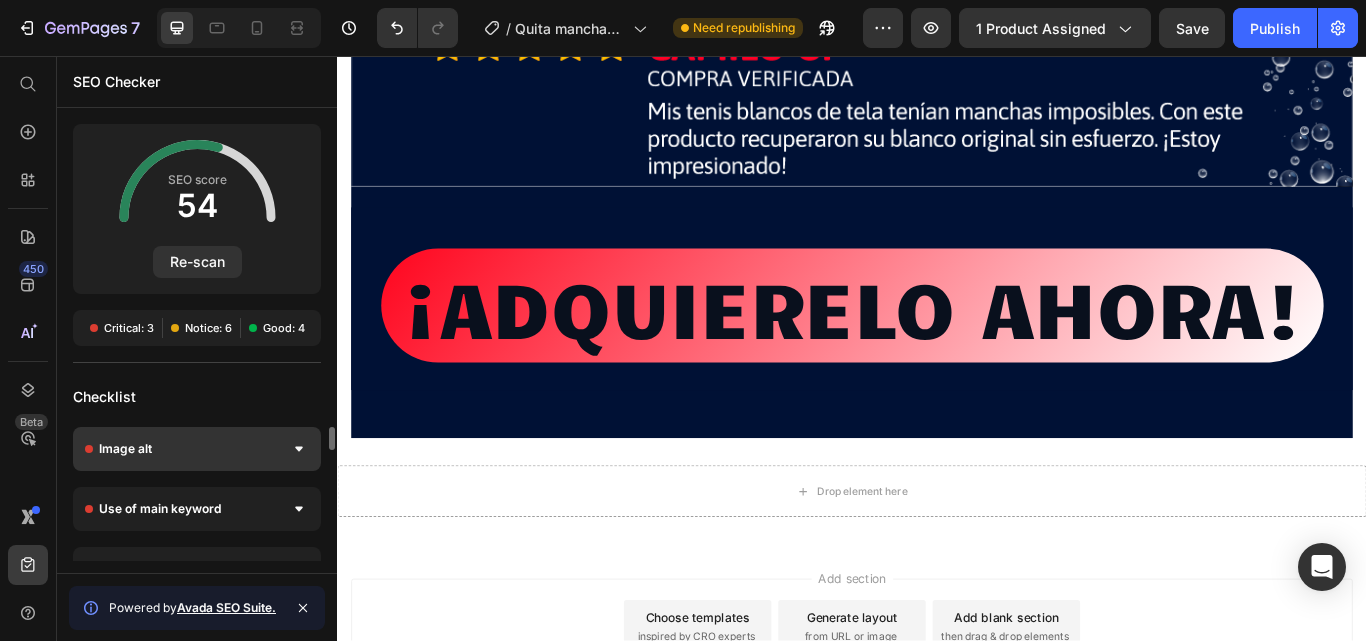 click on "Image alt" at bounding box center (197, 449) 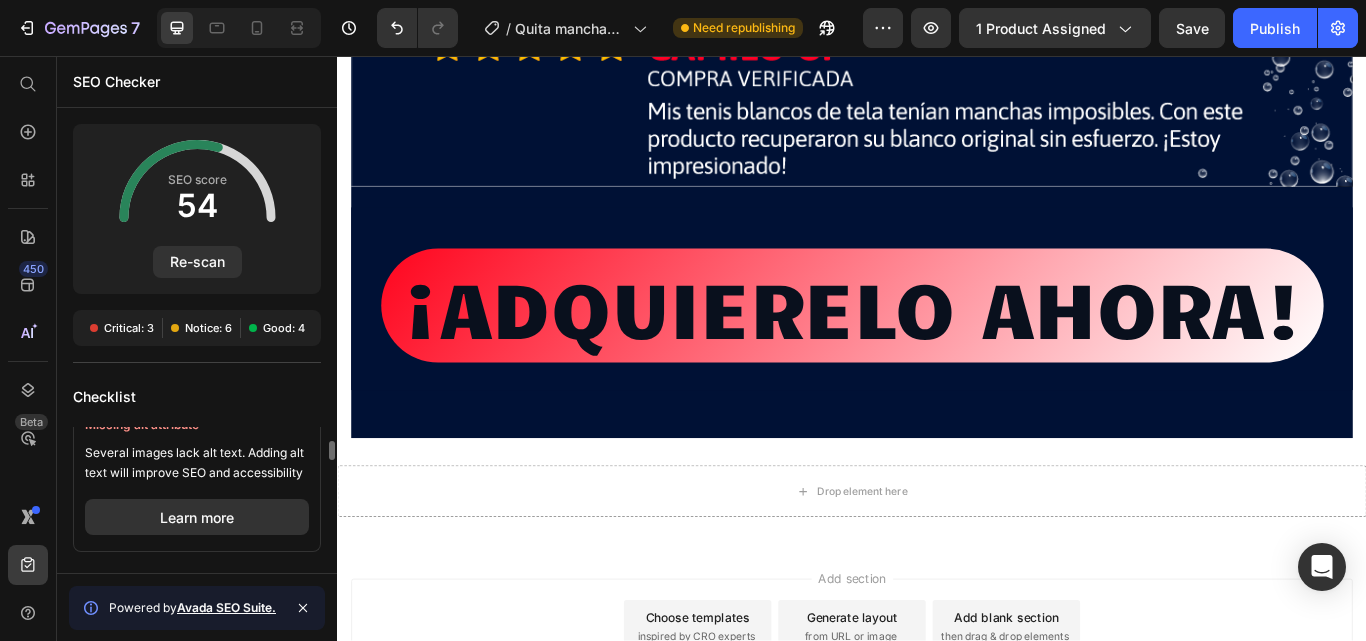 scroll, scrollTop: 0, scrollLeft: 0, axis: both 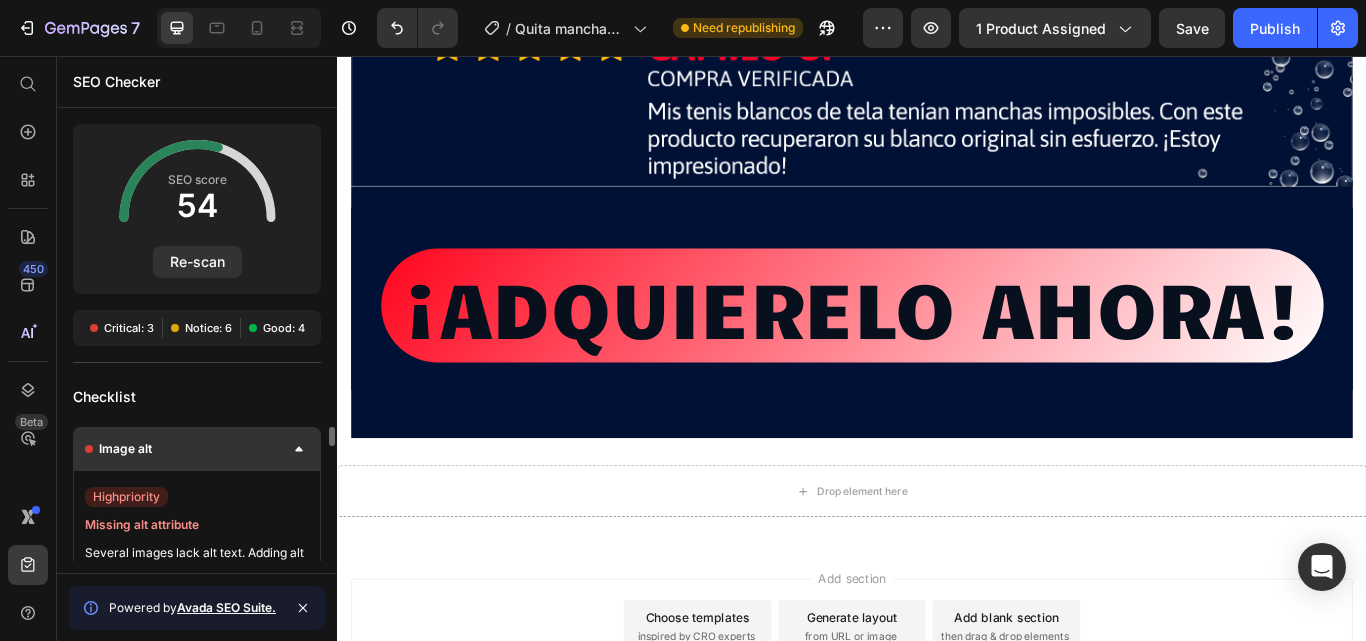 click on "Image alt" at bounding box center [197, 449] 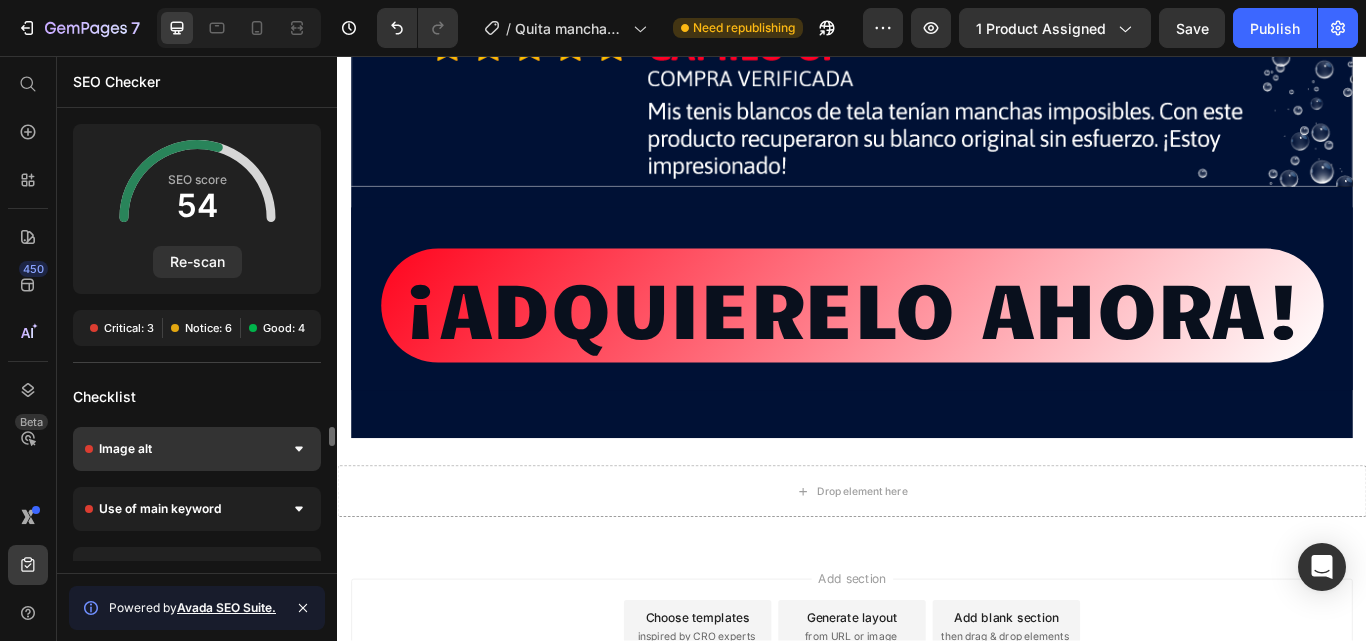 click on "Image alt" at bounding box center (197, 449) 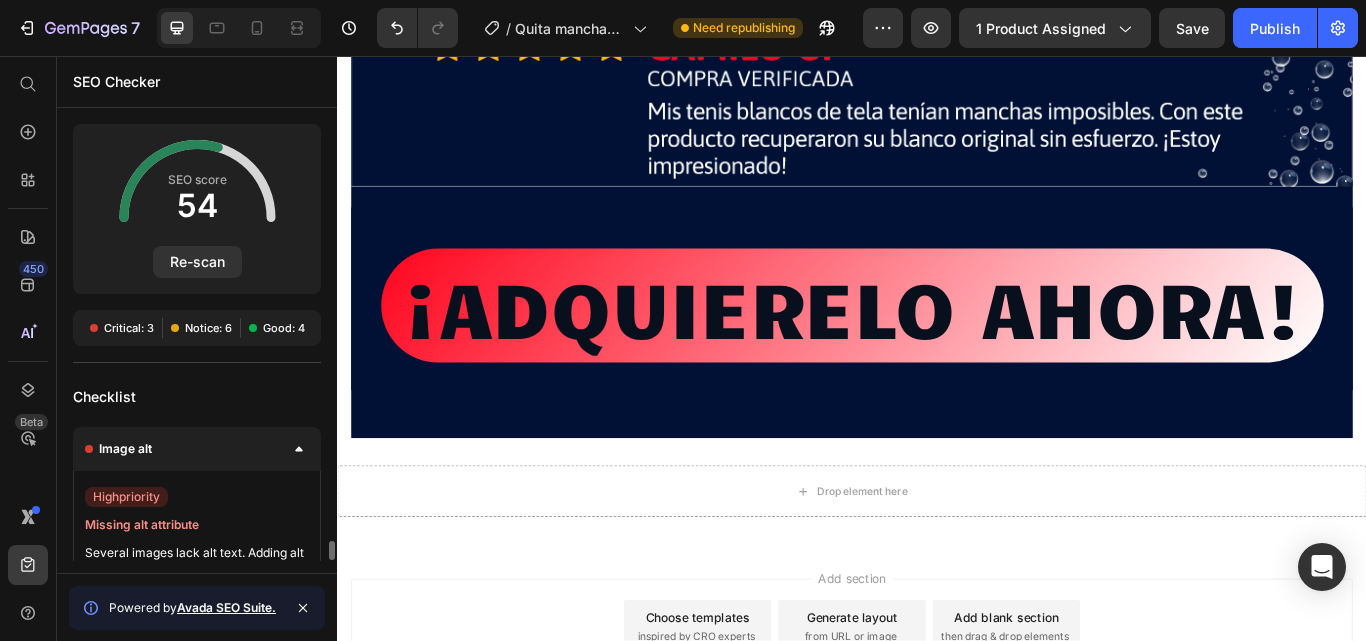 scroll, scrollTop: 100, scrollLeft: 0, axis: vertical 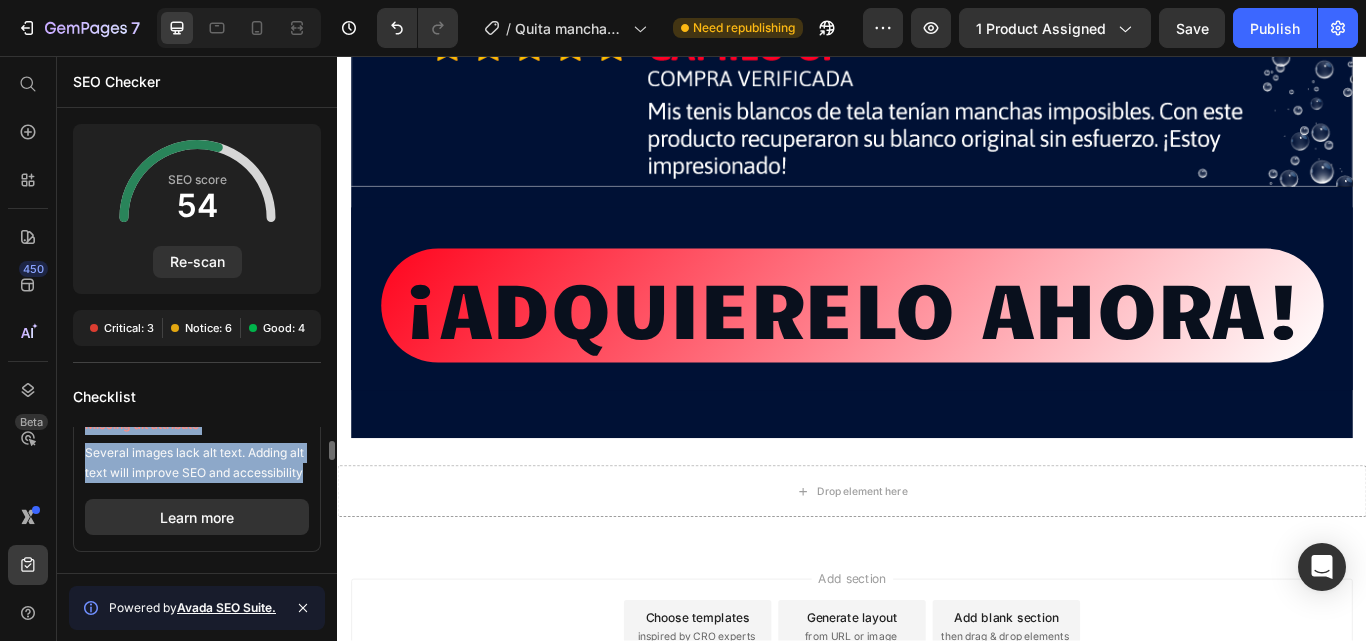 drag, startPoint x: 309, startPoint y: 474, endPoint x: 69, endPoint y: 429, distance: 244.18231 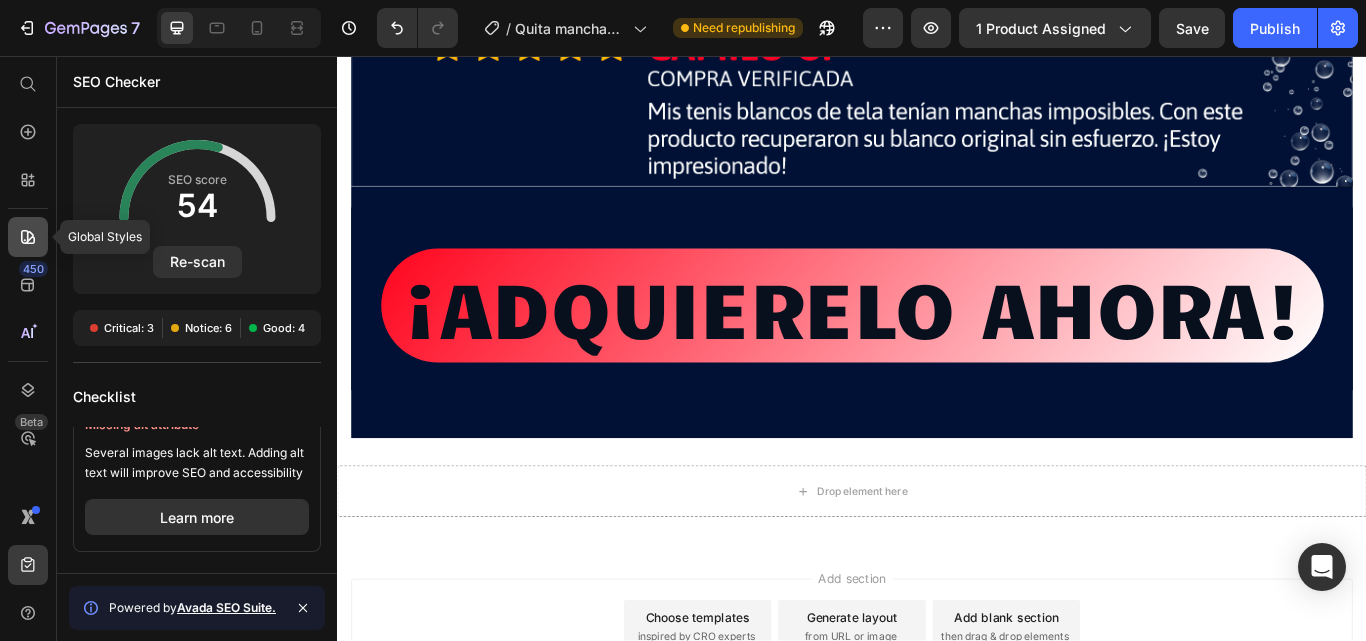 click 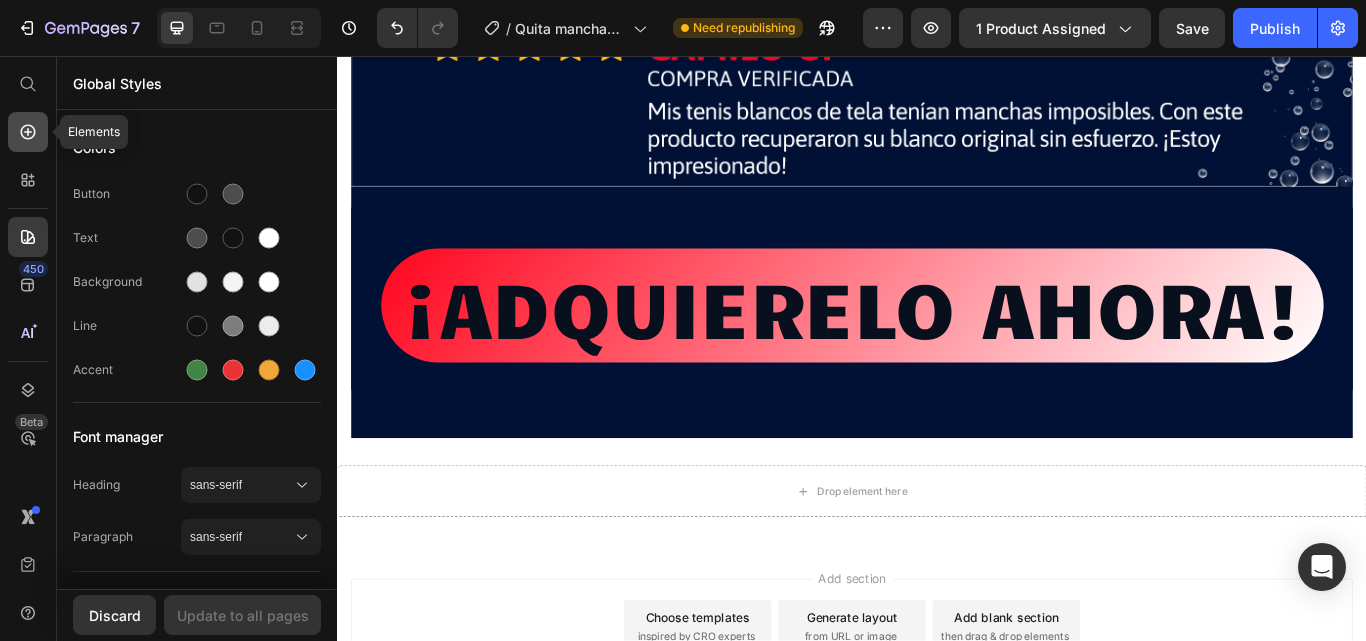 click 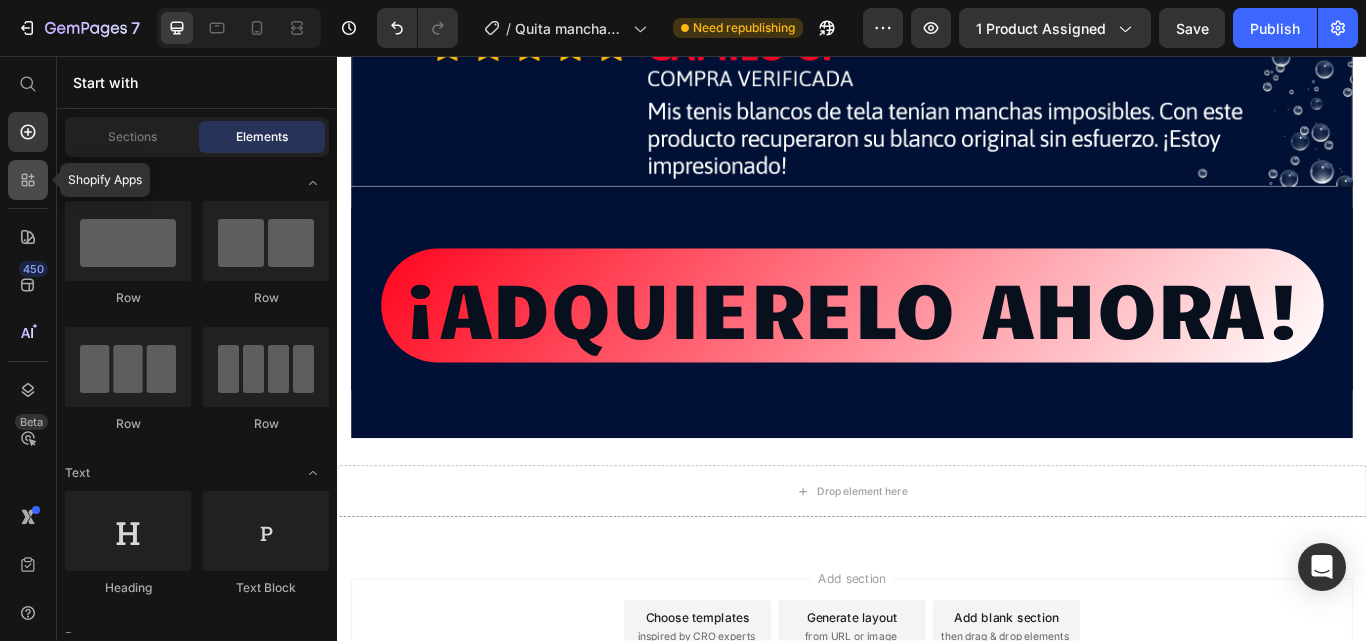 click 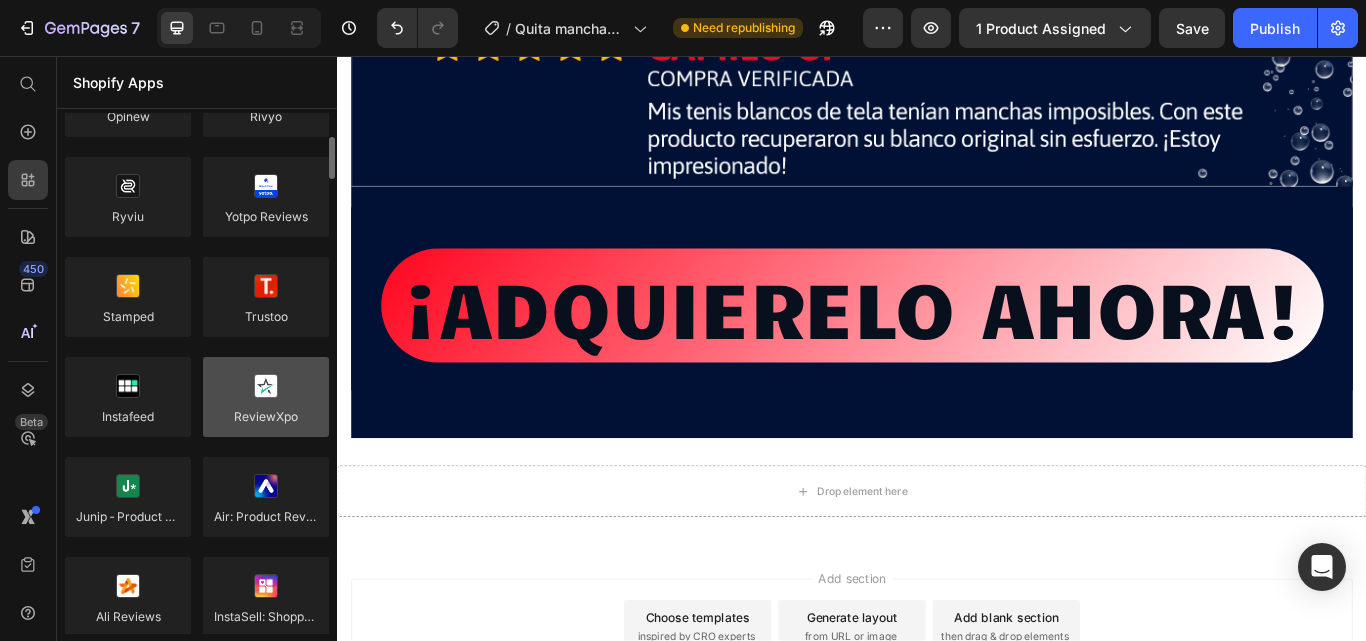 scroll, scrollTop: 400, scrollLeft: 0, axis: vertical 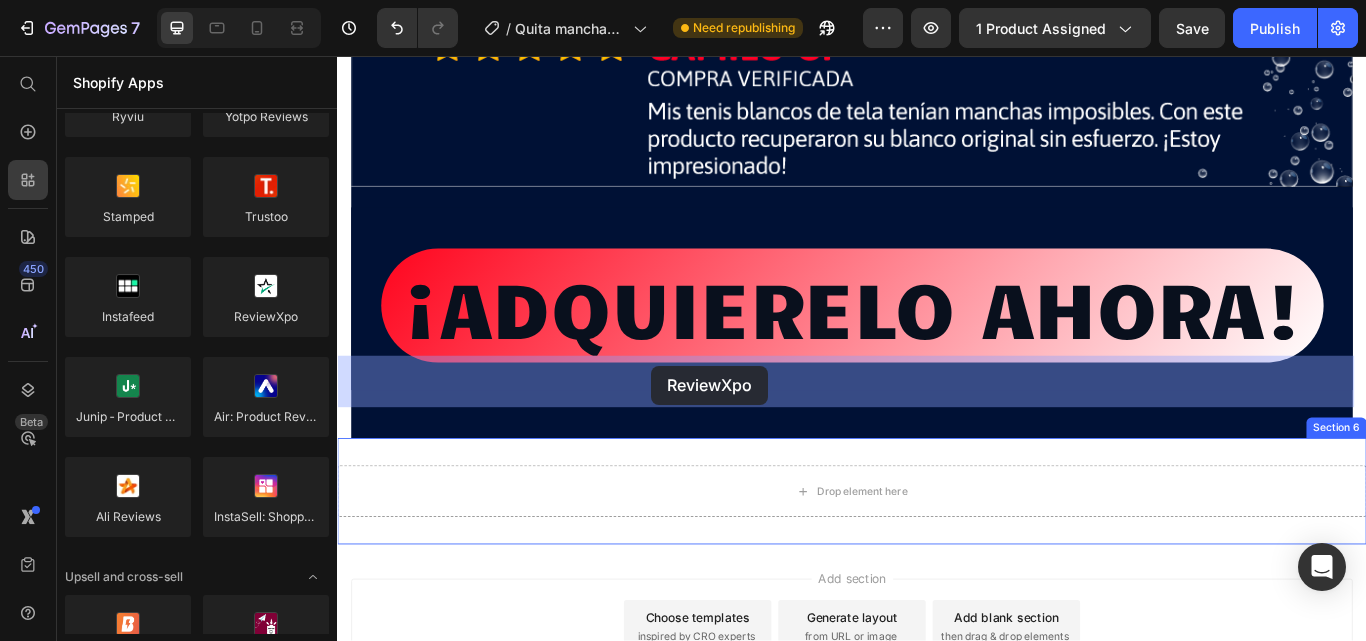 drag, startPoint x: 611, startPoint y: 366, endPoint x: 704, endPoint y: 417, distance: 106.06602 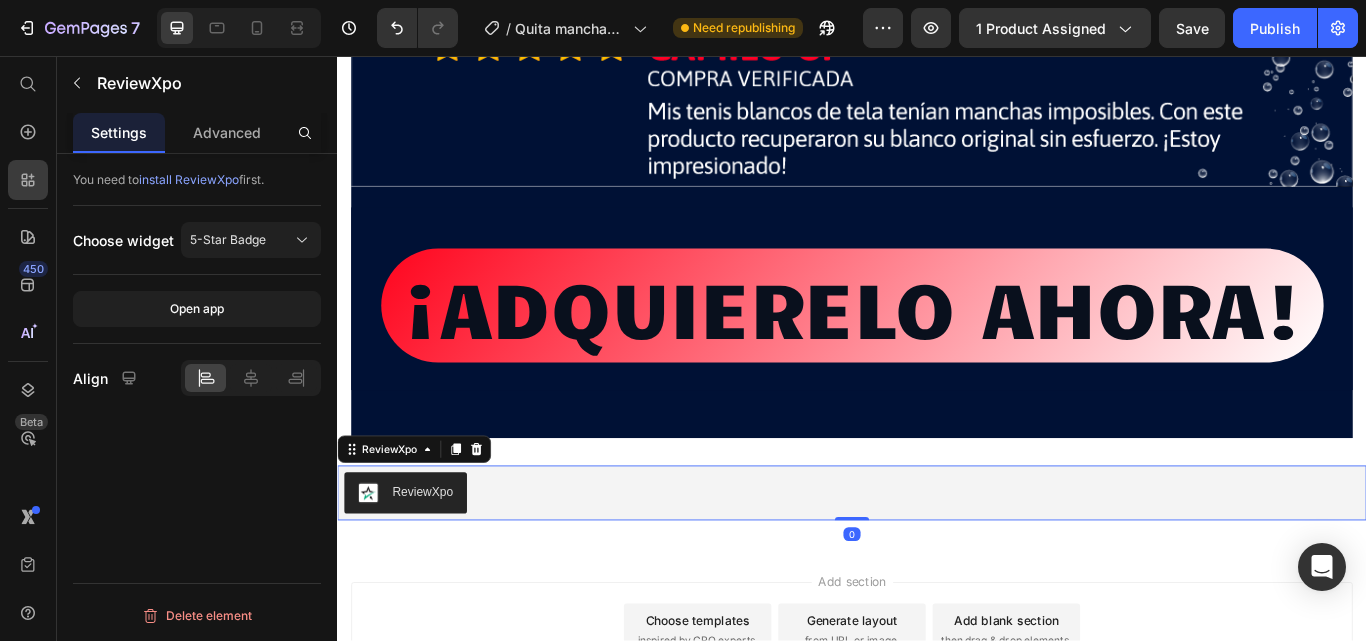 click on "ReviewXpo" at bounding box center (416, 566) 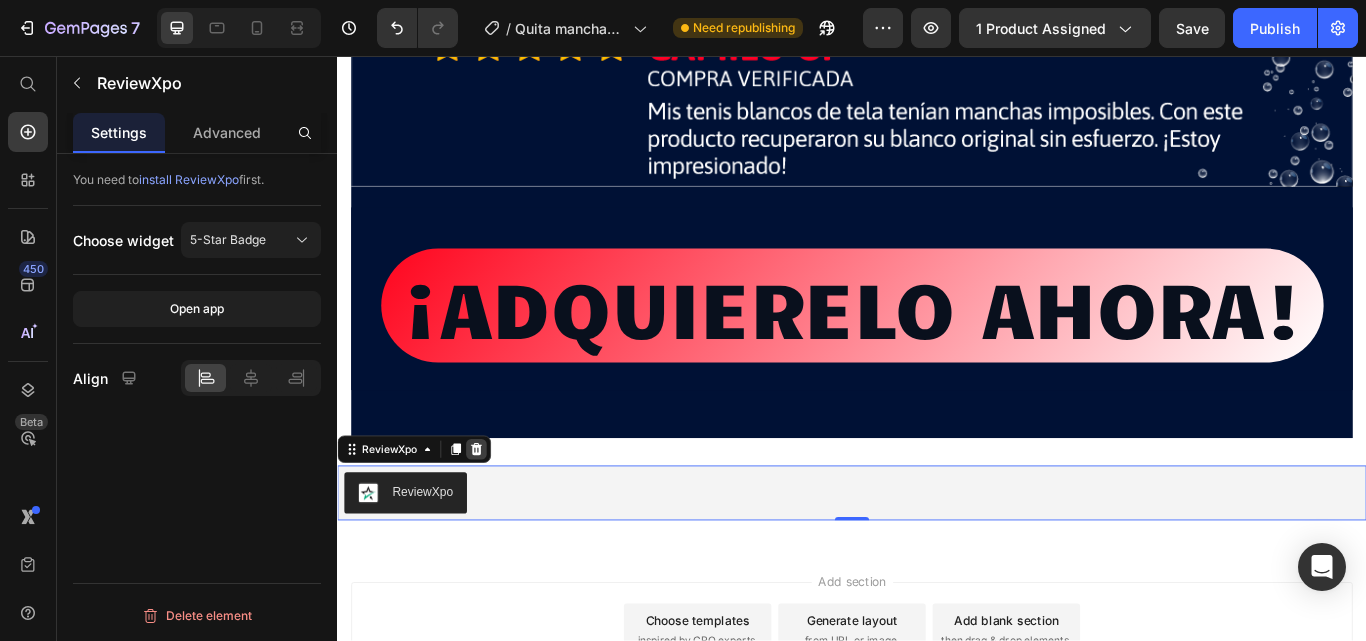 click 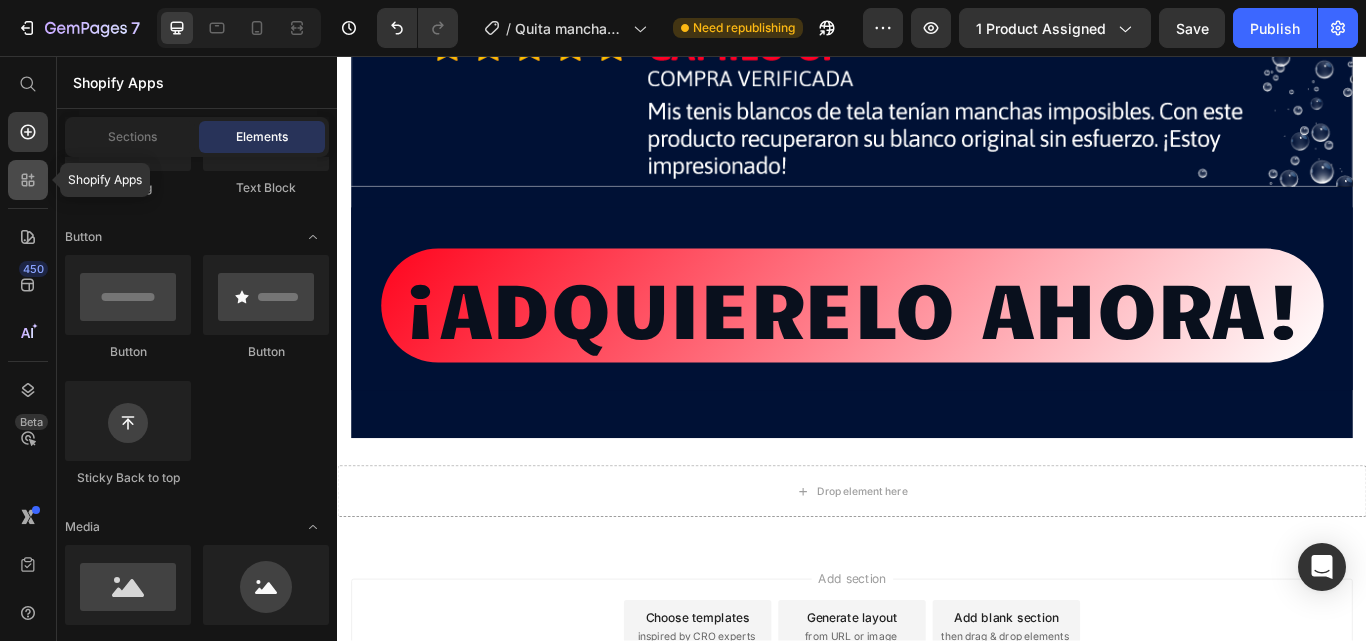 click 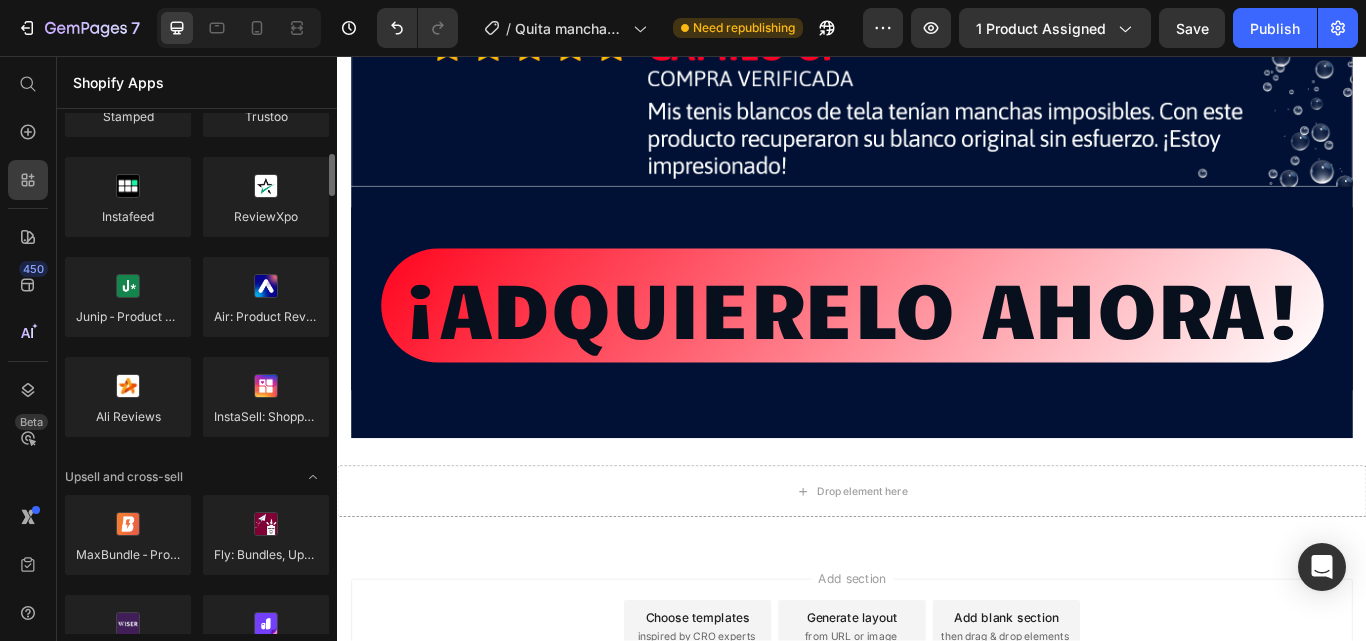 scroll, scrollTop: 600, scrollLeft: 0, axis: vertical 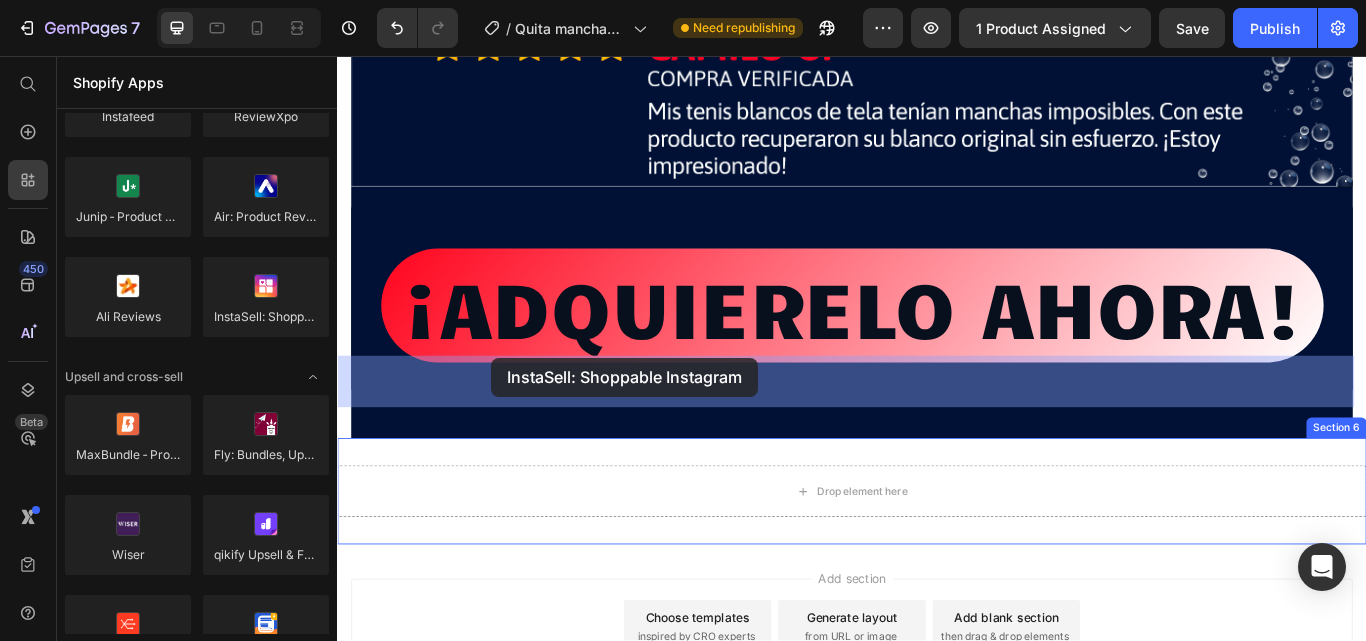 drag, startPoint x: 604, startPoint y: 361, endPoint x: 517, endPoint y: 409, distance: 99.36297 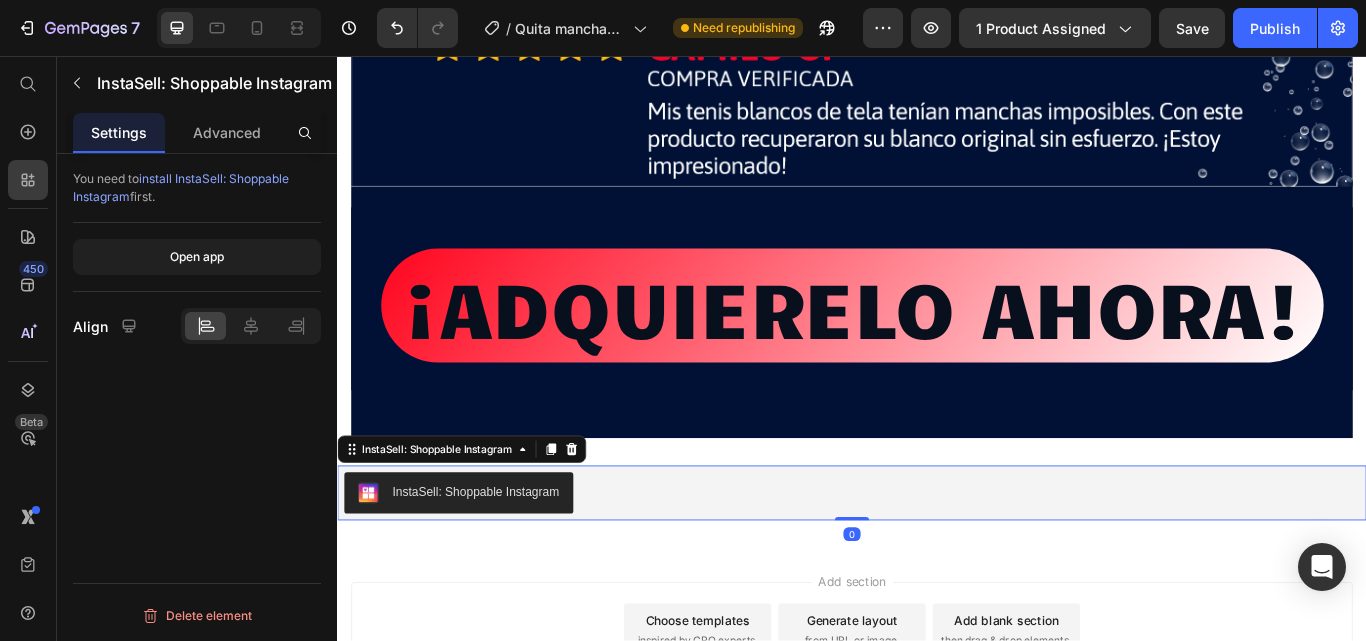 click on "InstaSell: Shoppable Instagram" at bounding box center [498, 564] 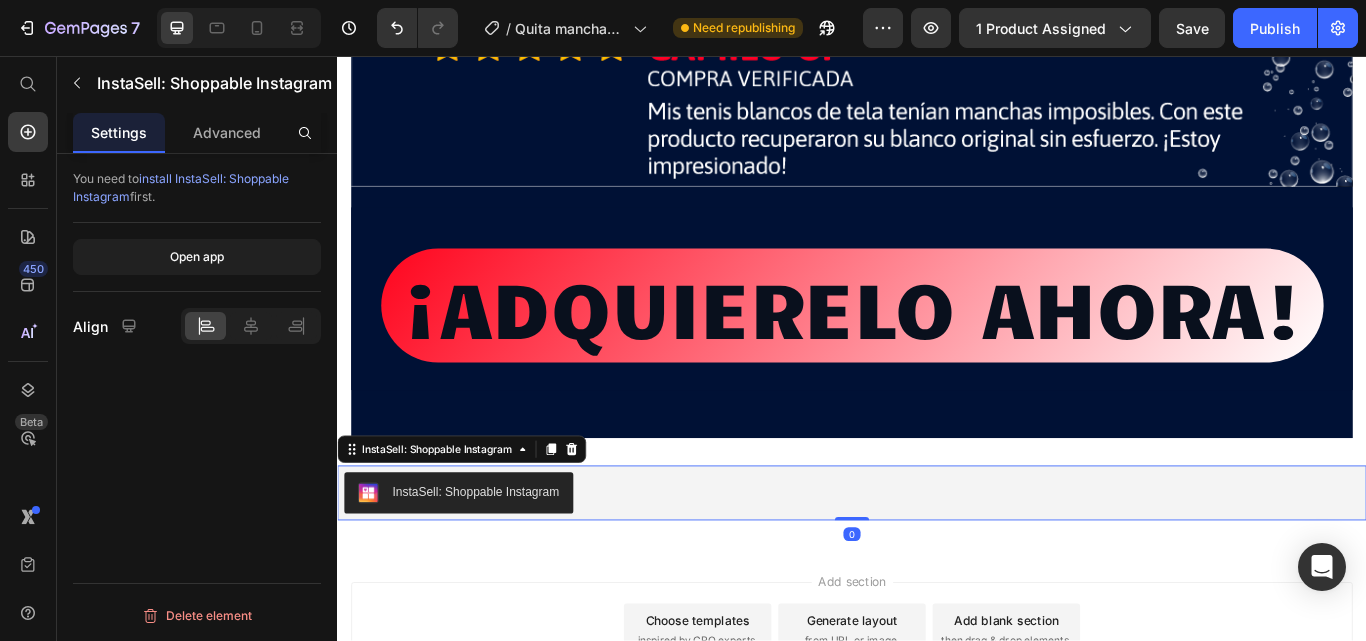 click at bounding box center (373, 566) 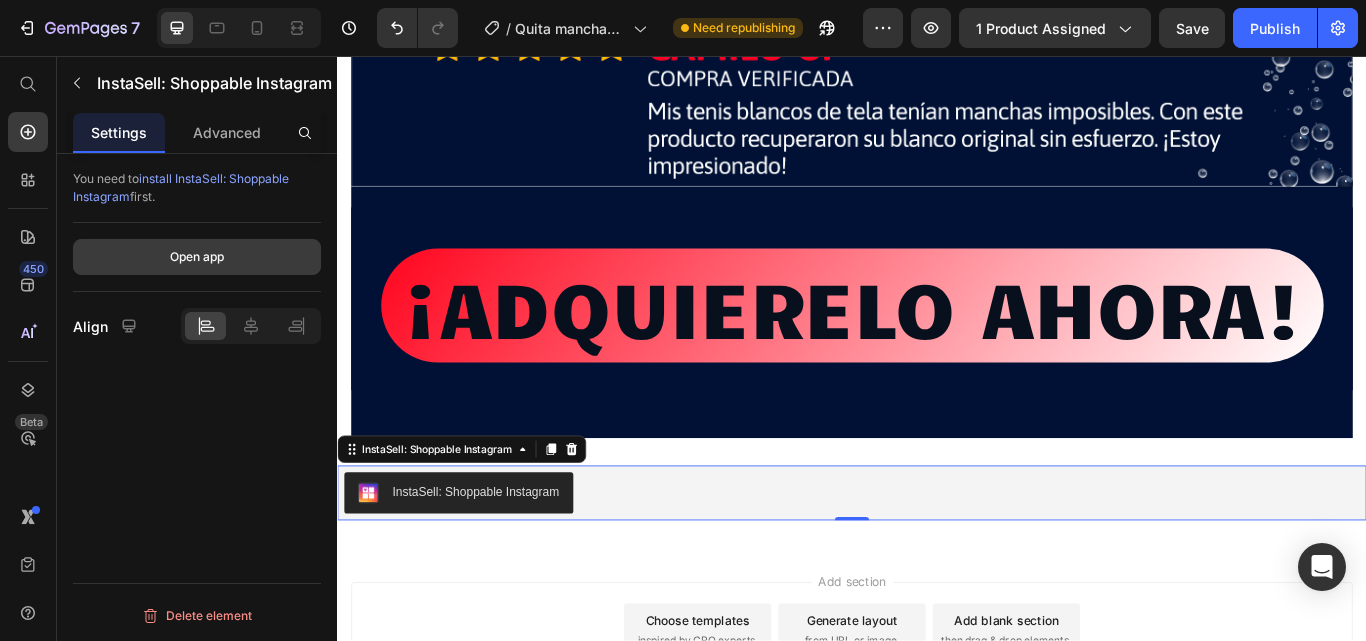 click on "Open app" at bounding box center [197, 257] 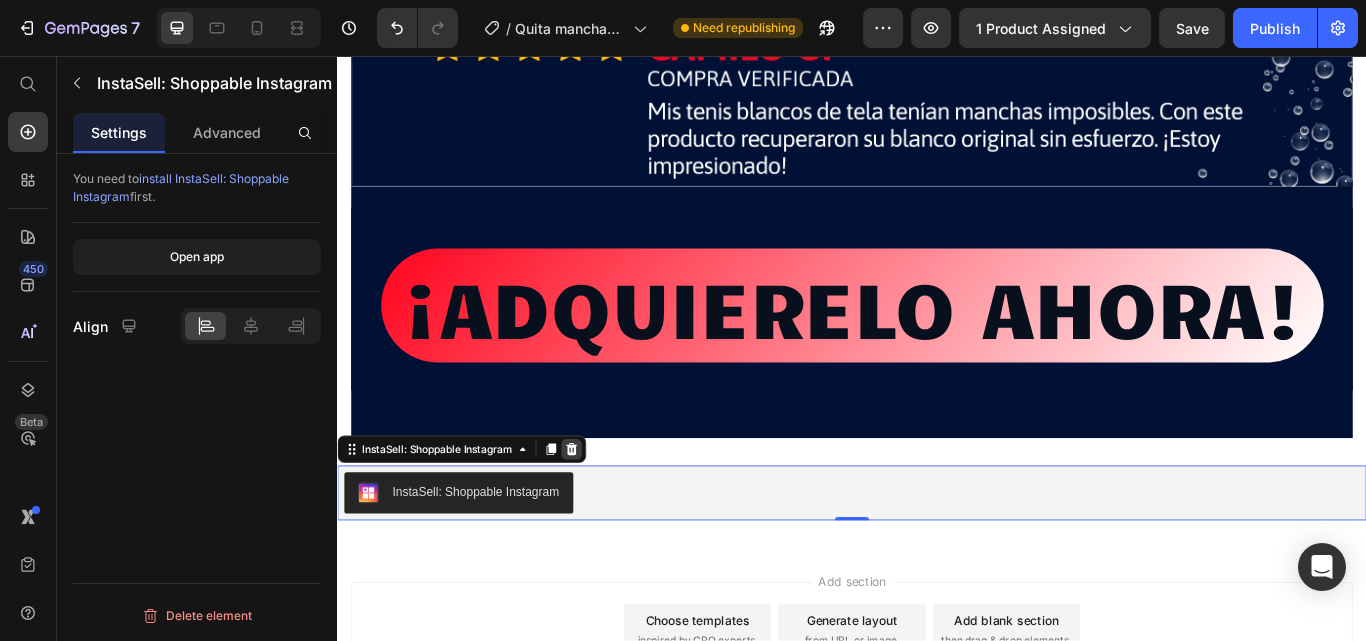 click at bounding box center (610, 515) 